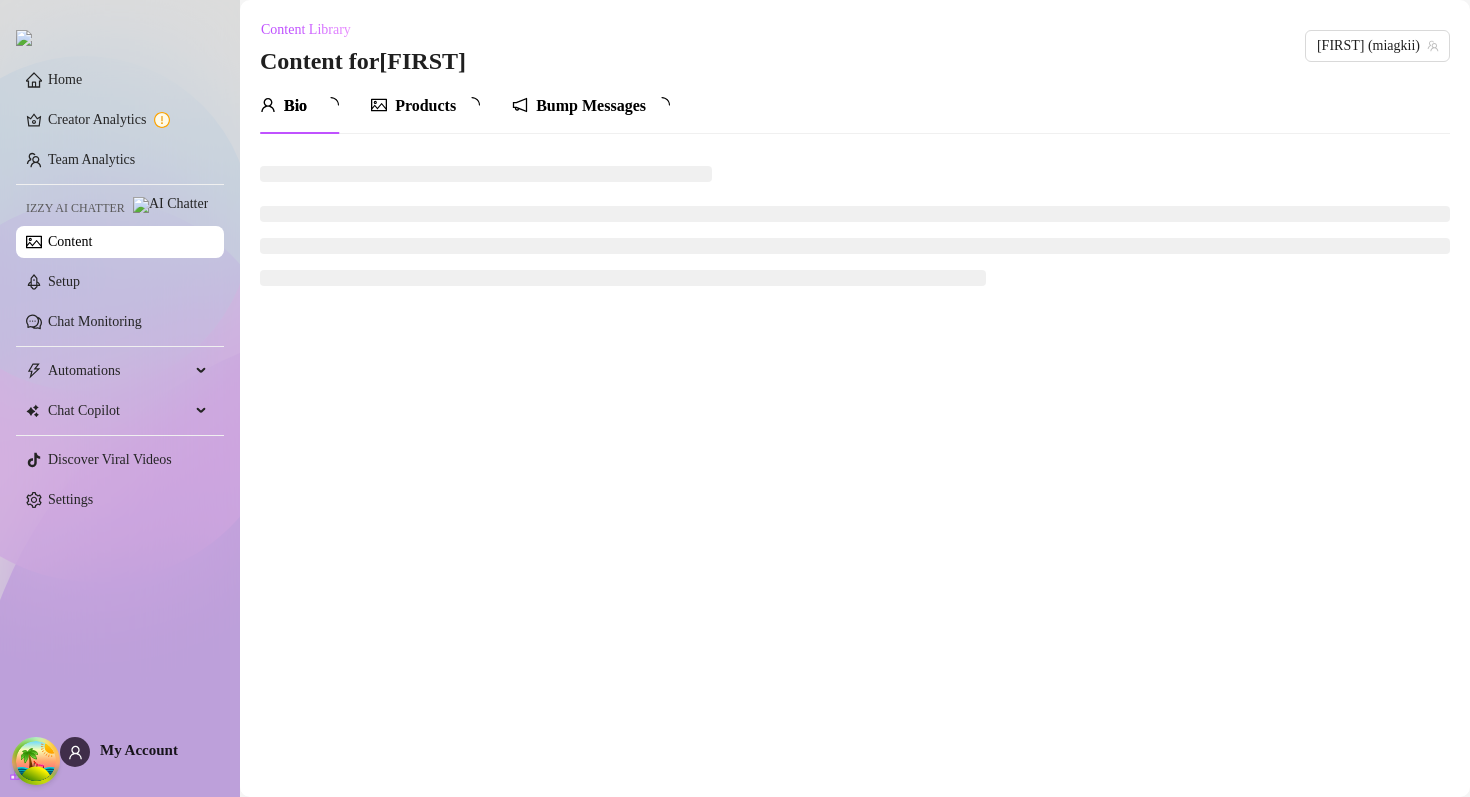 scroll, scrollTop: 0, scrollLeft: 0, axis: both 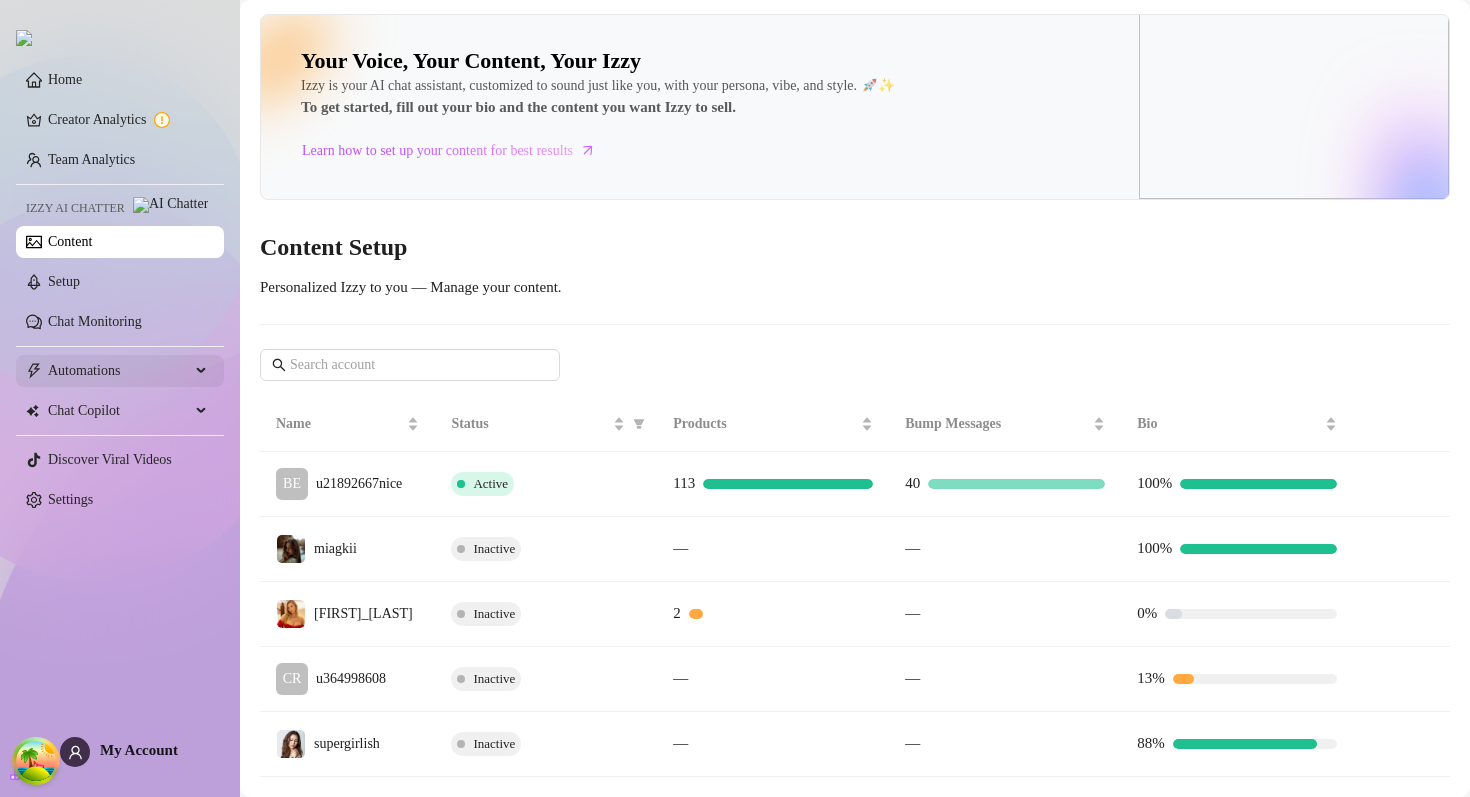 click on "Automations" at bounding box center [119, 371] 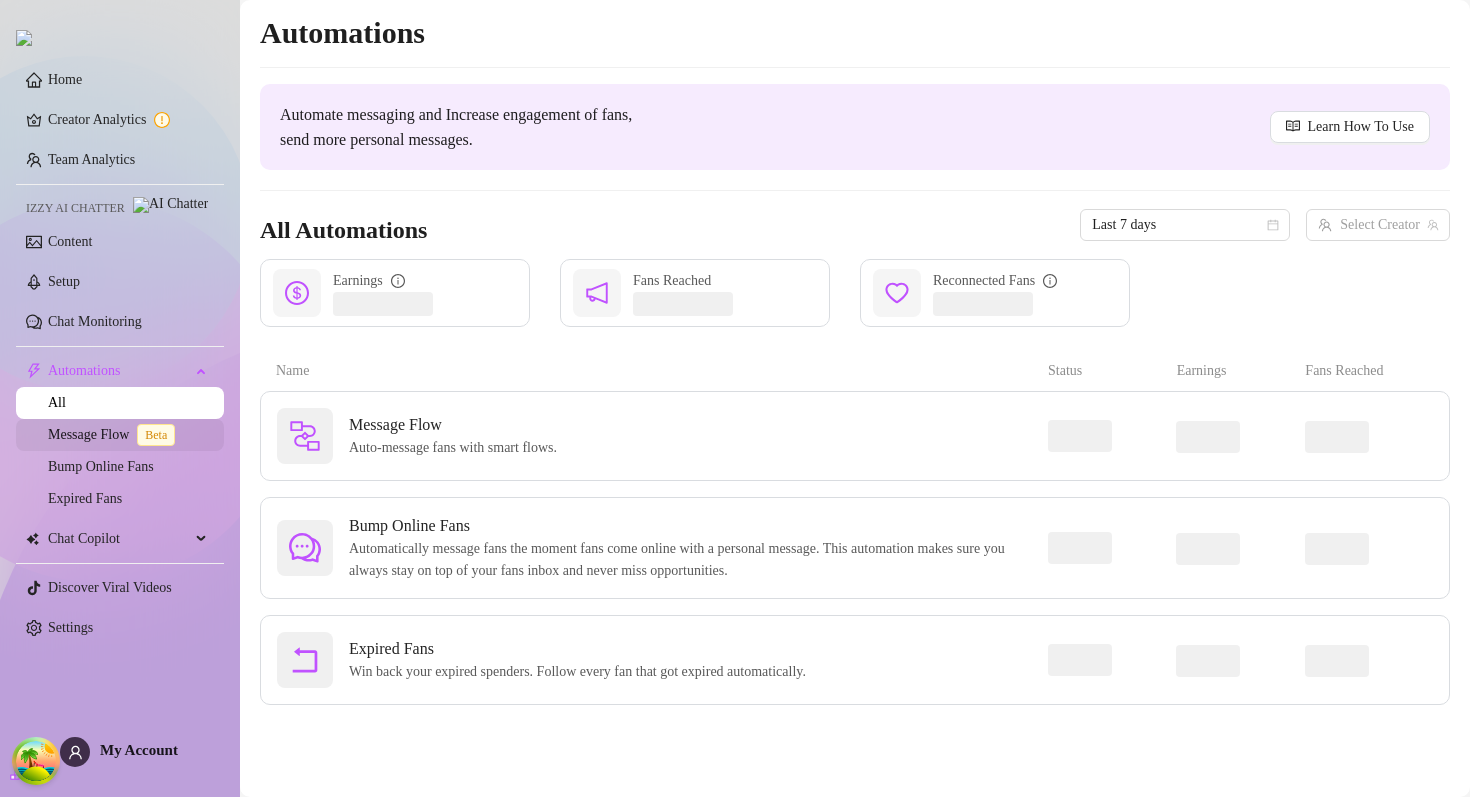 click on "Message Flow Beta" at bounding box center [115, 434] 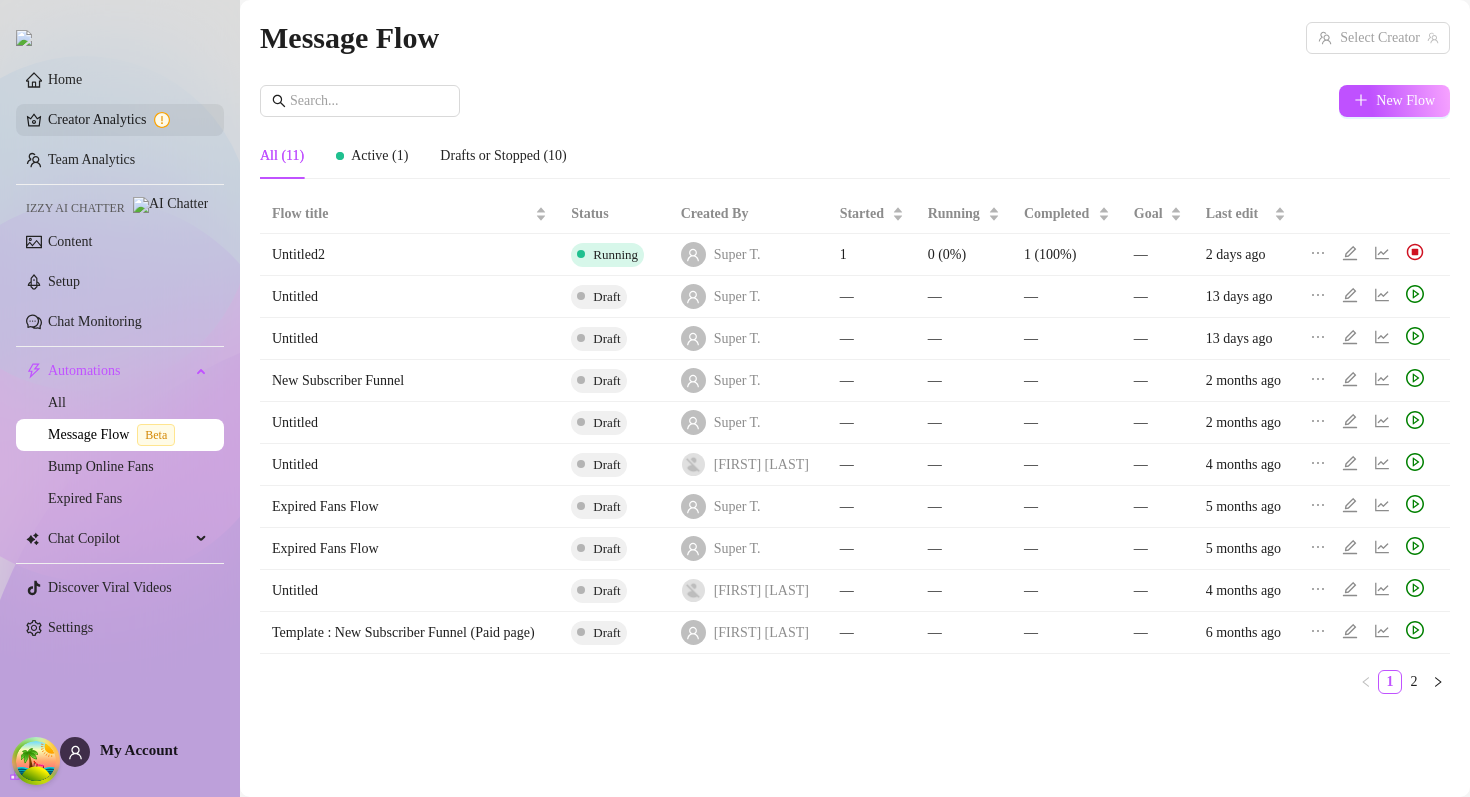 click on "Creator Analytics" at bounding box center (128, 120) 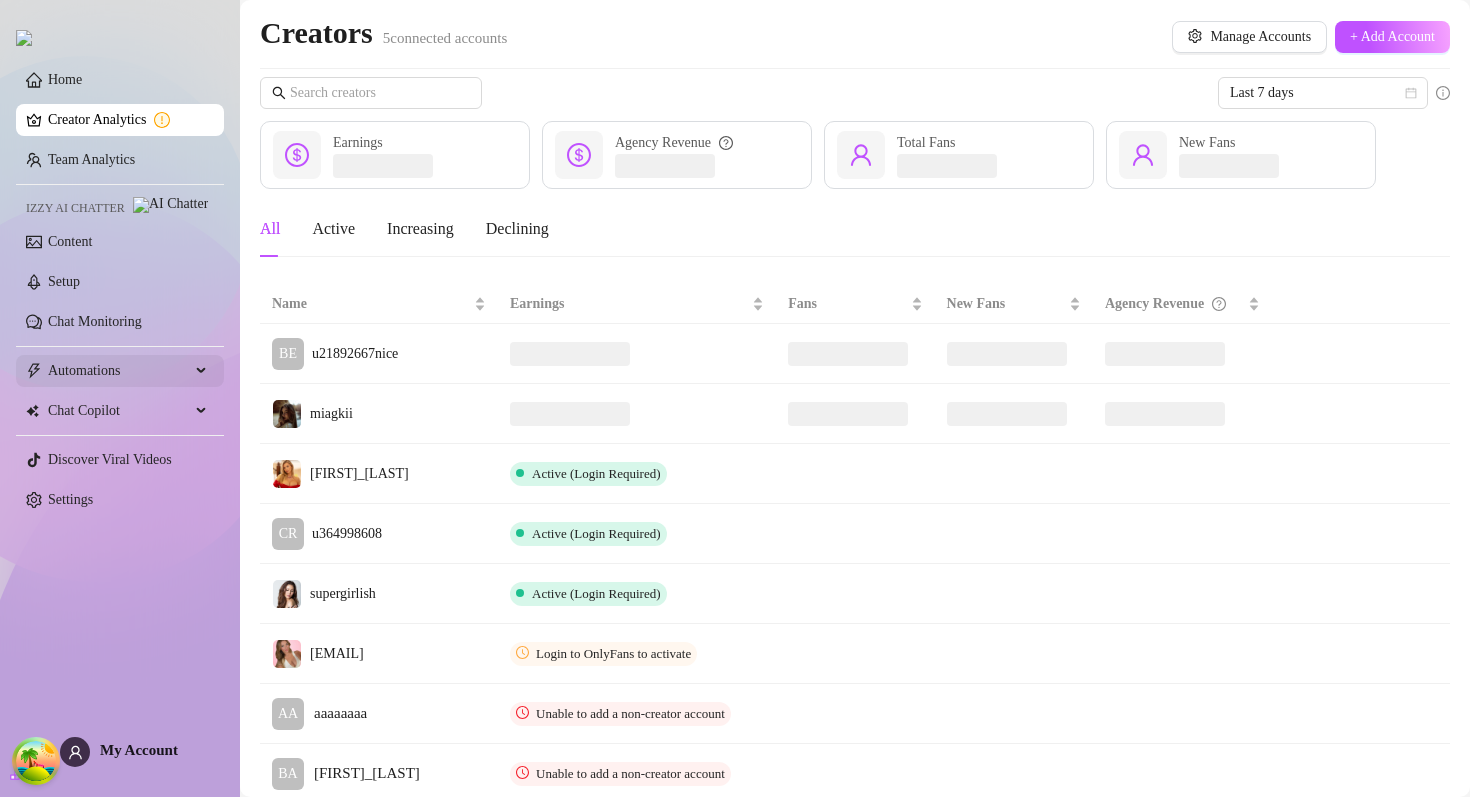click on "Automations" at bounding box center [119, 371] 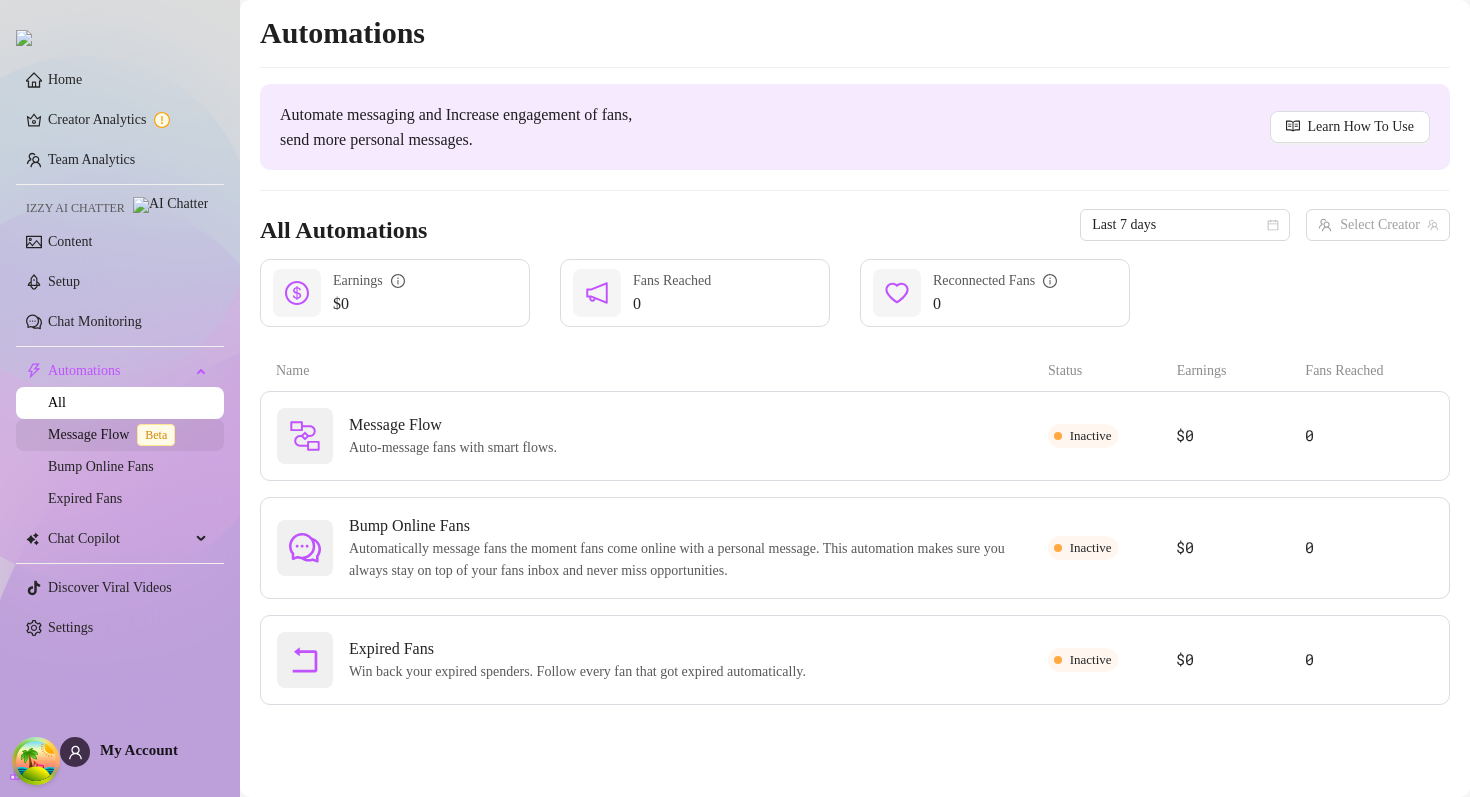 click on "Message Flow Beta" at bounding box center (115, 434) 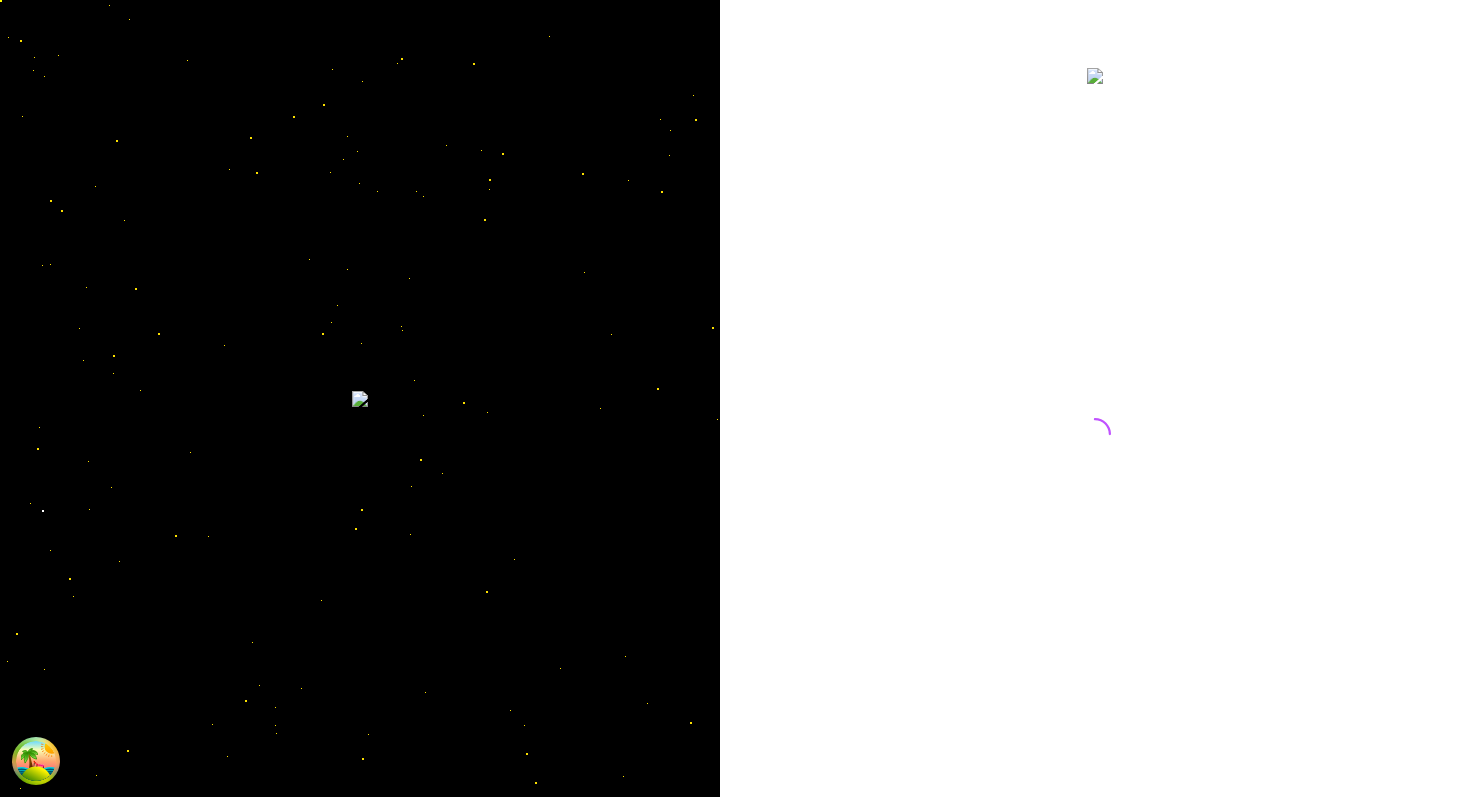 scroll, scrollTop: 0, scrollLeft: 0, axis: both 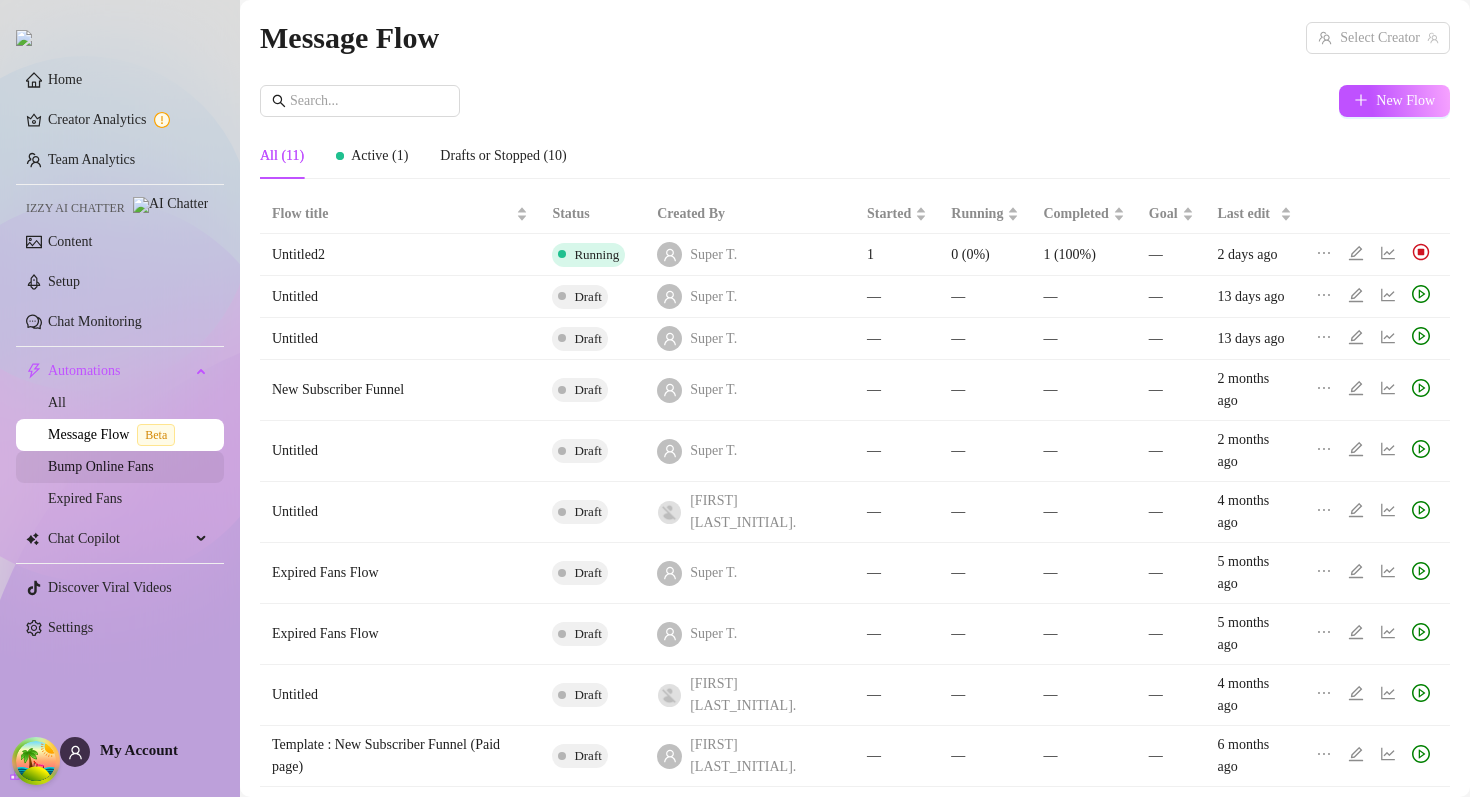 click on "Bump Online Fans" at bounding box center [101, 466] 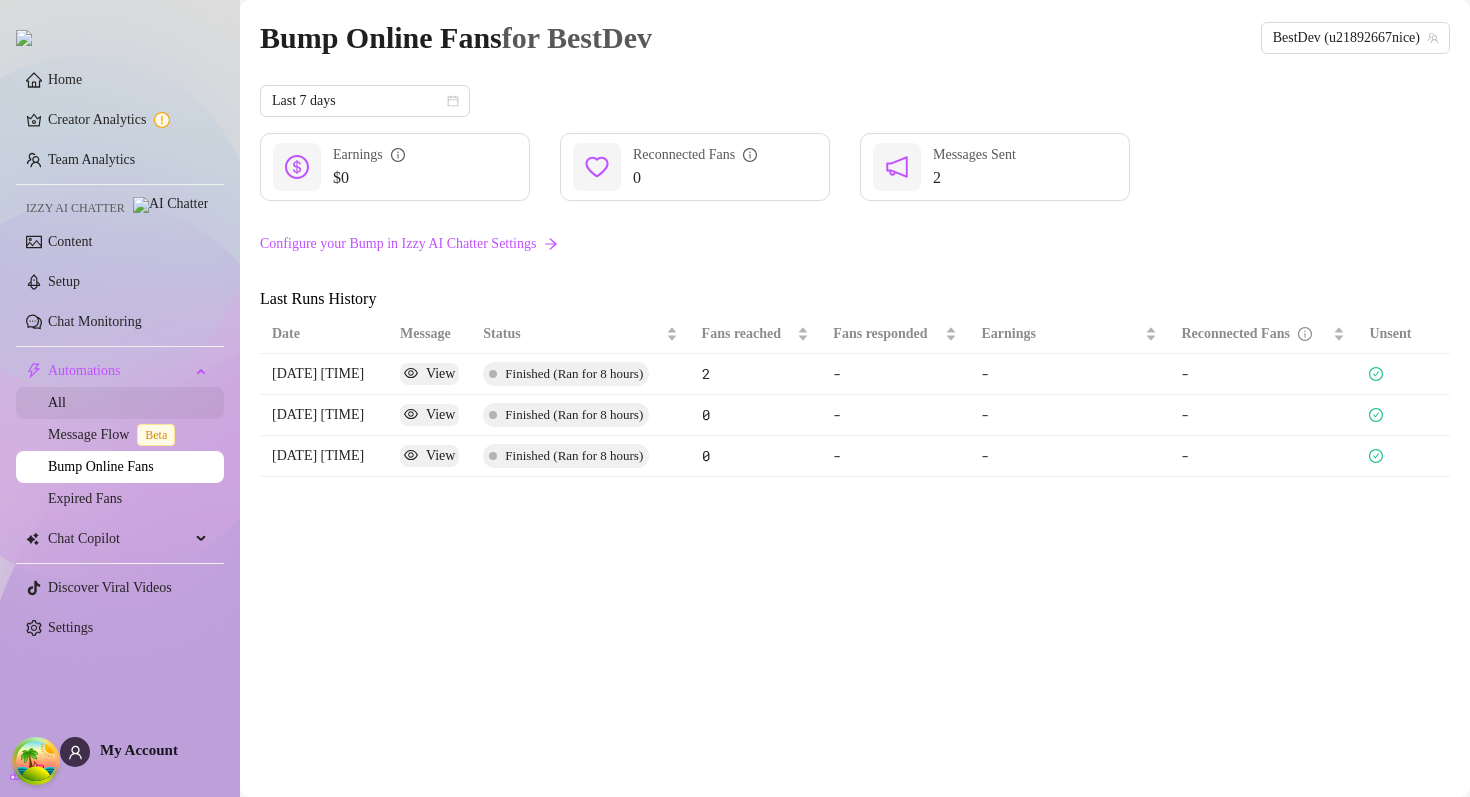 click on "All" at bounding box center [57, 402] 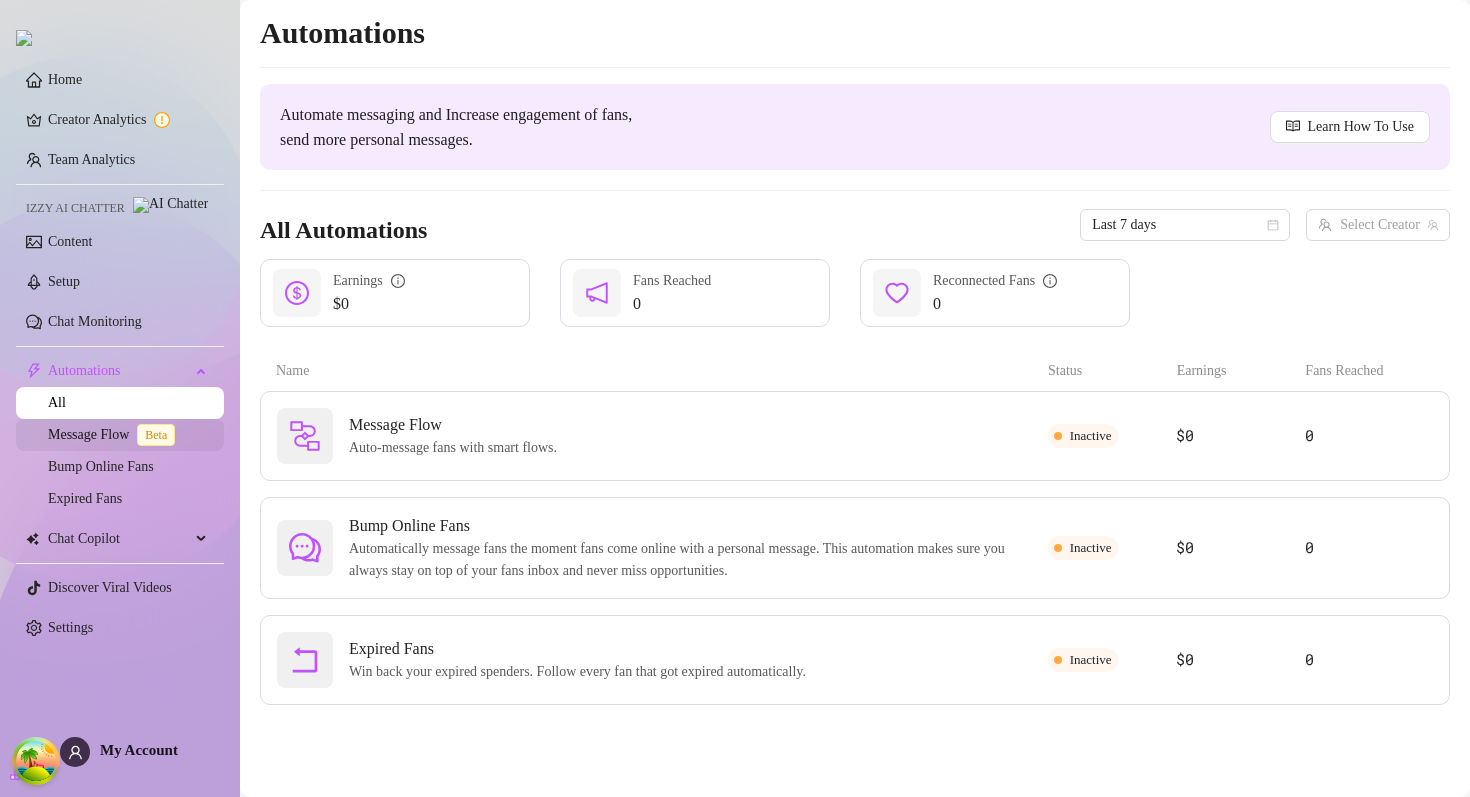 click on "Message Flow Beta" at bounding box center [115, 434] 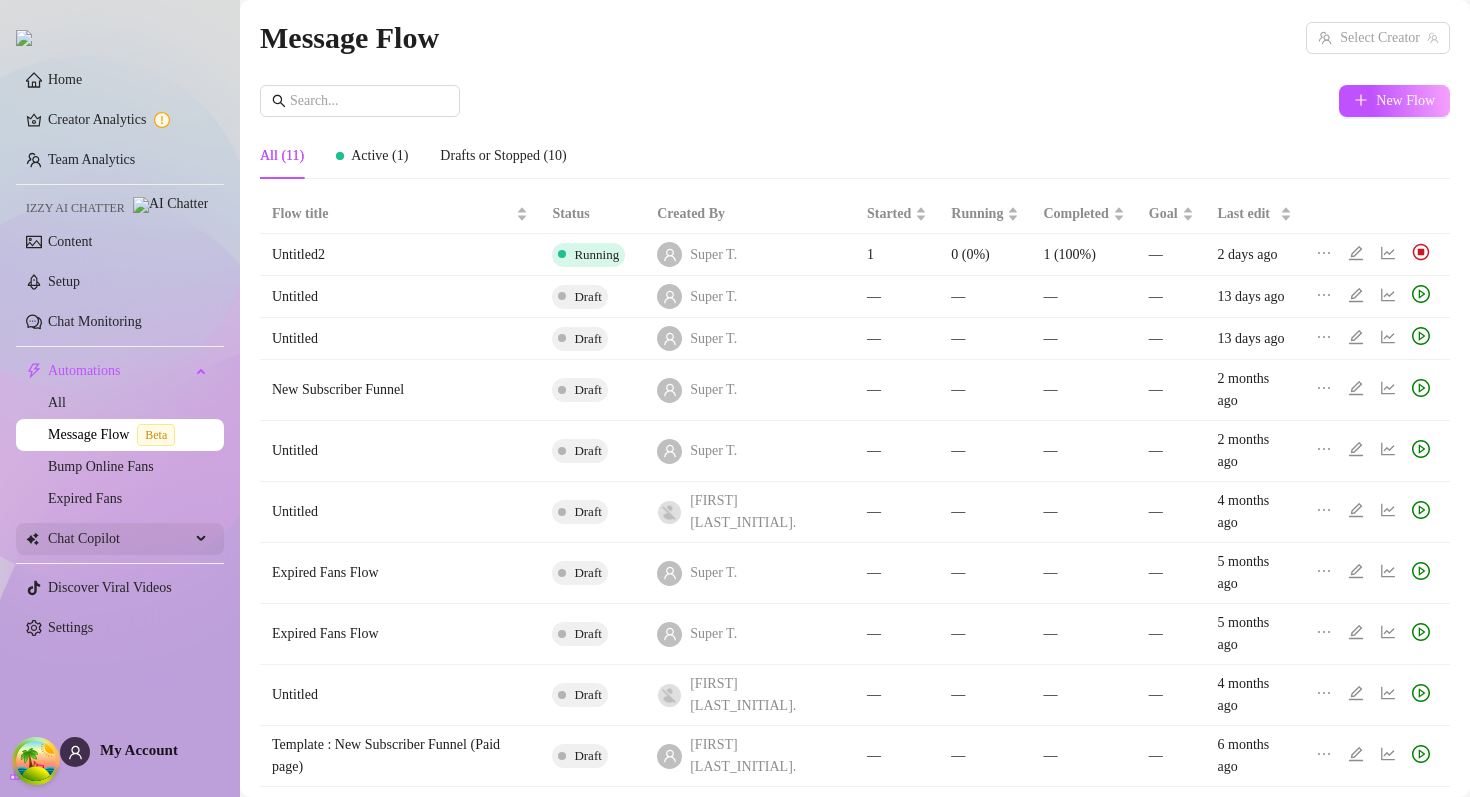 click on "Chat Copilot" at bounding box center [119, 539] 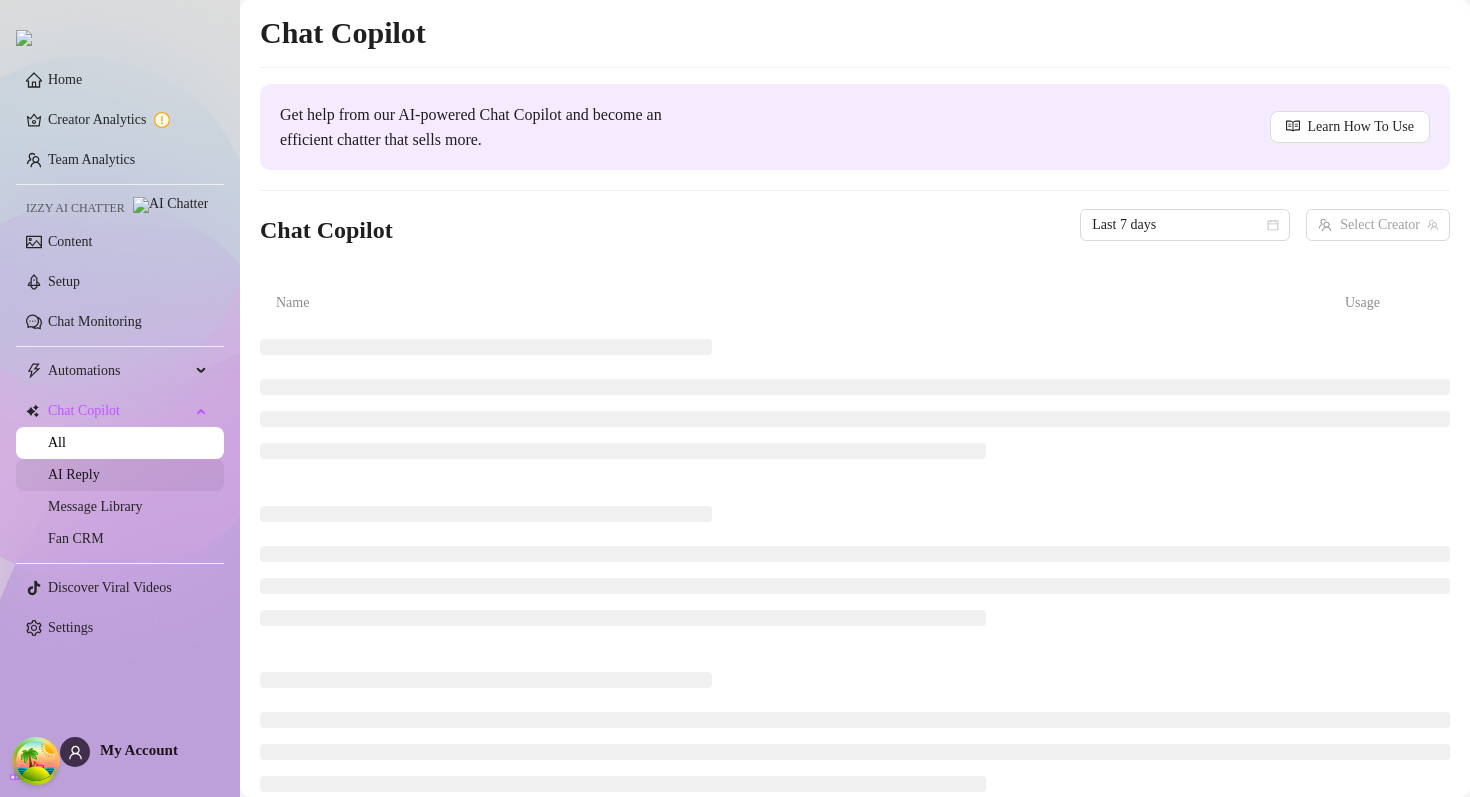 click on "AI Reply" at bounding box center (74, 474) 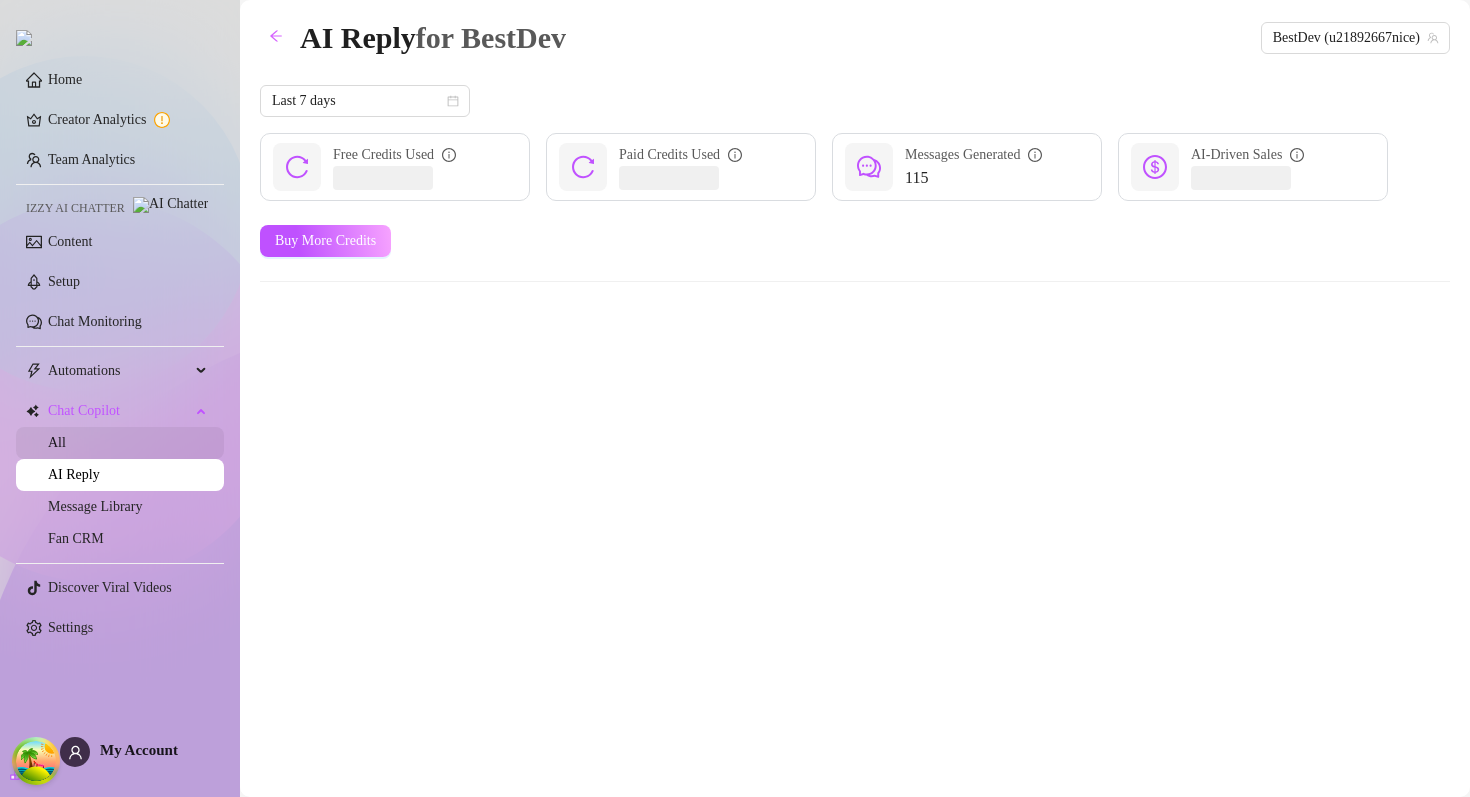 click on "All" at bounding box center [57, 442] 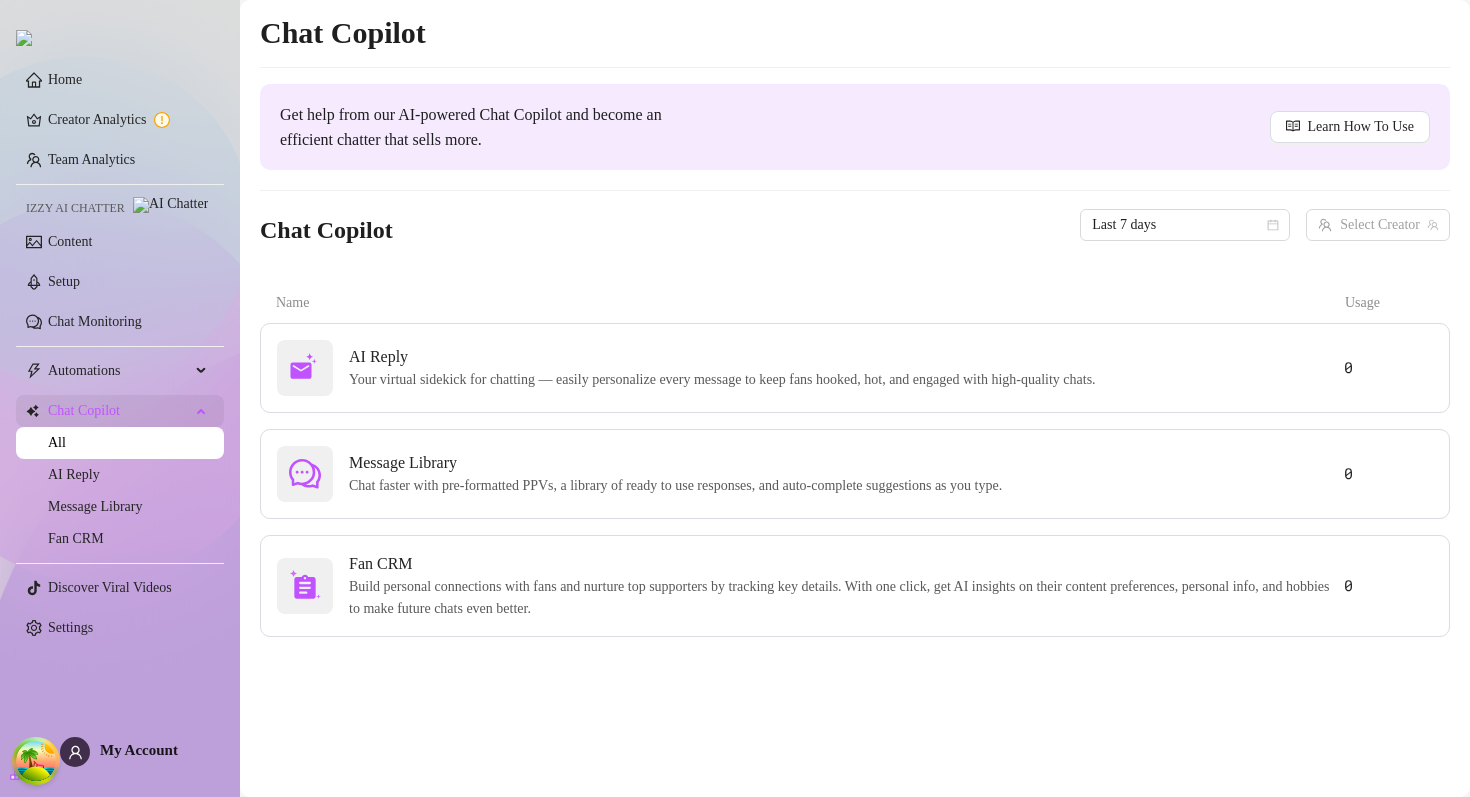 click on "Chat Copilot" at bounding box center (120, 411) 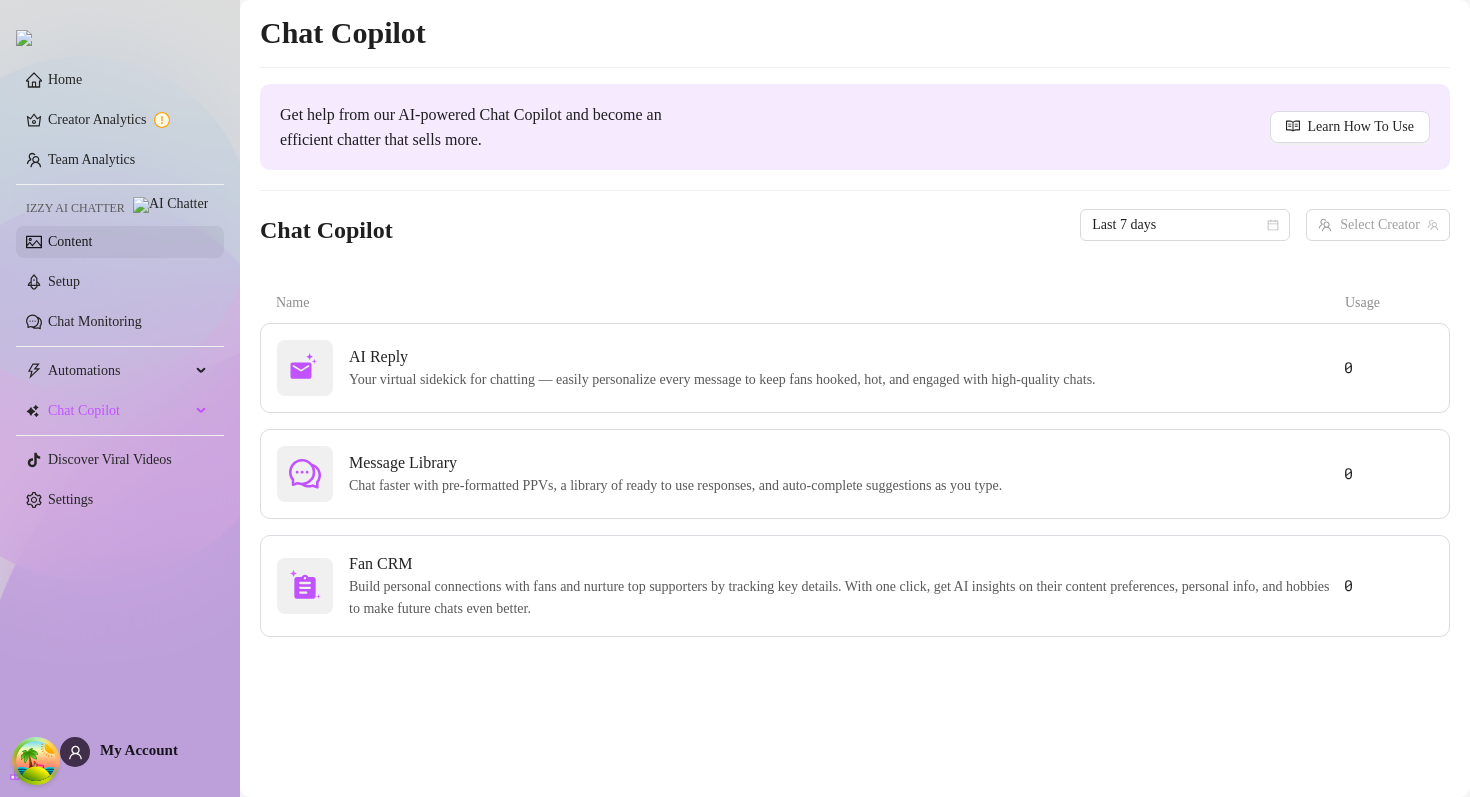 click on "Content" at bounding box center [70, 241] 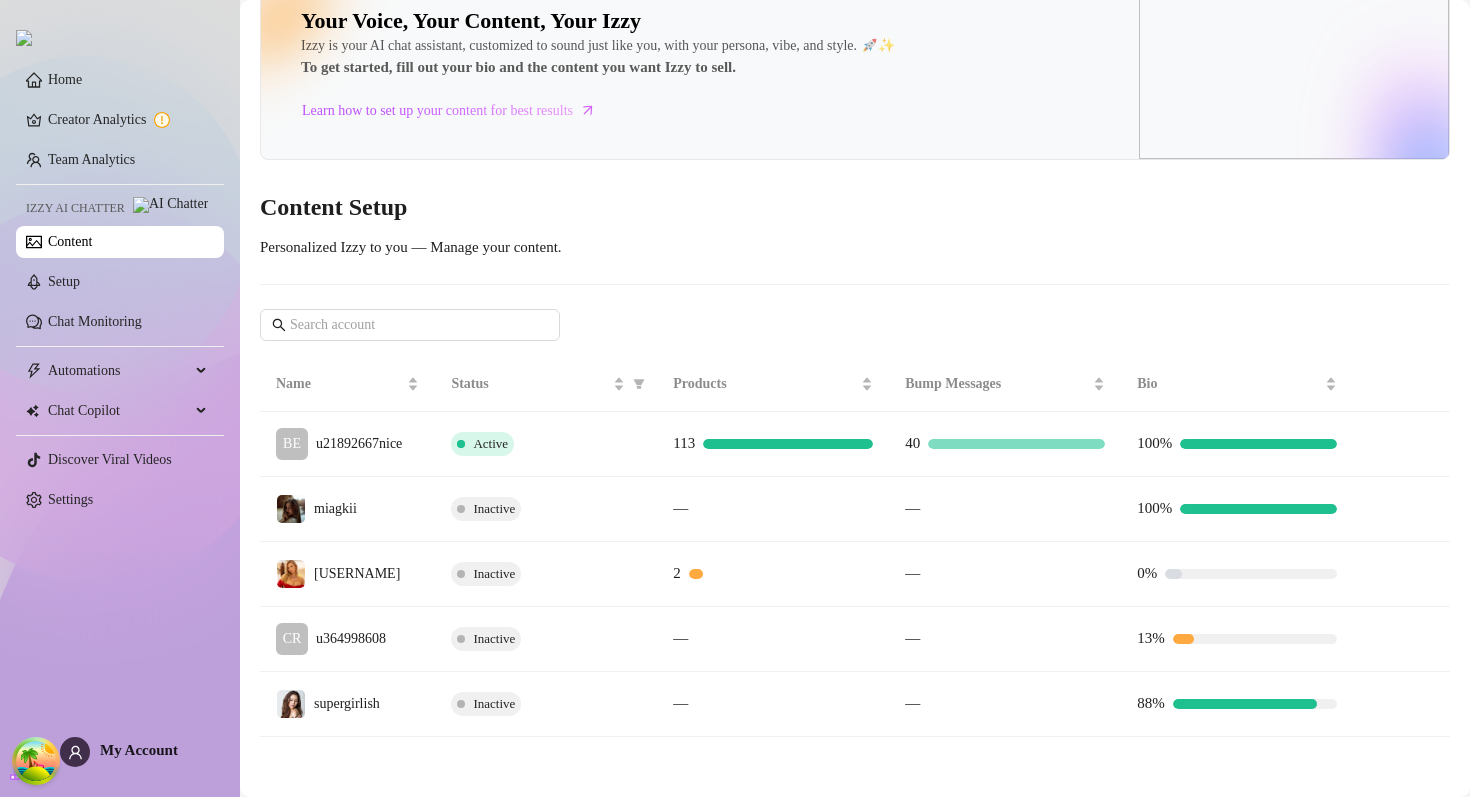scroll, scrollTop: 0, scrollLeft: 0, axis: both 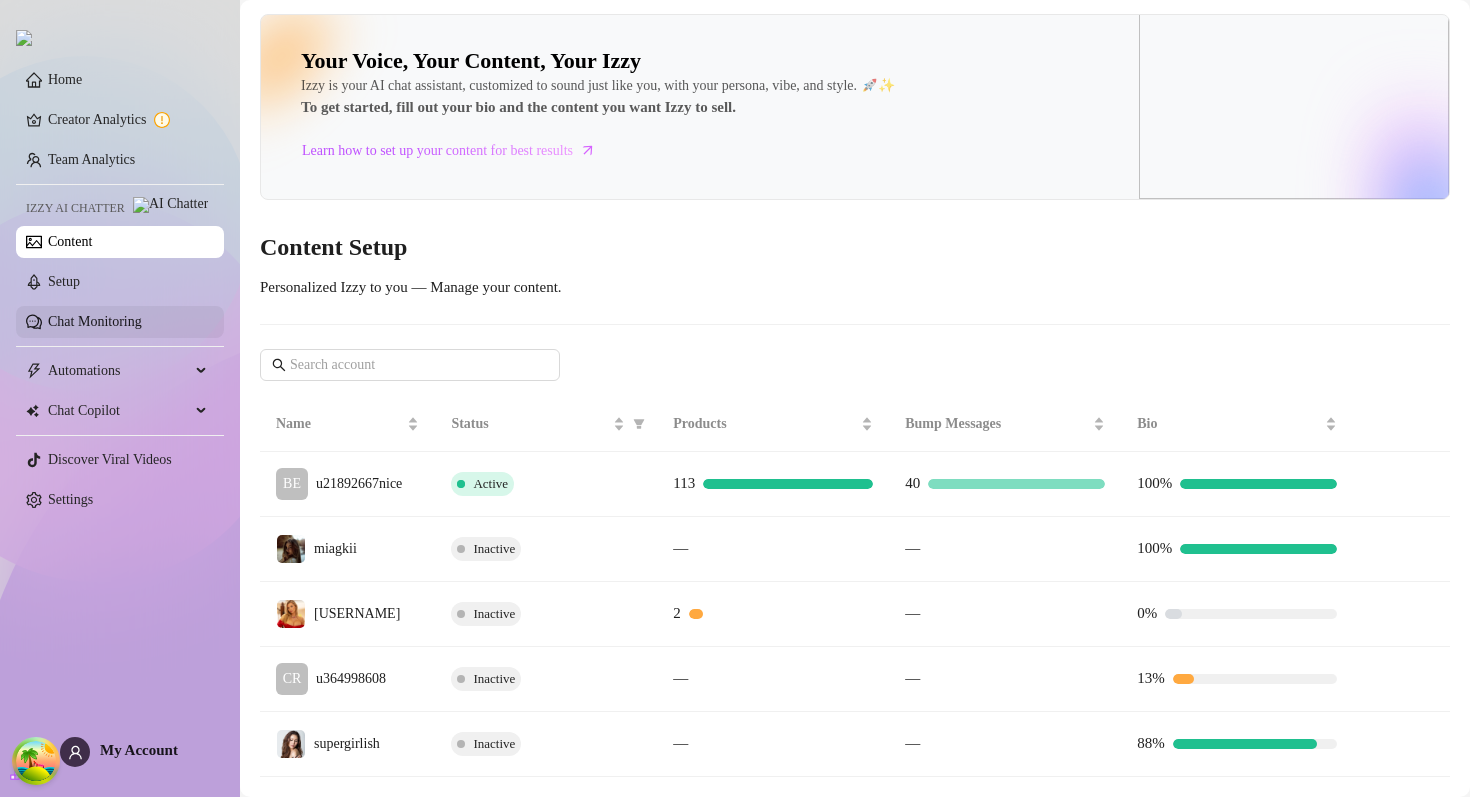 click on "Chat Monitoring" at bounding box center (95, 321) 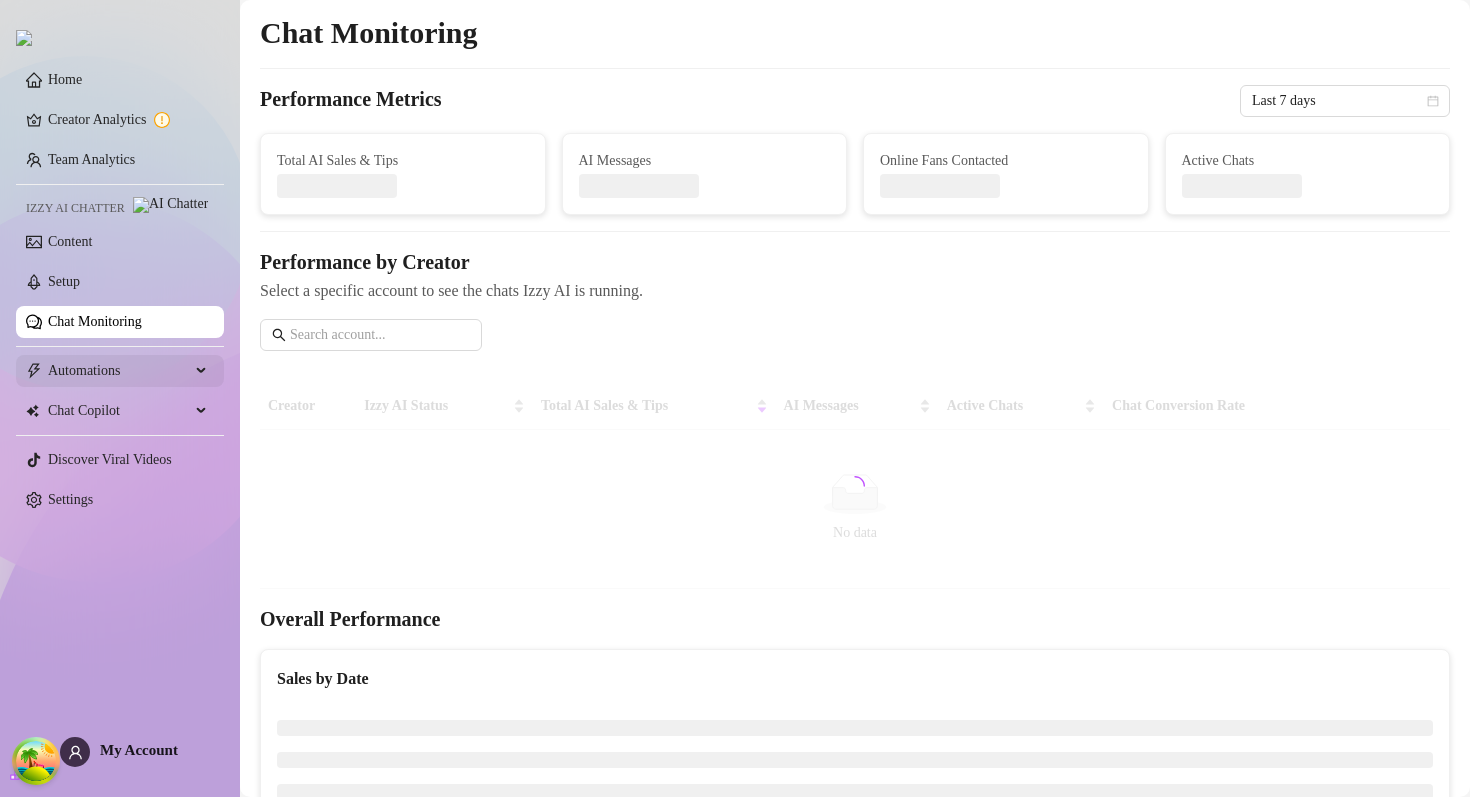 click on "Automations" at bounding box center (119, 371) 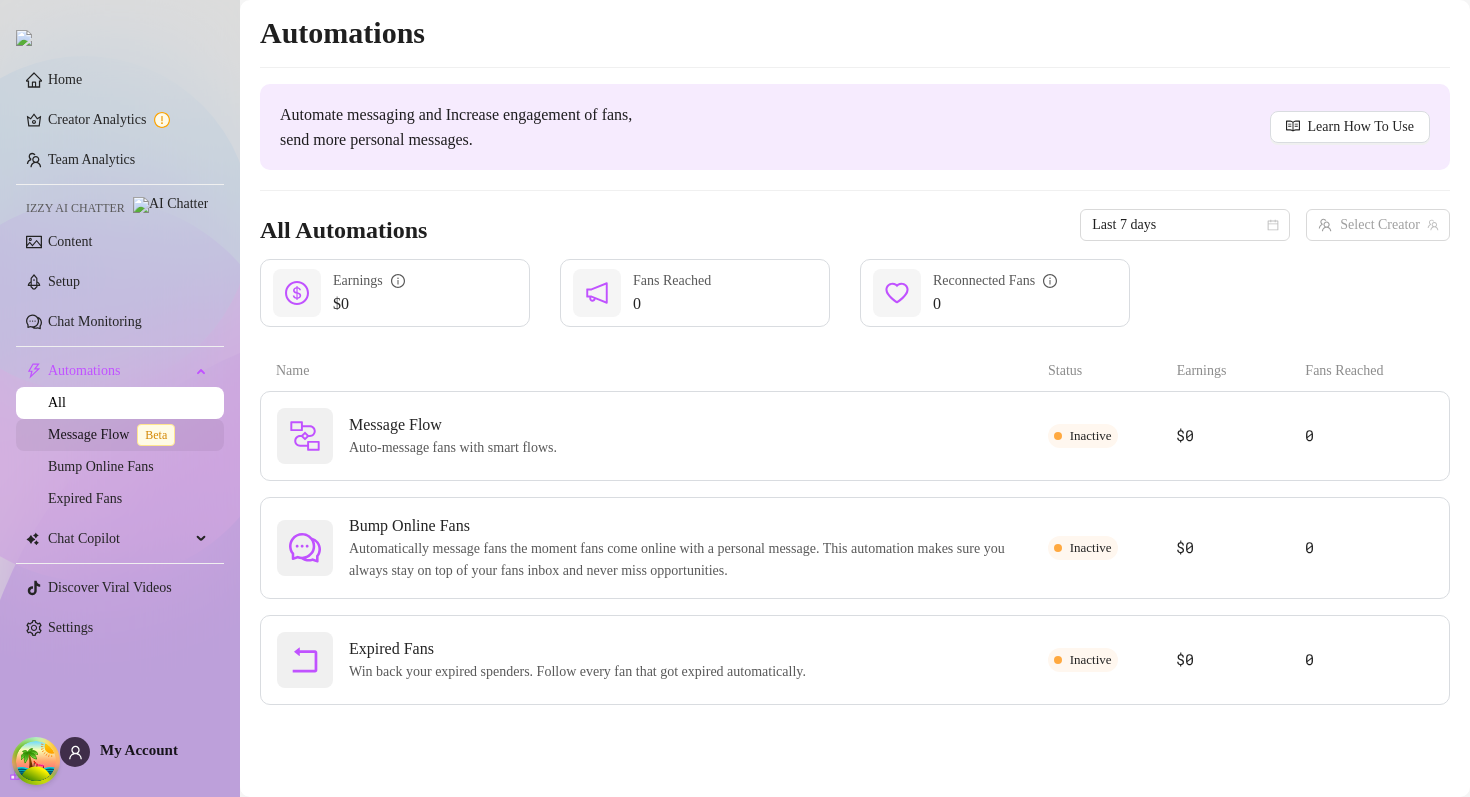 click on "Message Flow Beta" at bounding box center (115, 434) 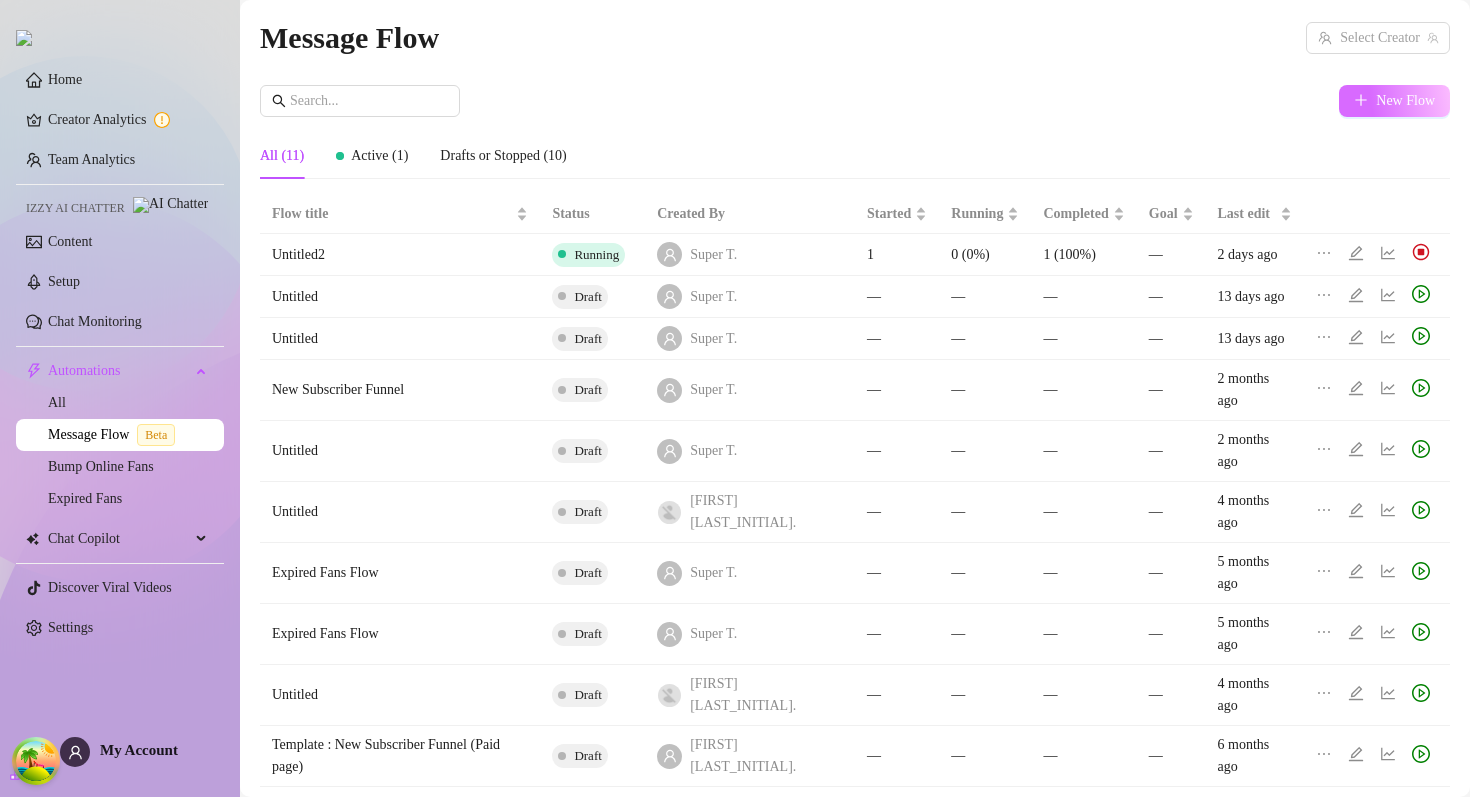 click on "New Flow" at bounding box center (1405, 101) 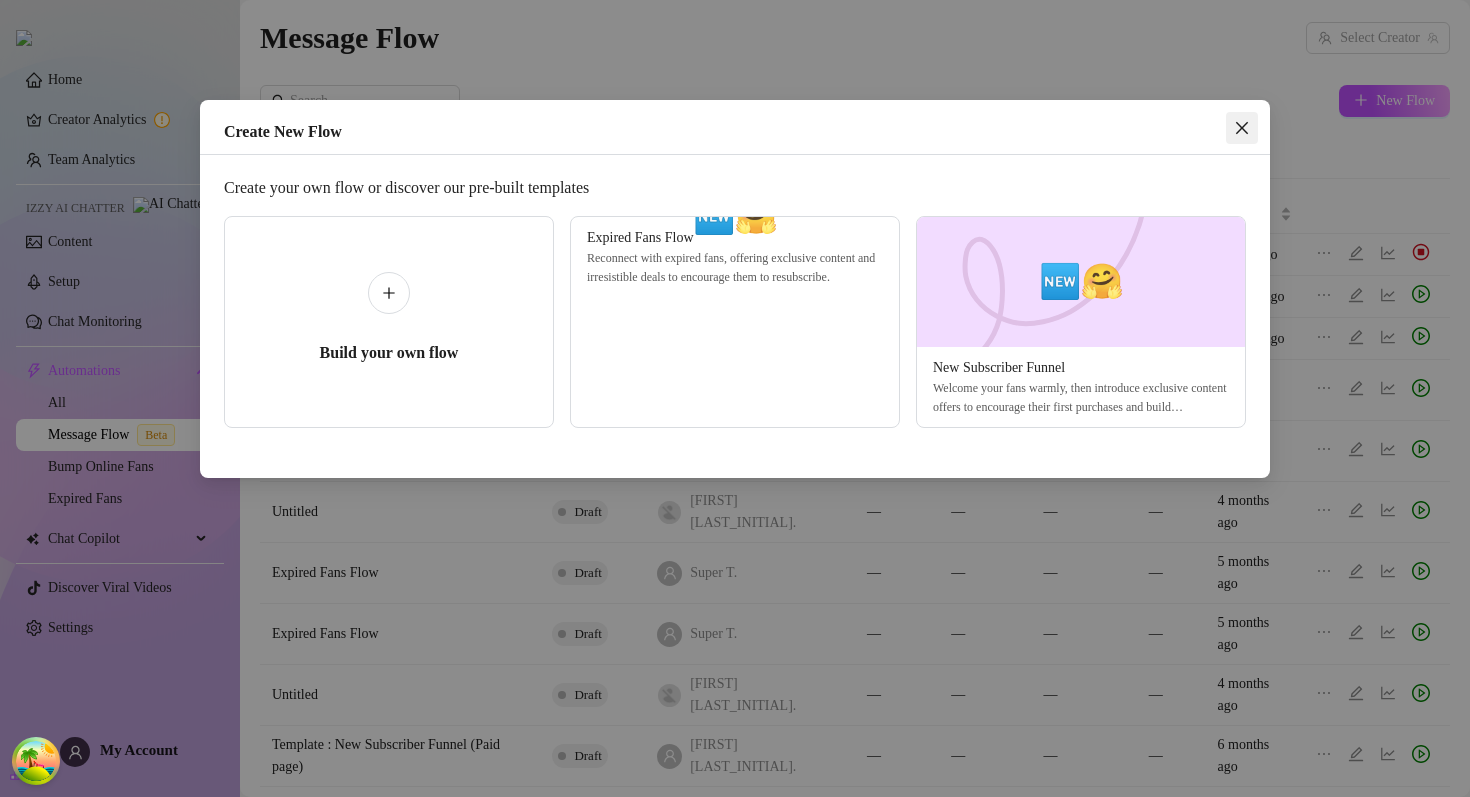 click 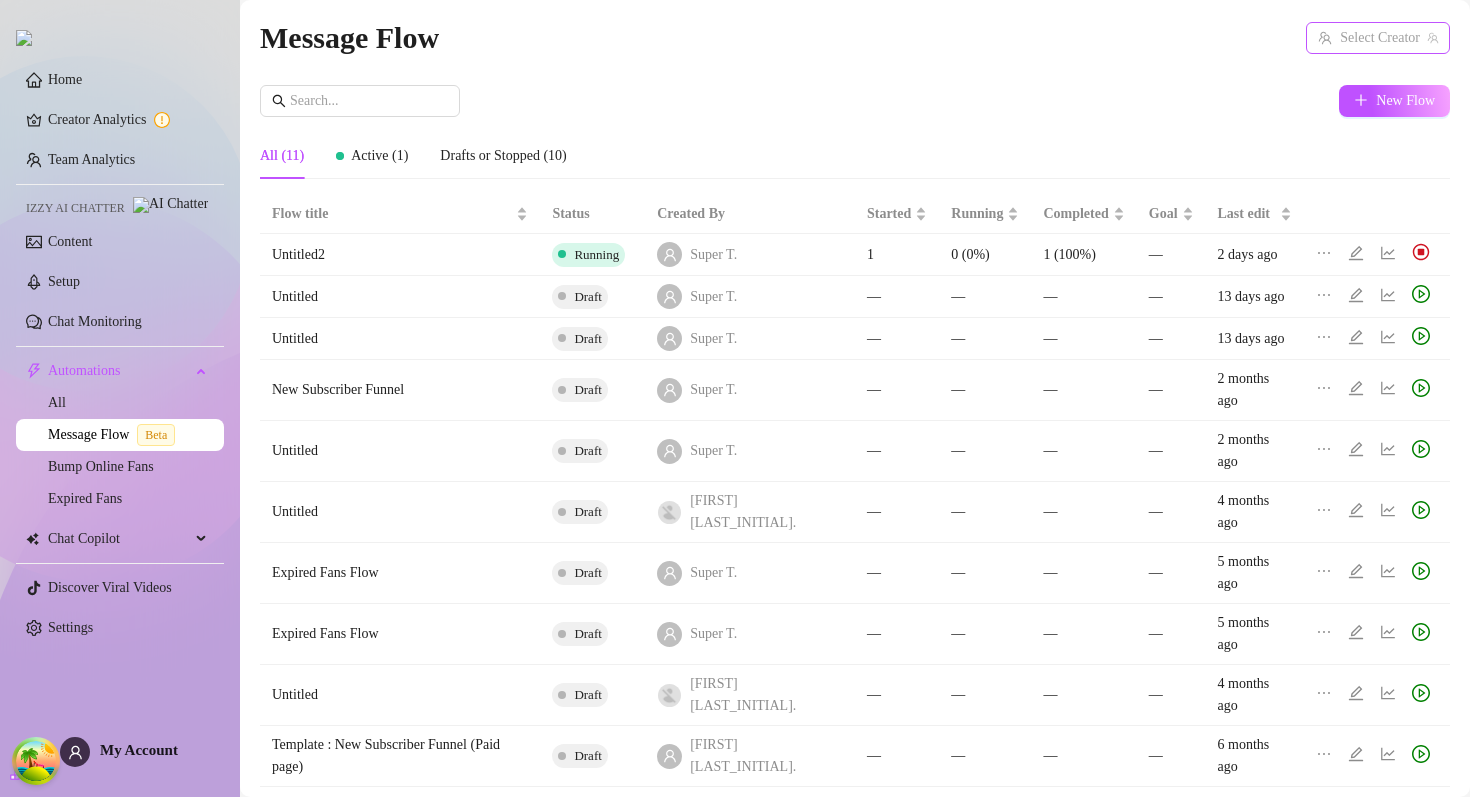 click at bounding box center (1369, 38) 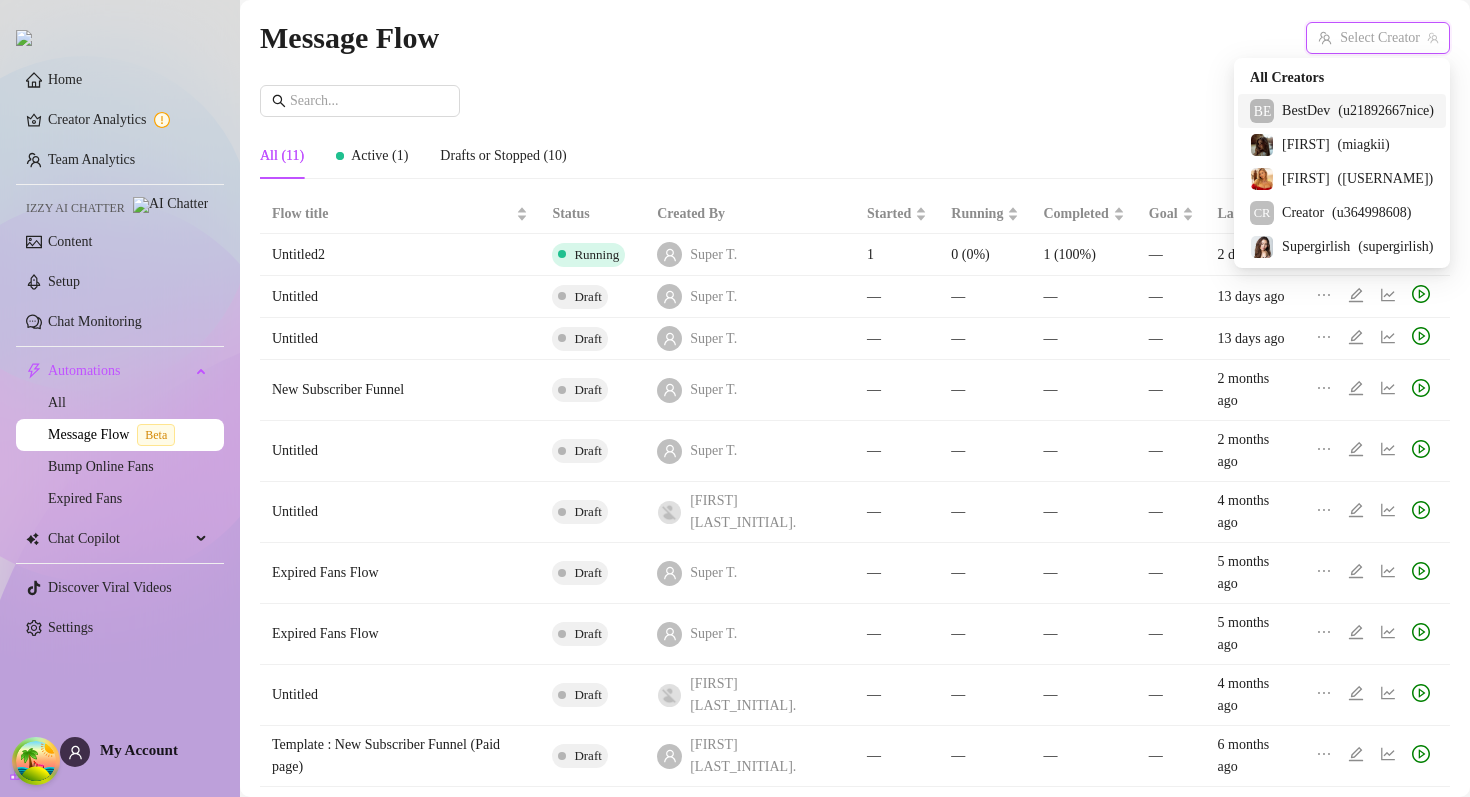 click on "BestDev" at bounding box center [1306, 111] 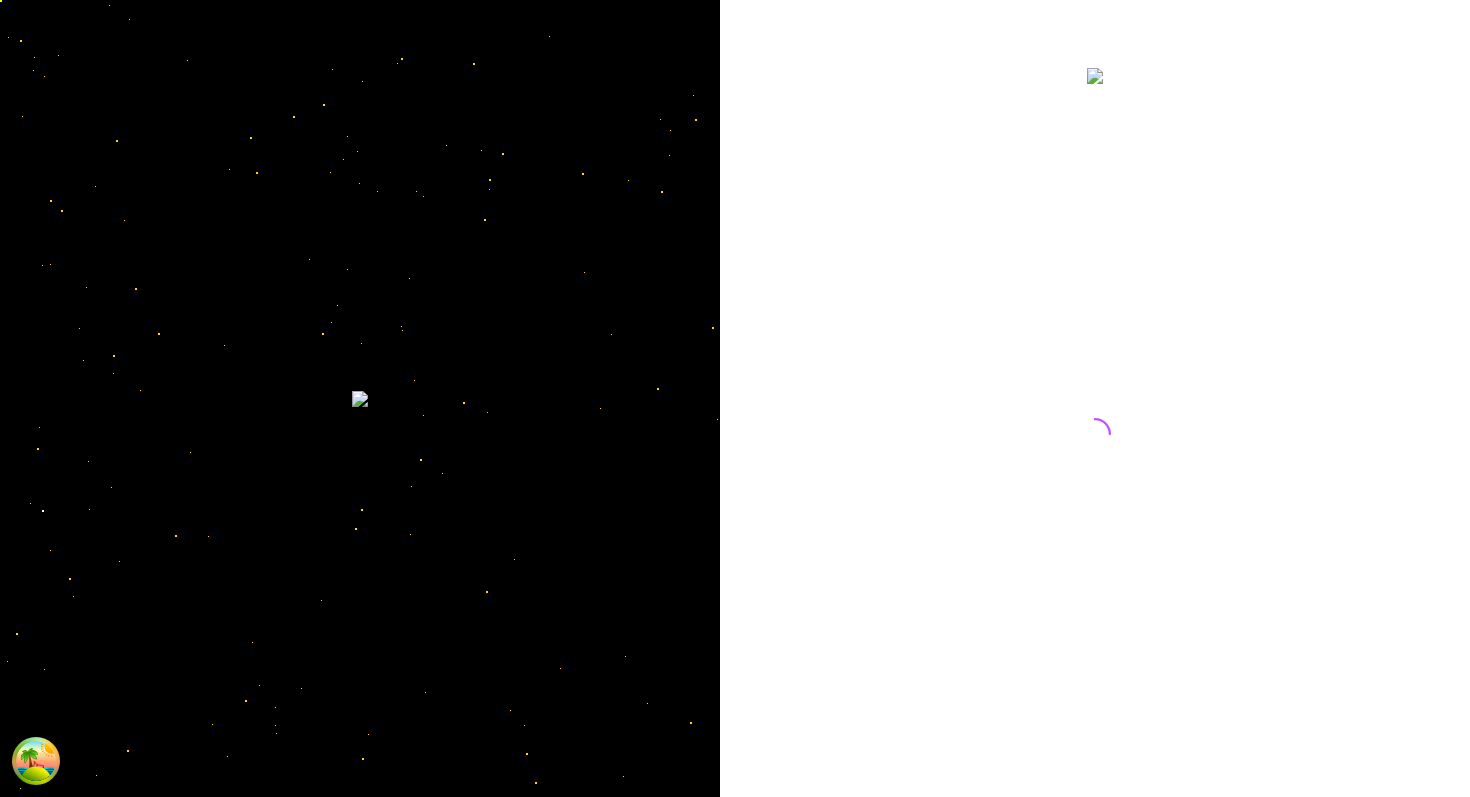 scroll, scrollTop: 0, scrollLeft: 0, axis: both 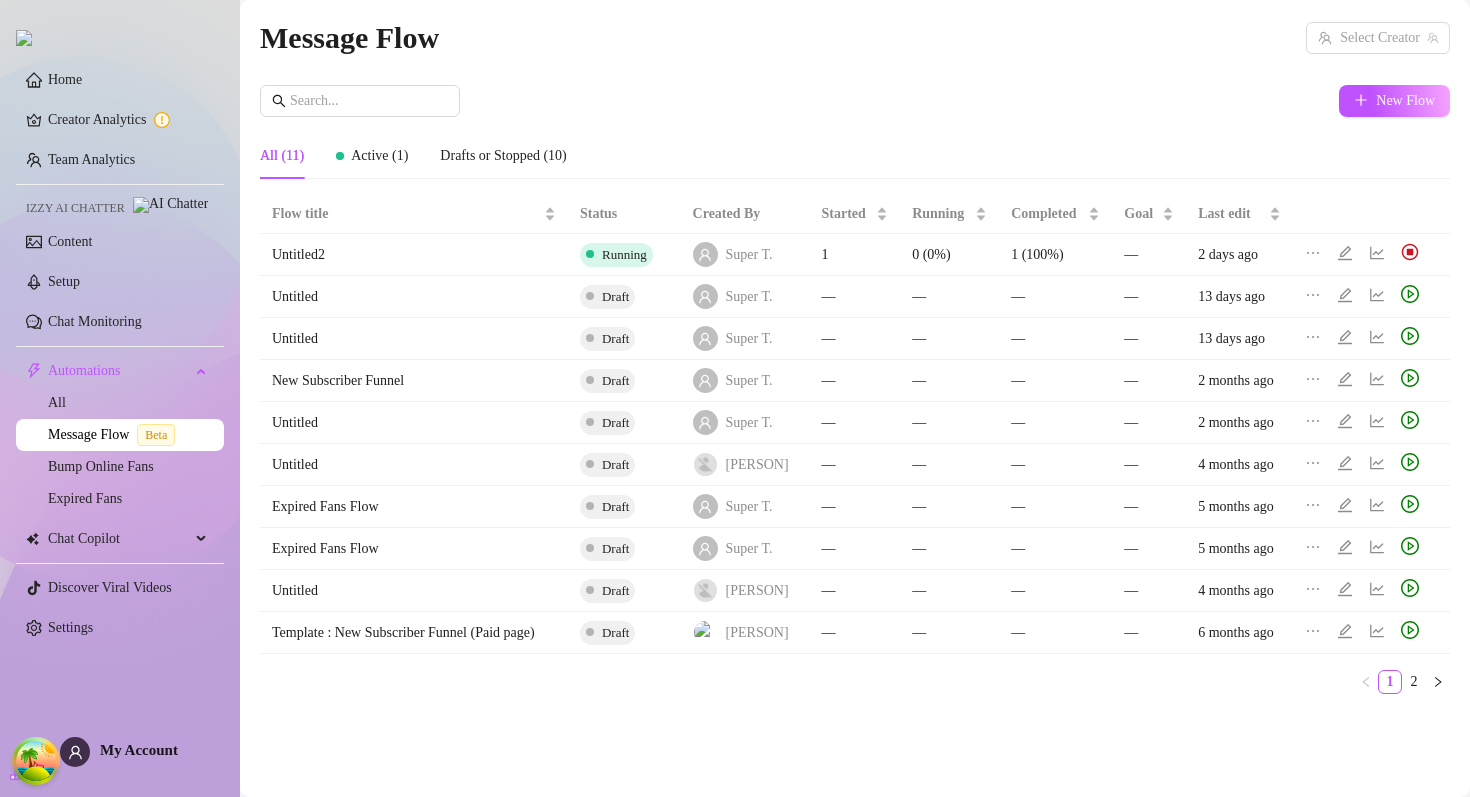 click on "New Flow All (11) Active (1) Drafts or Stopped (10) Flow title Status Created By Started Running Completed Goal Last edit Untitled2 Running Super T. 1 0 (0%) 1 (100%) — 2 days ago Untitled Draft Super T. — — — — 13 days ago Untitled Draft Super T. — — — — 13 days ago New Subscriber Funnel Draft Super T. — — — — 2 months ago Untitled Draft Super T. — — — — 2 months ago Untitled Draft [NAME] — — — — 4 months ago Expired Fans Flow Draft Super T. — — — — 5 months ago Expired Fans Flow Draft Super T. — — — — 5 months ago Untitled Draft [NAME] — — — — 4 months ago Template : New Subscriber Funnel (Paid page) Draft [NAME] — — — — 6 months ago 1 2" at bounding box center (855, 397) 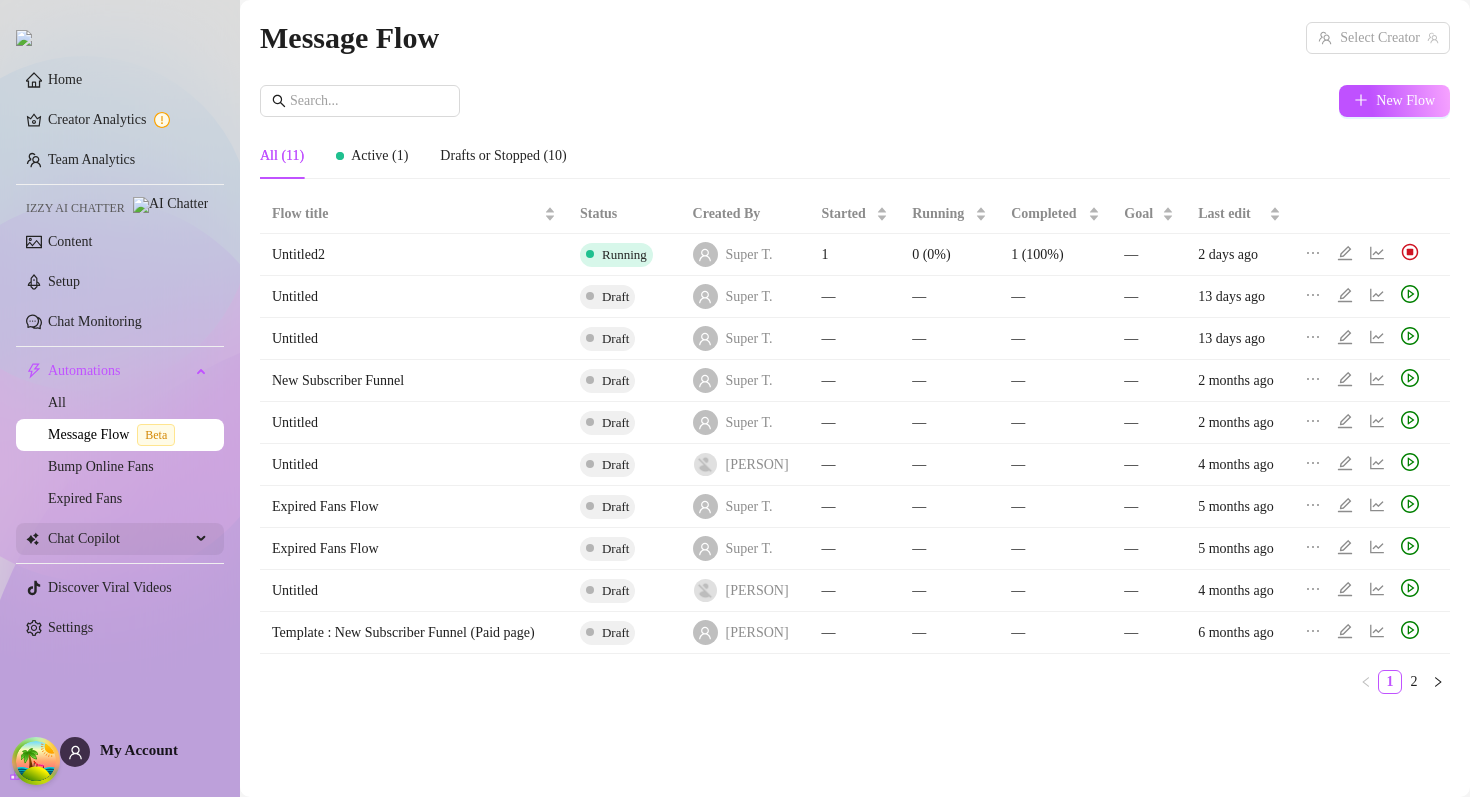 click on "Chat Copilot" at bounding box center (119, 539) 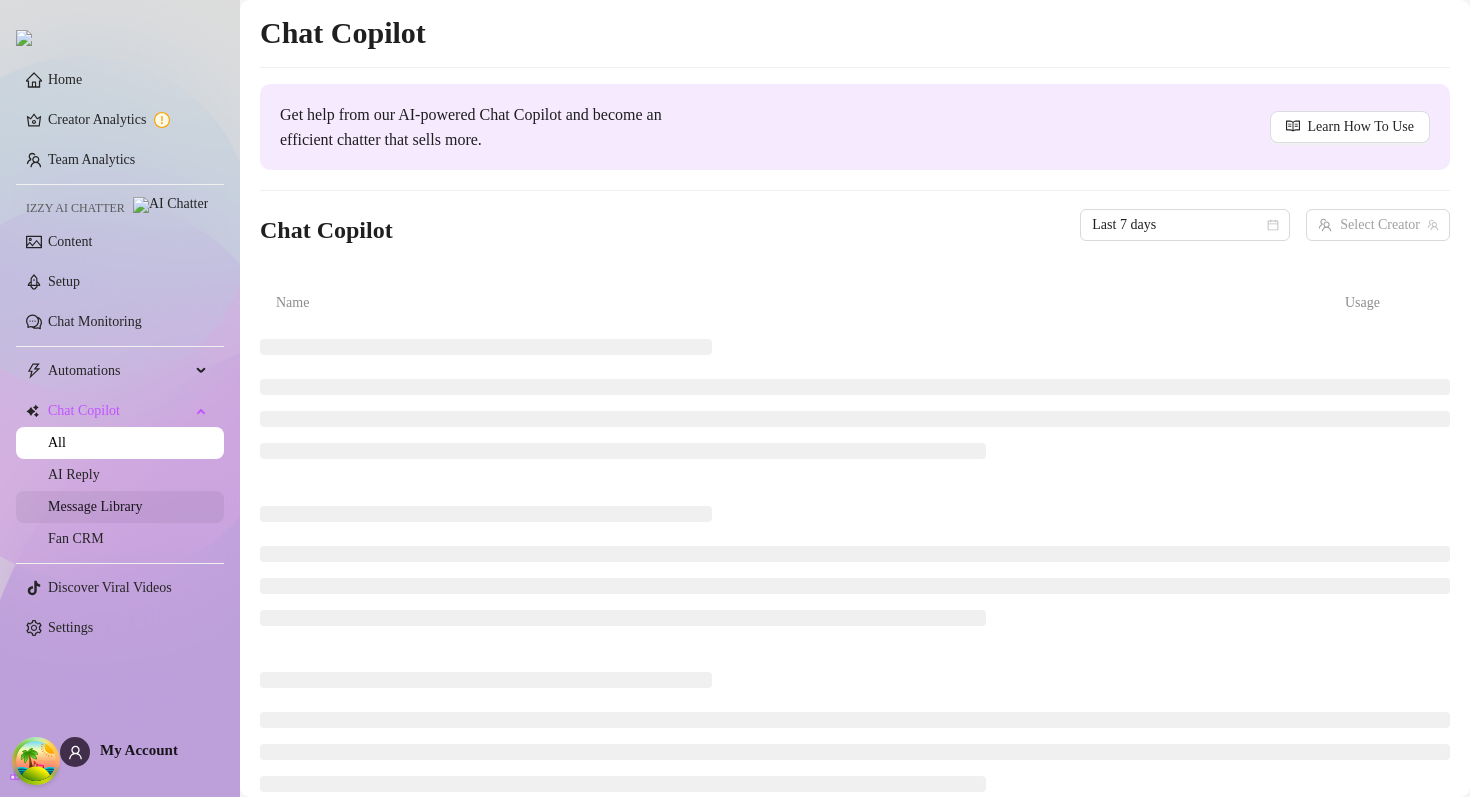 click on "Message Library" at bounding box center (95, 506) 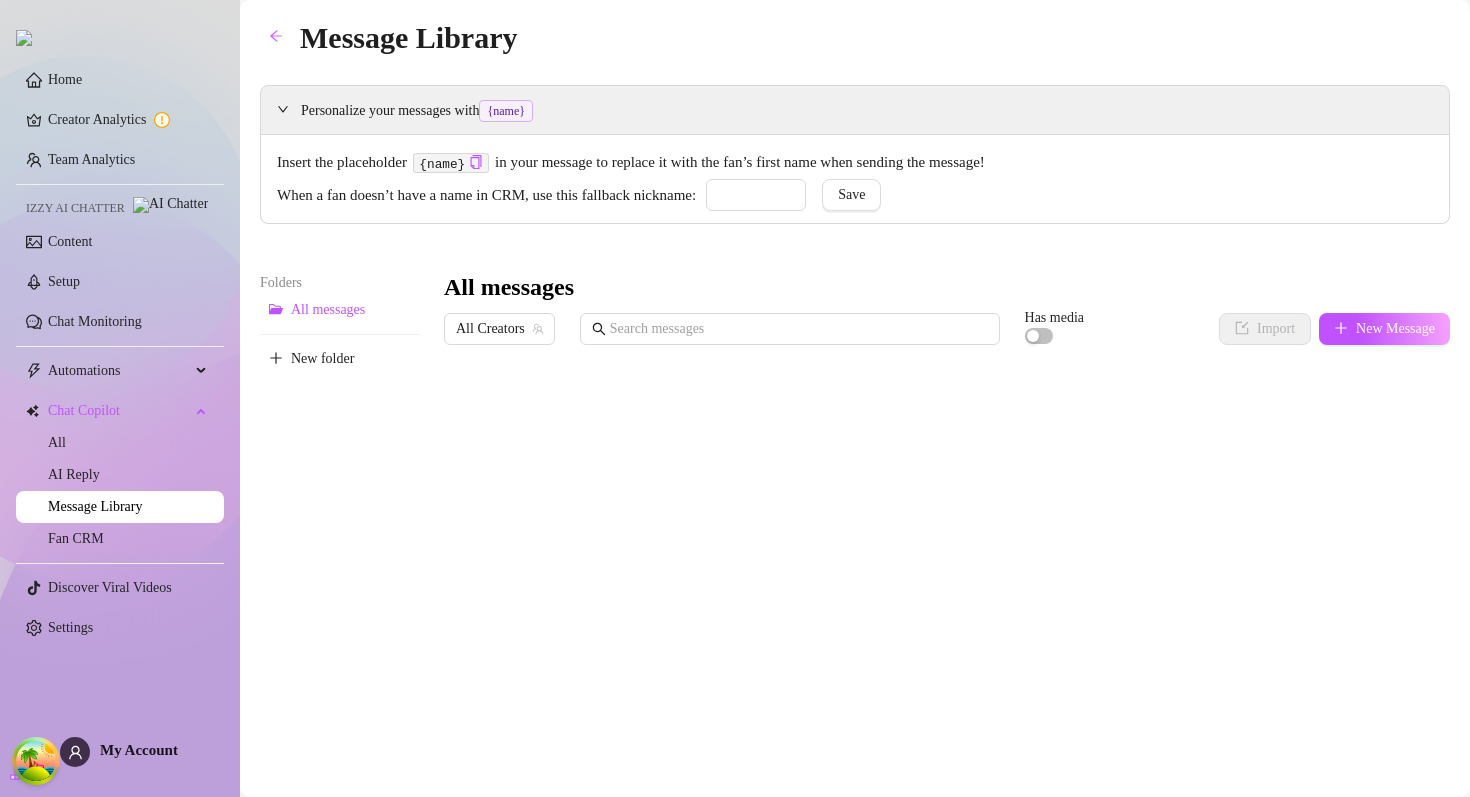 type on "jamis" 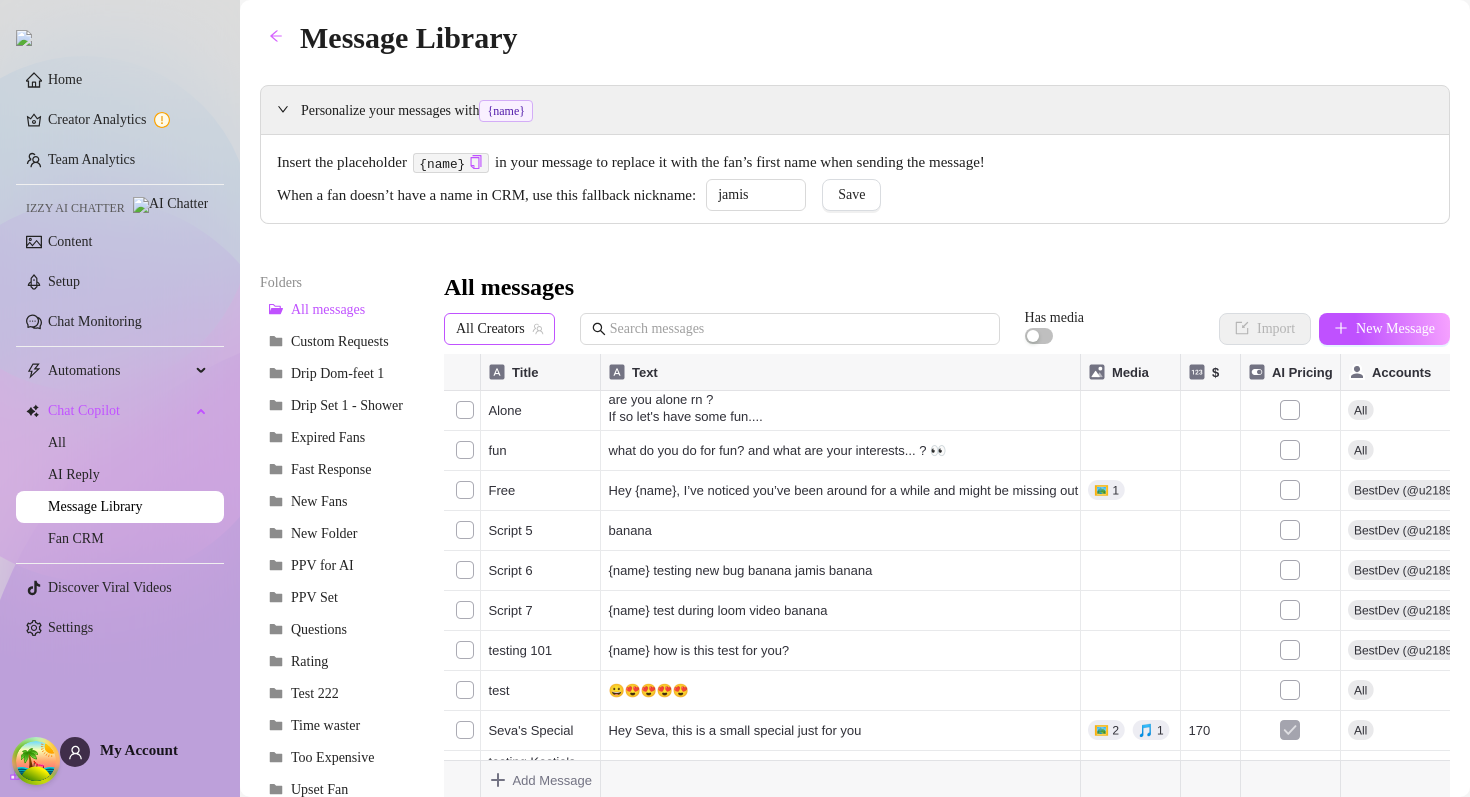 click on "All Creators" at bounding box center [499, 329] 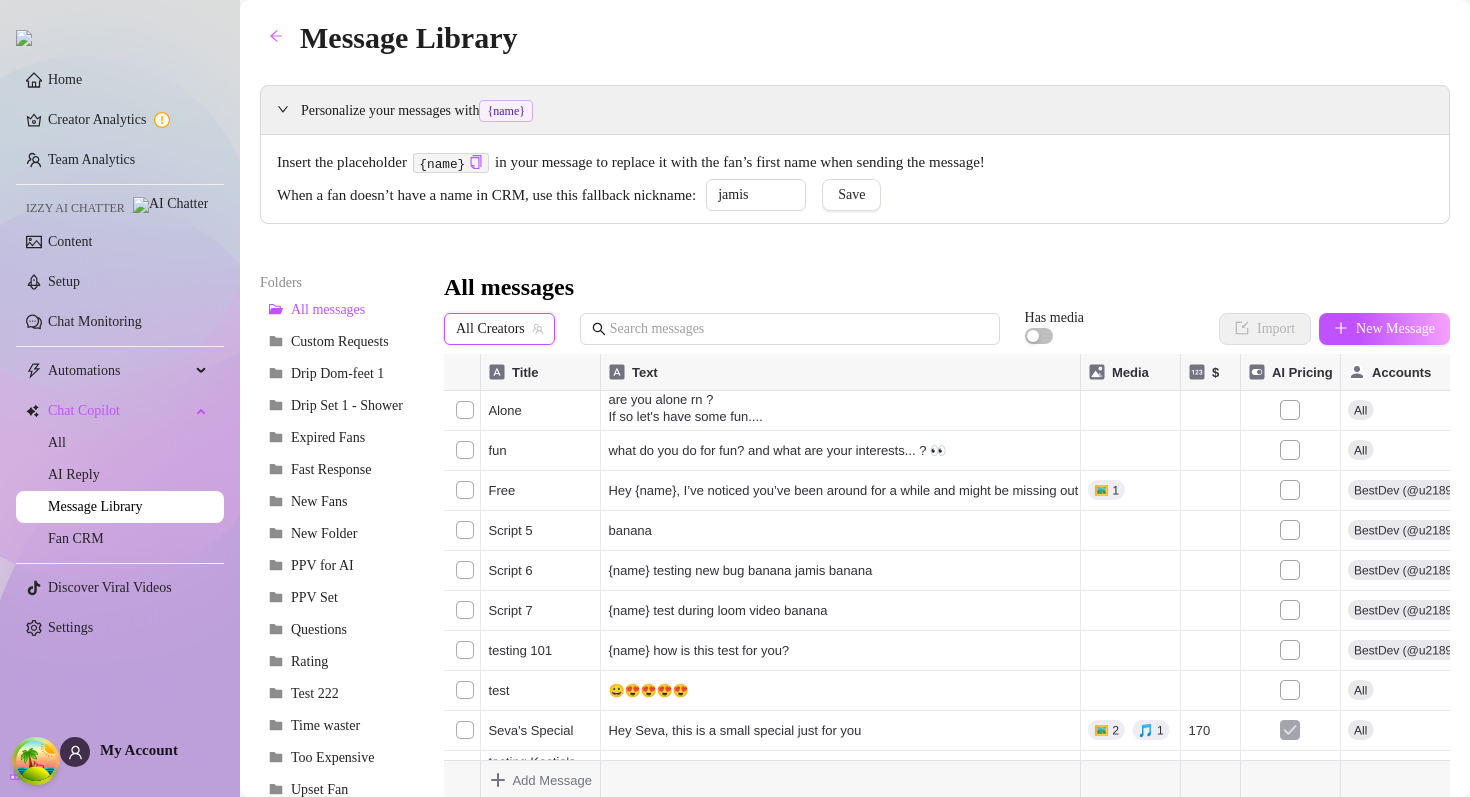 click on "All Creators" at bounding box center (499, 329) 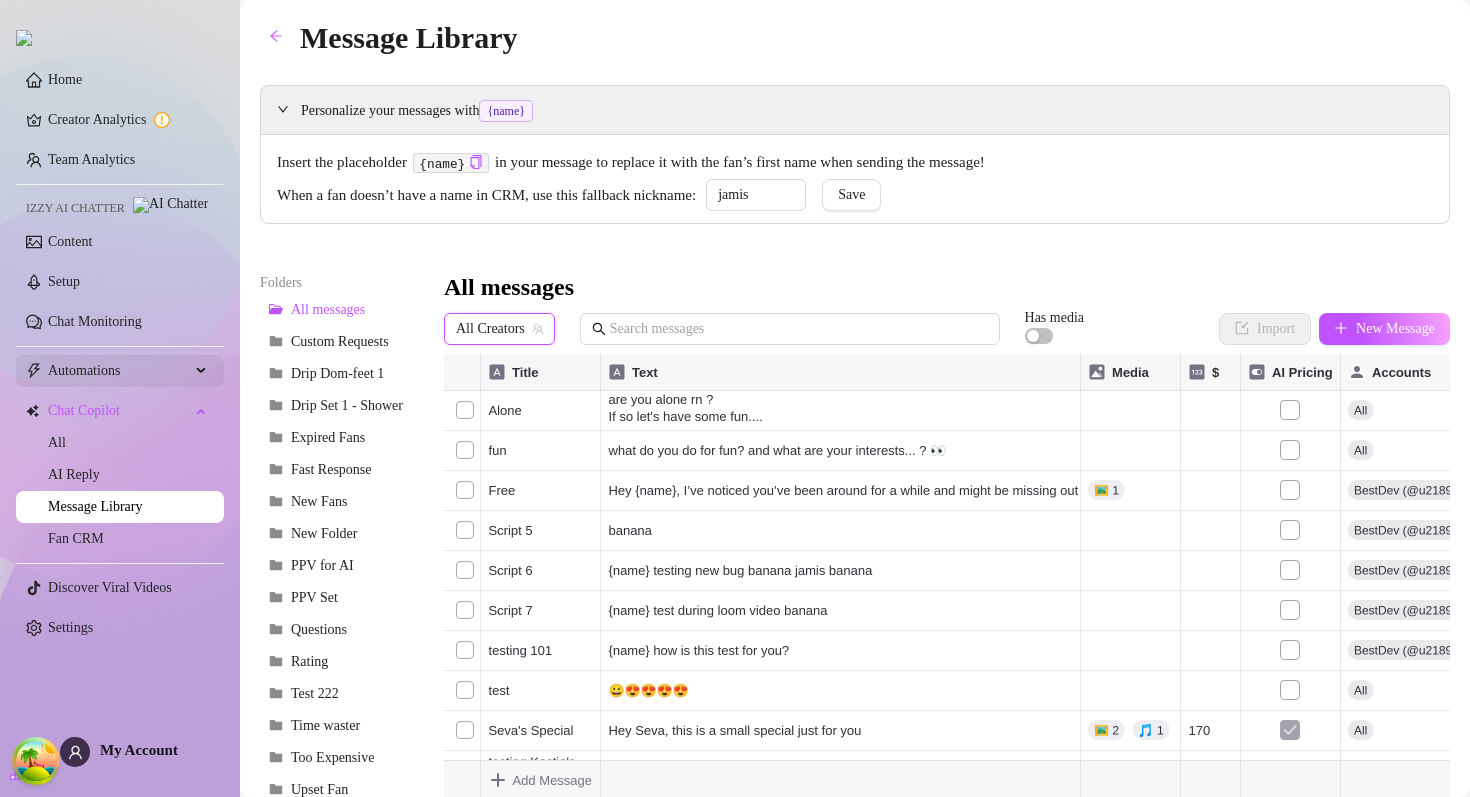 click on "Automations" at bounding box center (119, 371) 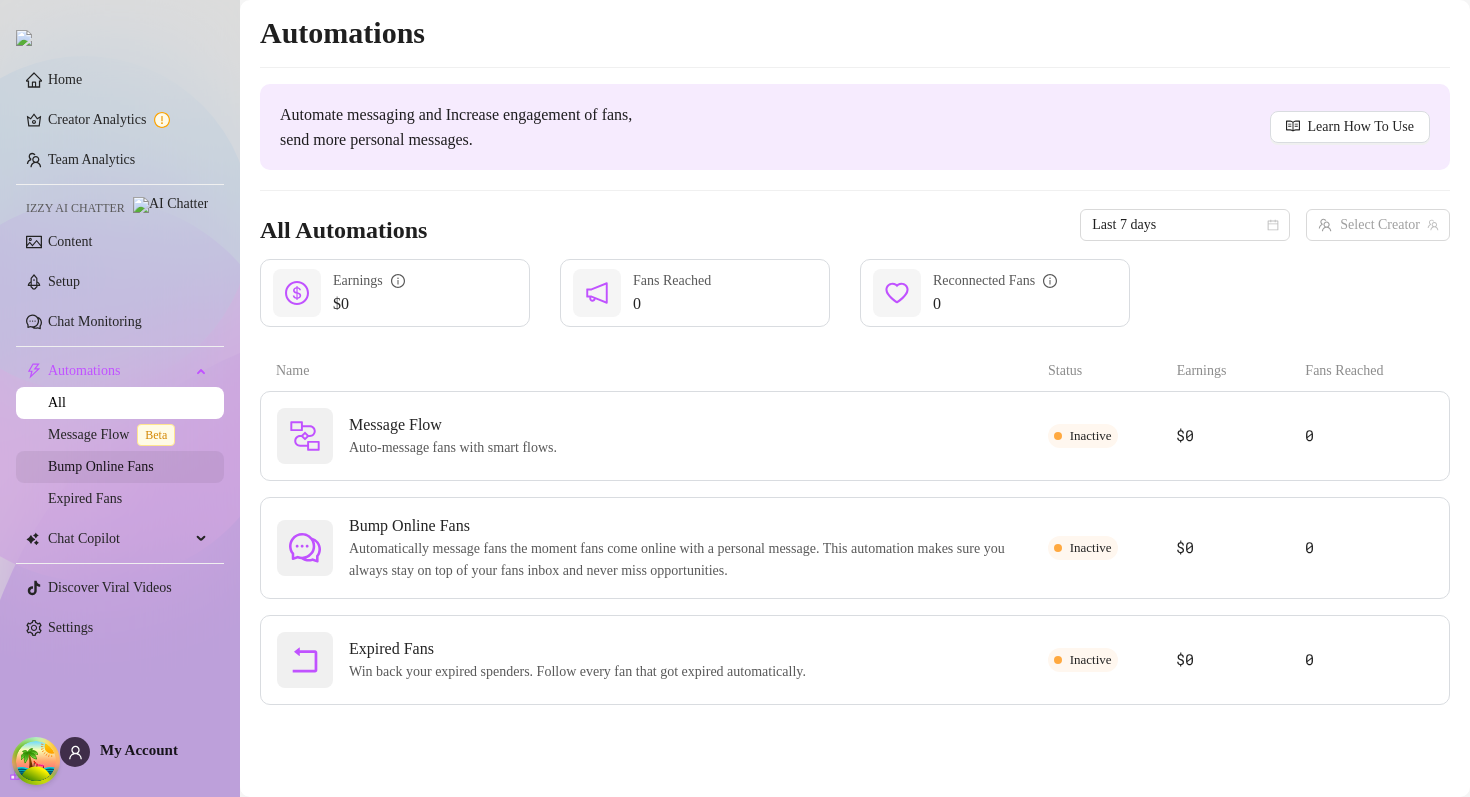 click on "Bump Online Fans" at bounding box center [101, 466] 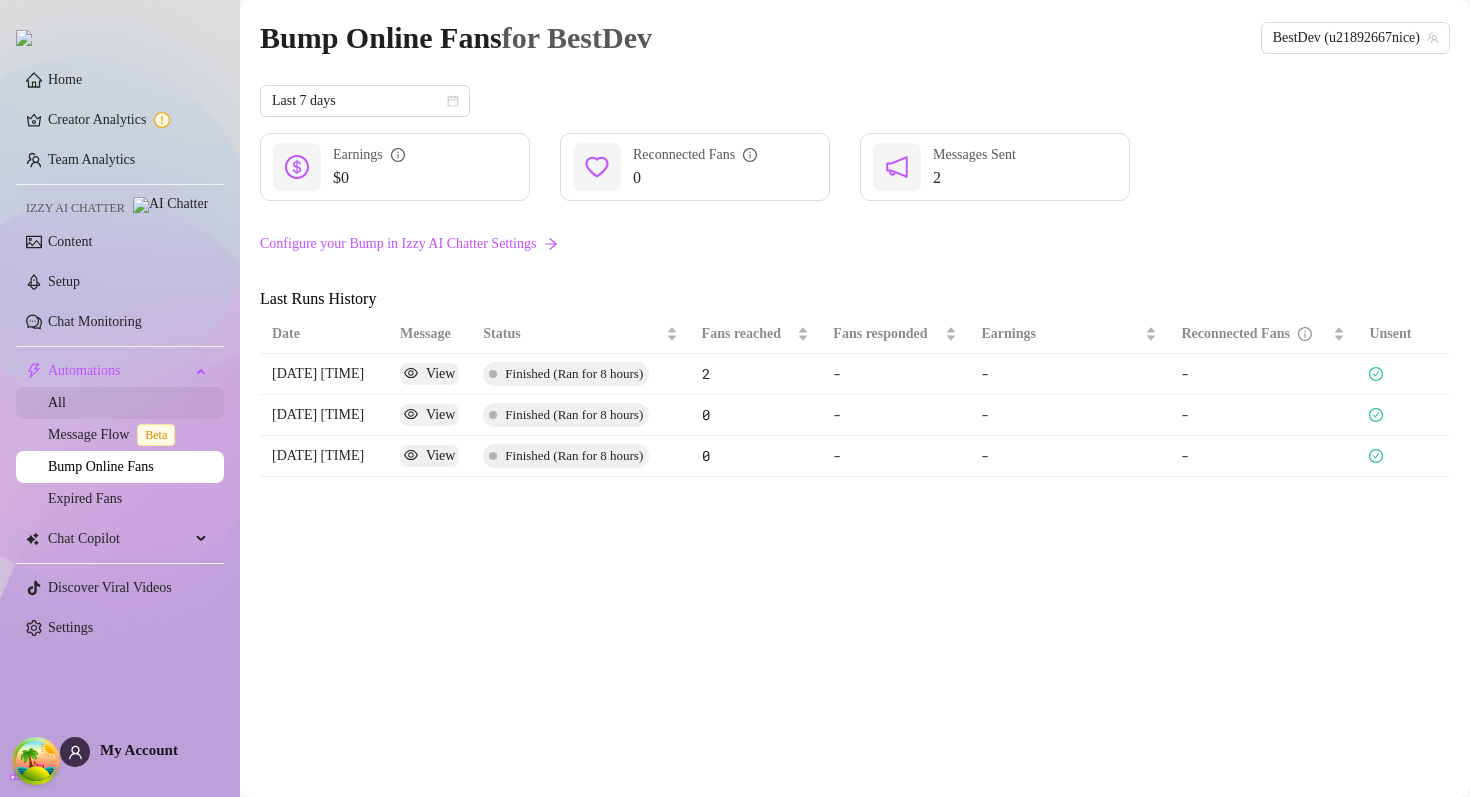 click on "All" at bounding box center [57, 402] 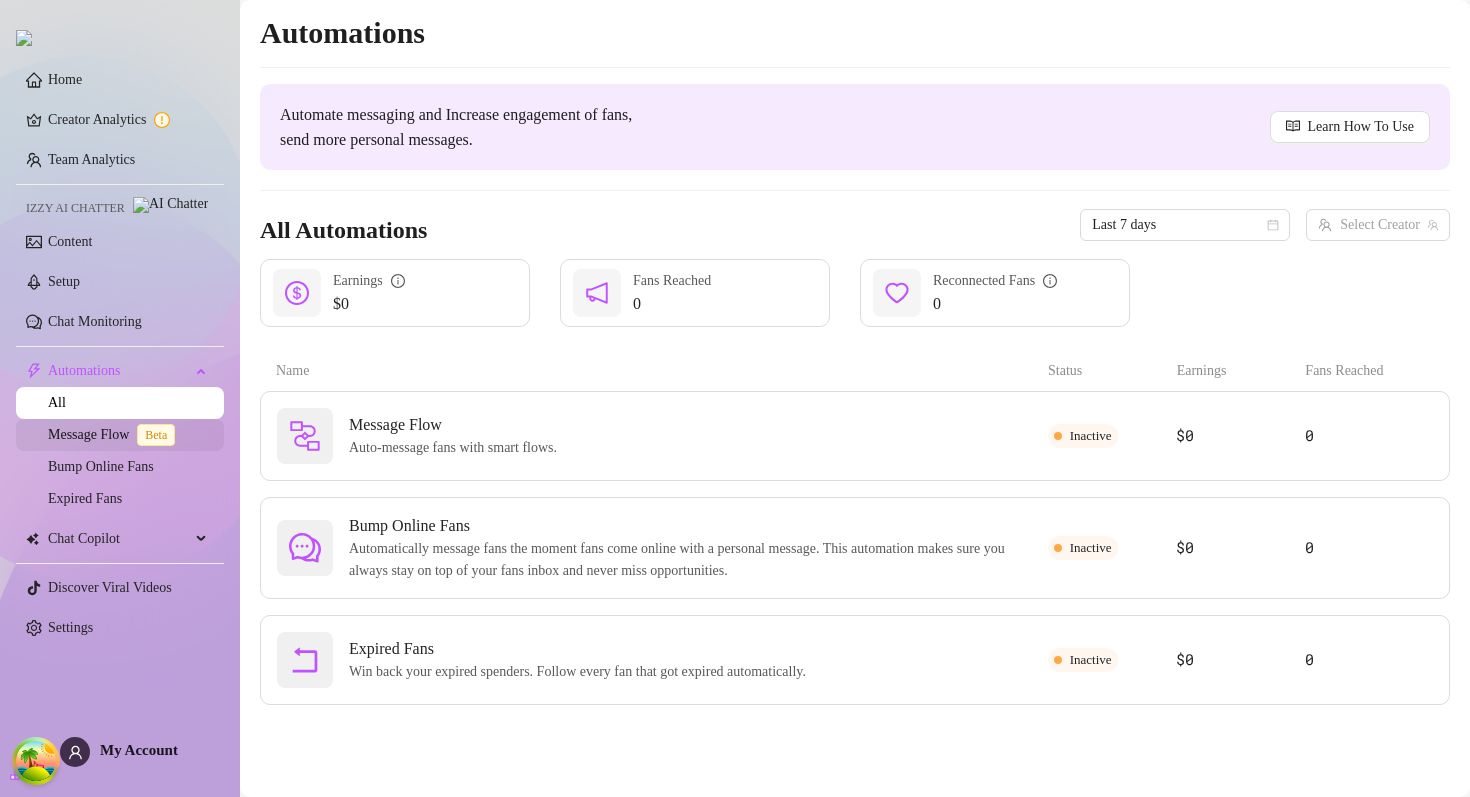 click on "Message Flow Beta" at bounding box center (115, 434) 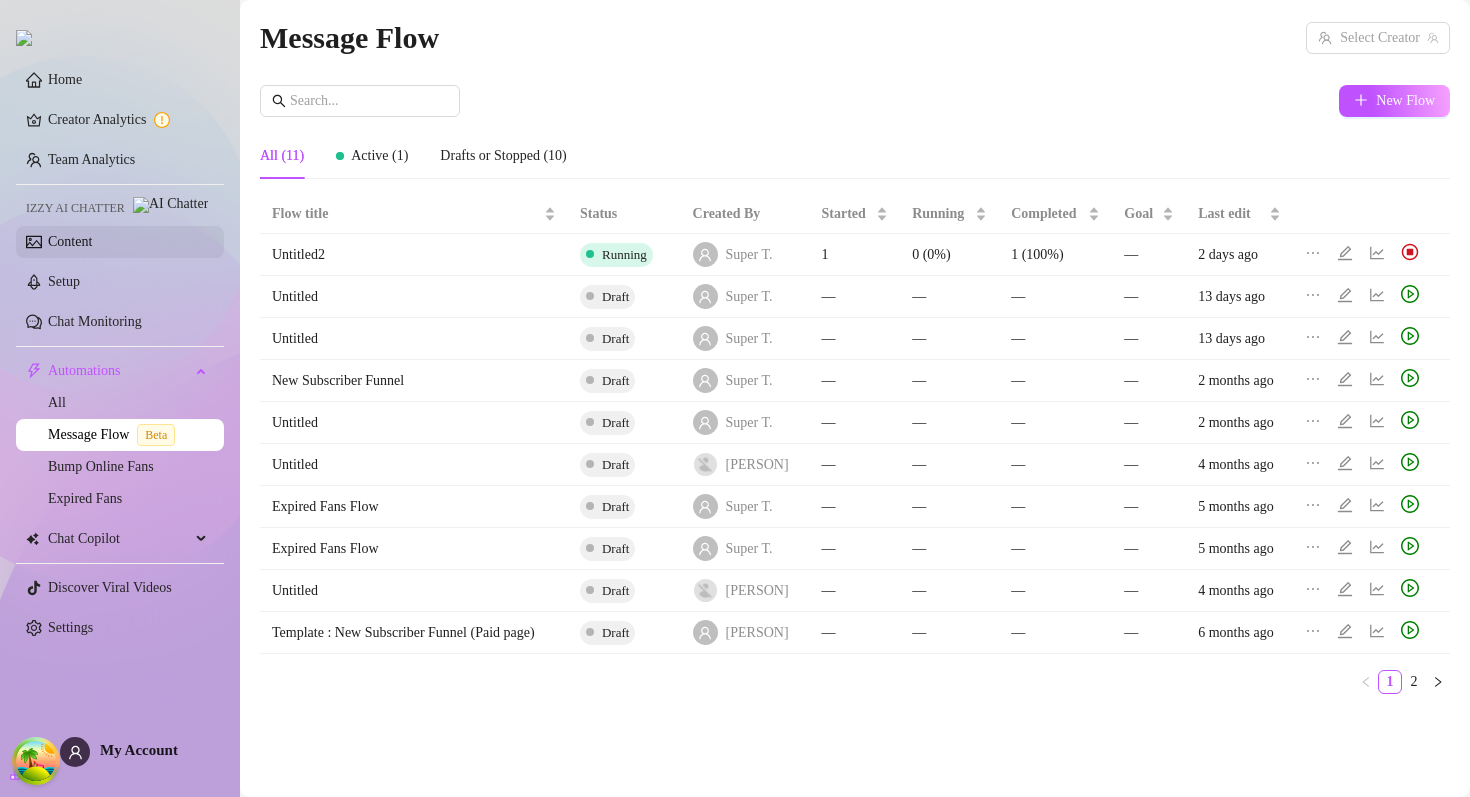 click on "Content" at bounding box center (70, 241) 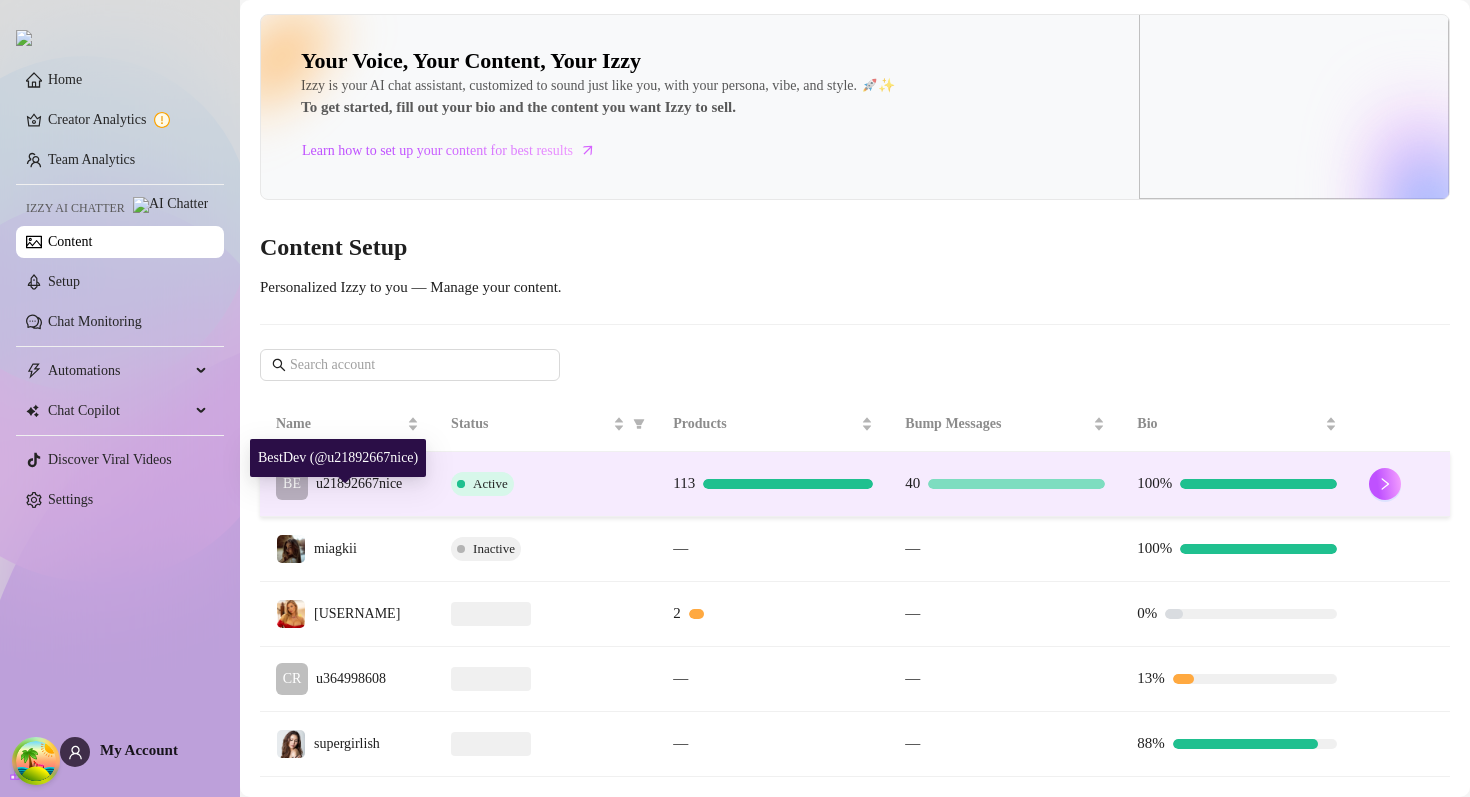click on "u21892667nice" at bounding box center (359, 483) 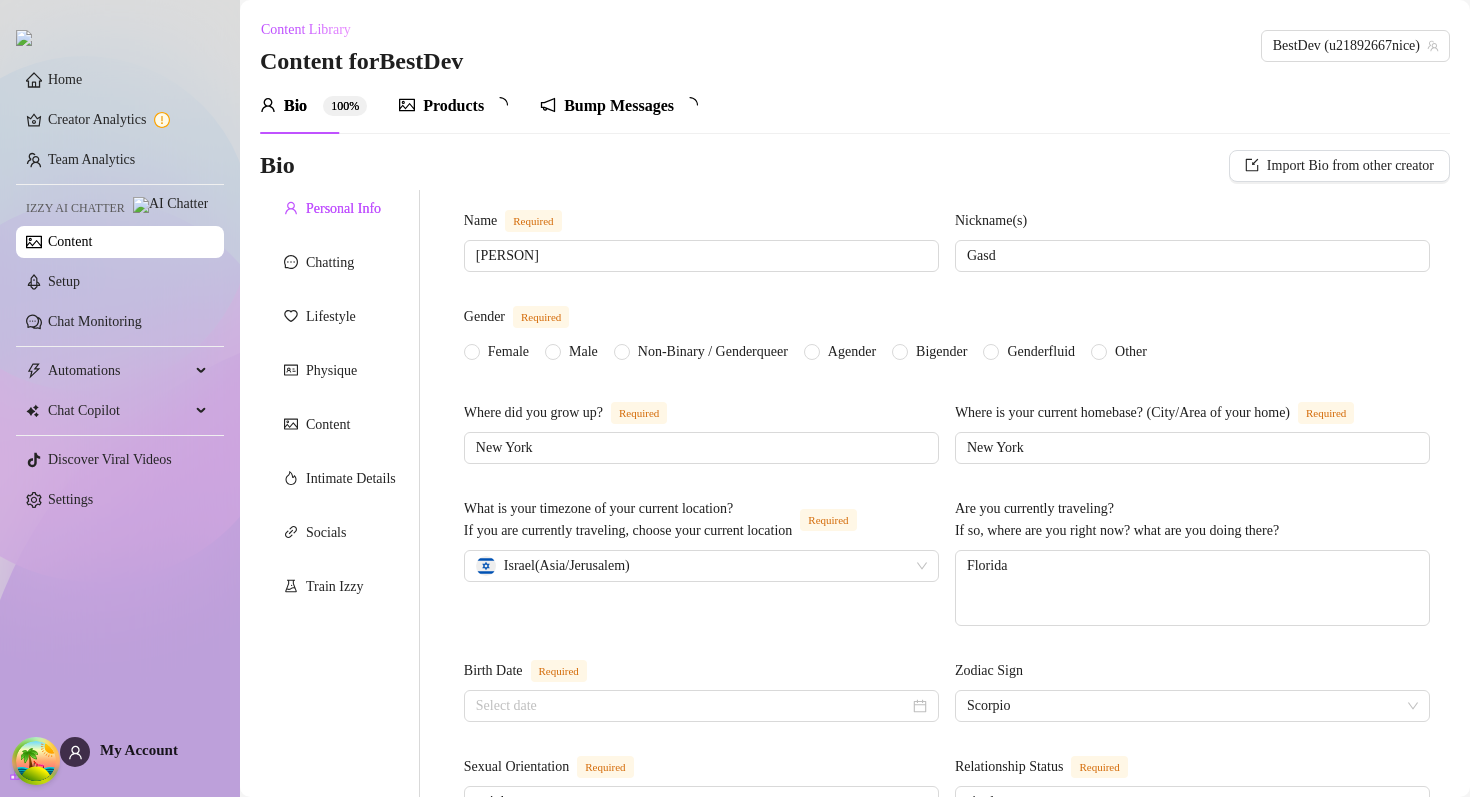 type 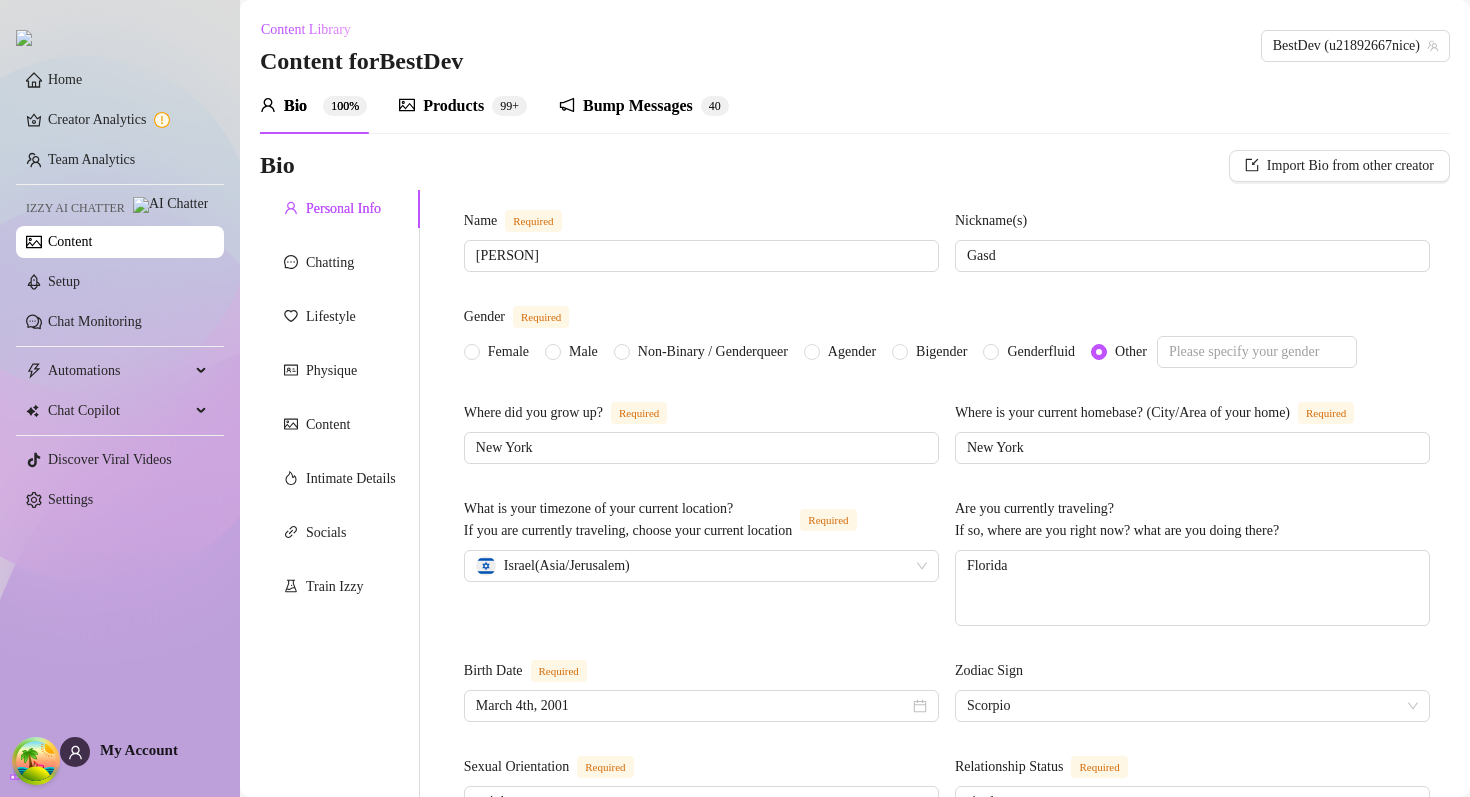 click on "Products" at bounding box center [453, 106] 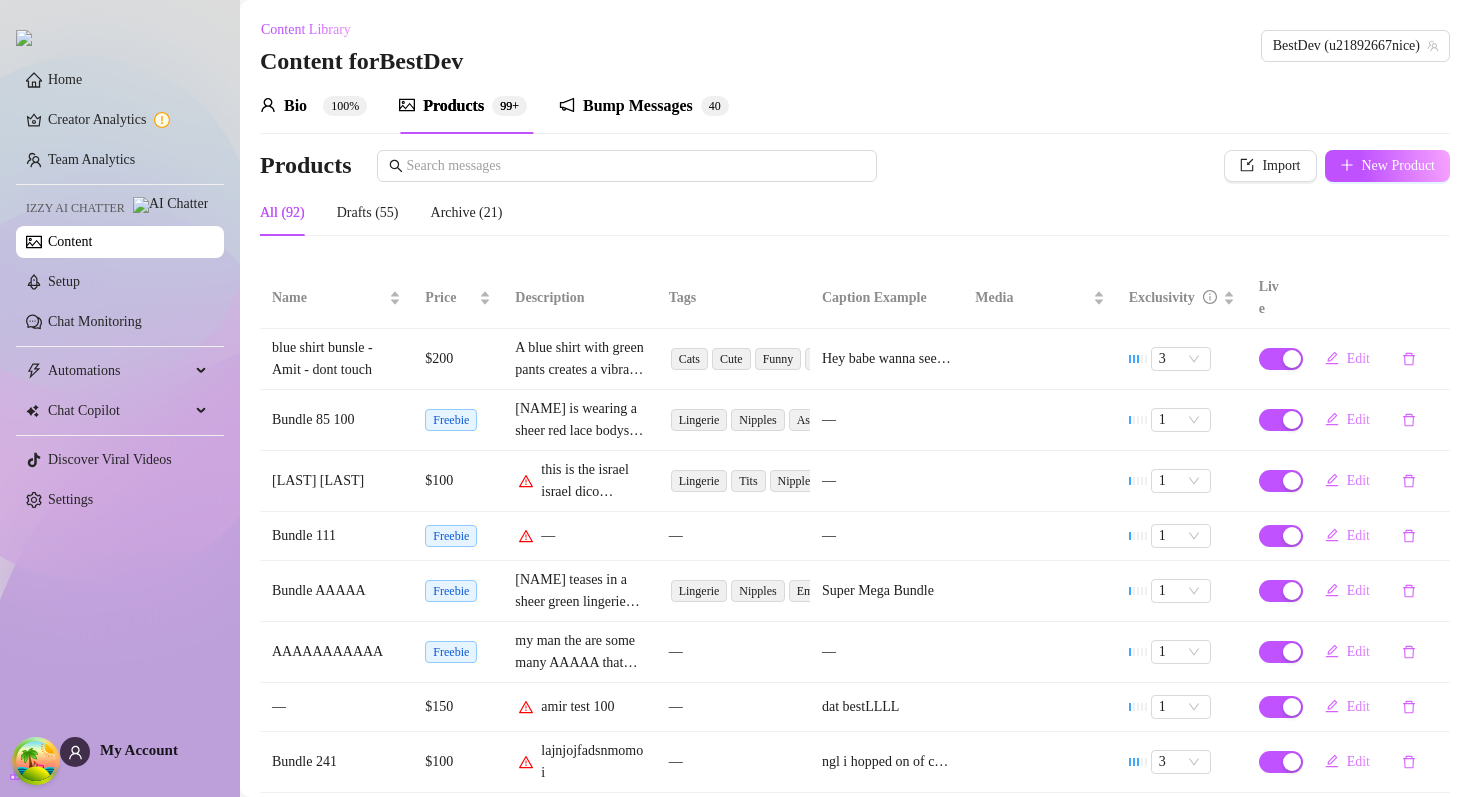 click on "Bio   100%" at bounding box center (313, 106) 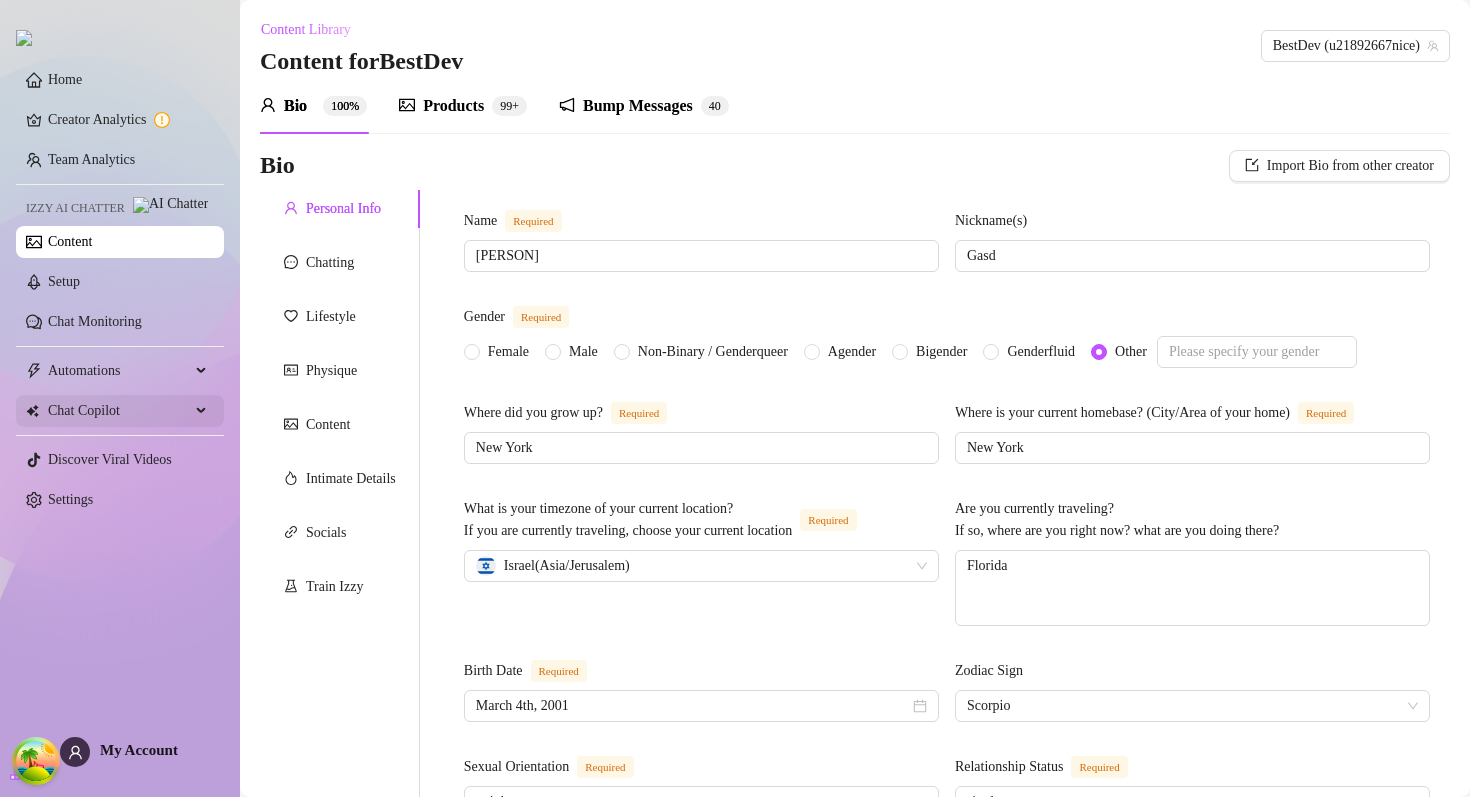 click on "Chat Copilot" at bounding box center [119, 411] 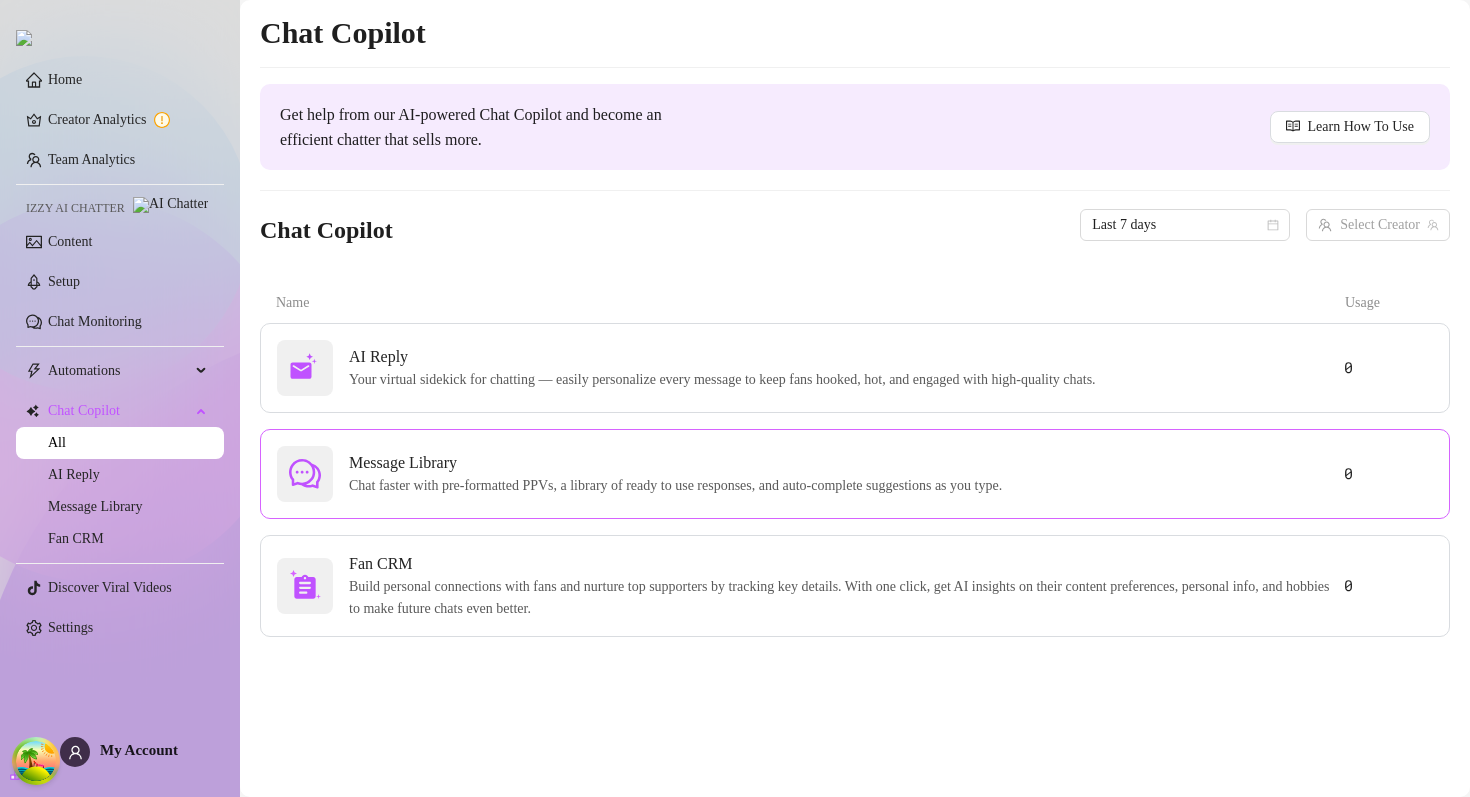 click on "Message Library" at bounding box center [679, 463] 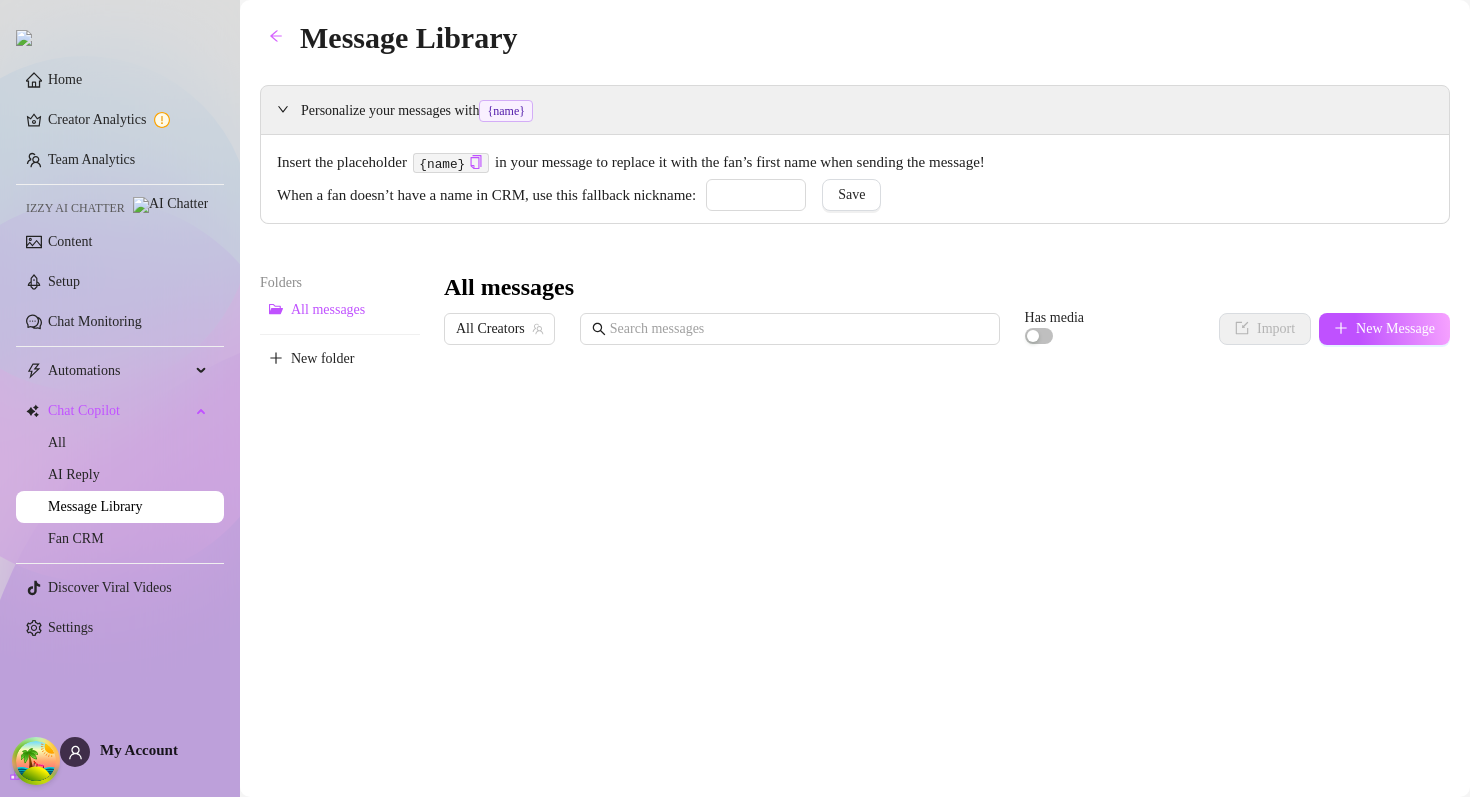 type on "jamis" 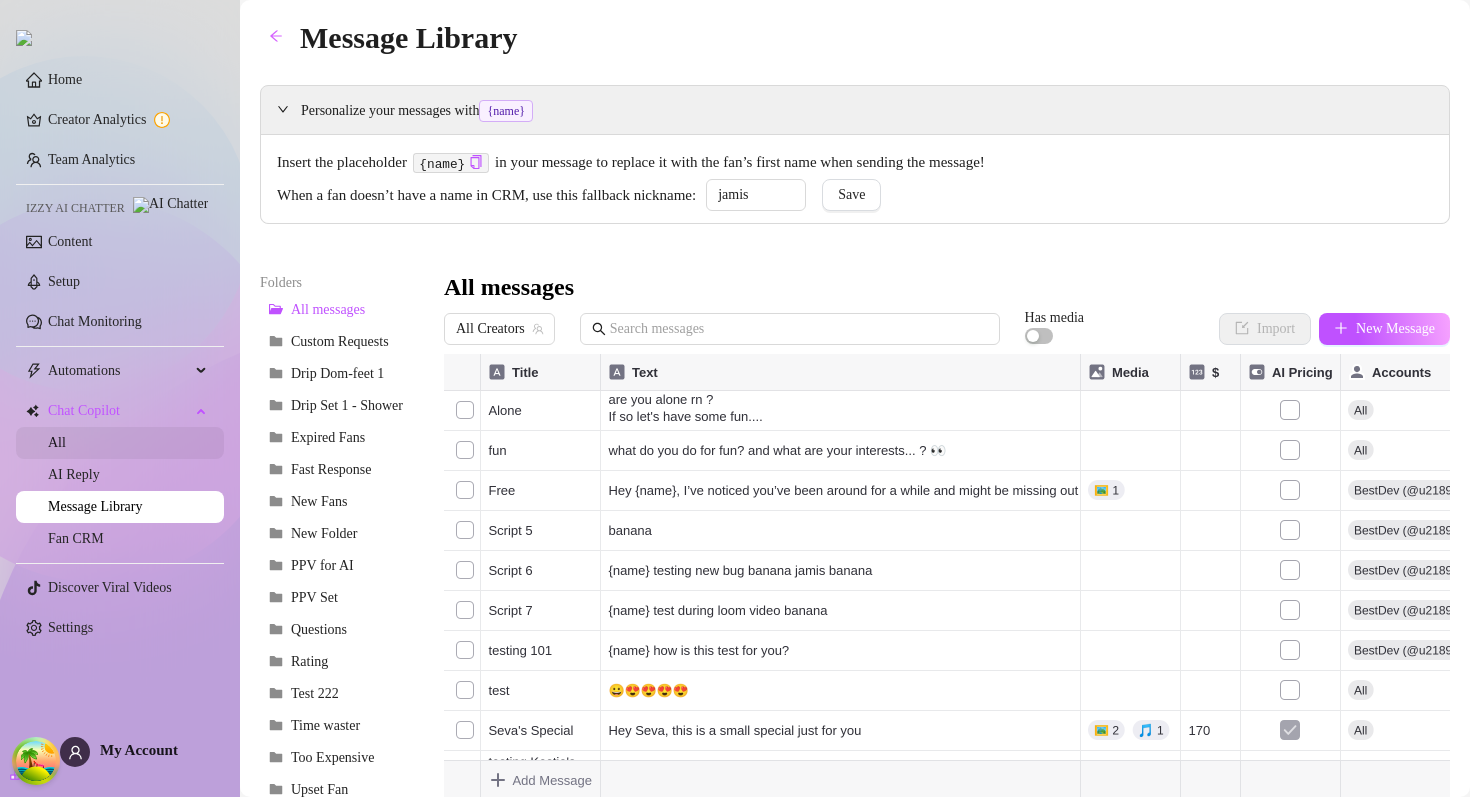 click on "All" at bounding box center [57, 442] 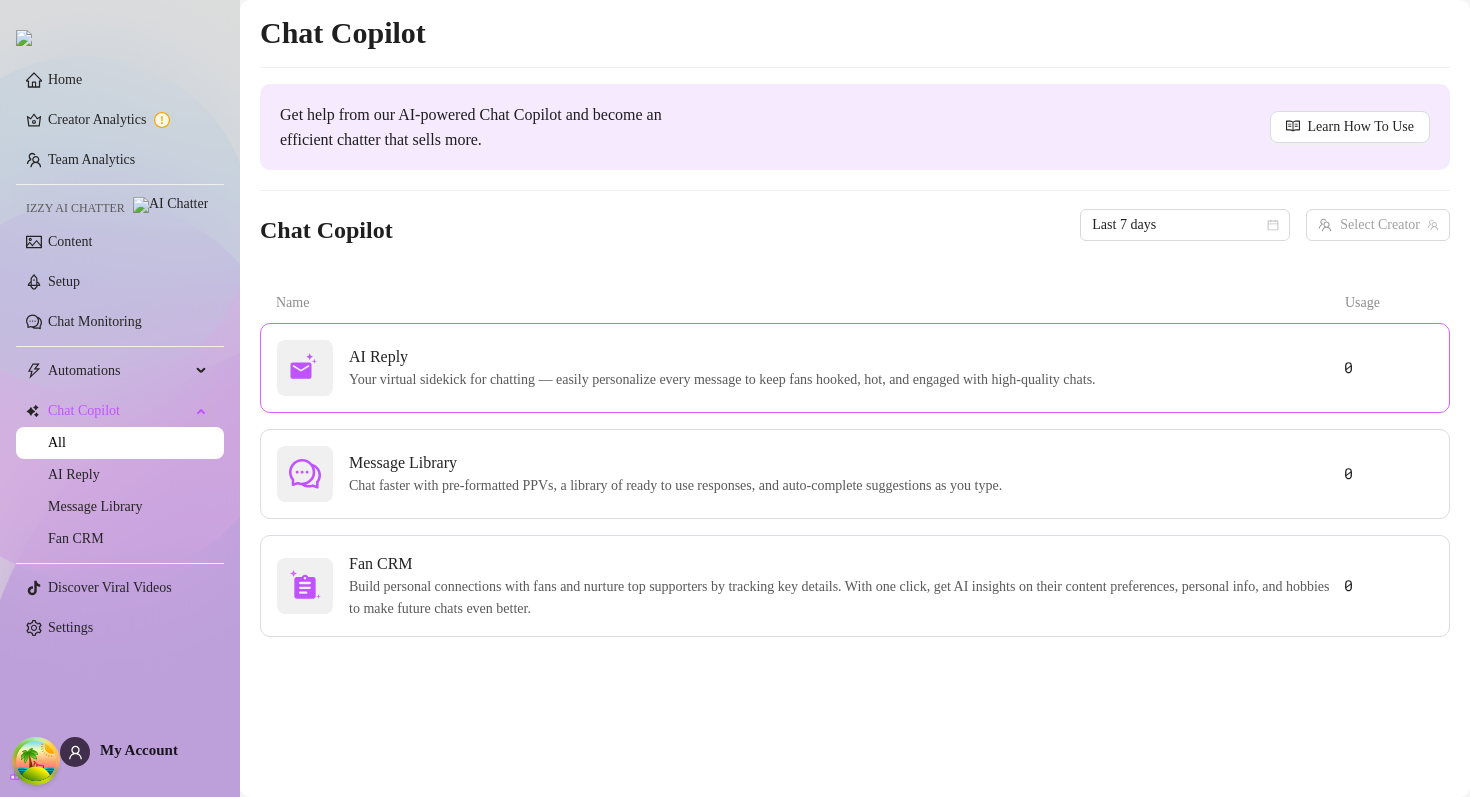 click on "Your virtual sidekick for chatting — easily personalize every message to keep fans hooked, hot, and engaged with high-quality chats." at bounding box center (726, 380) 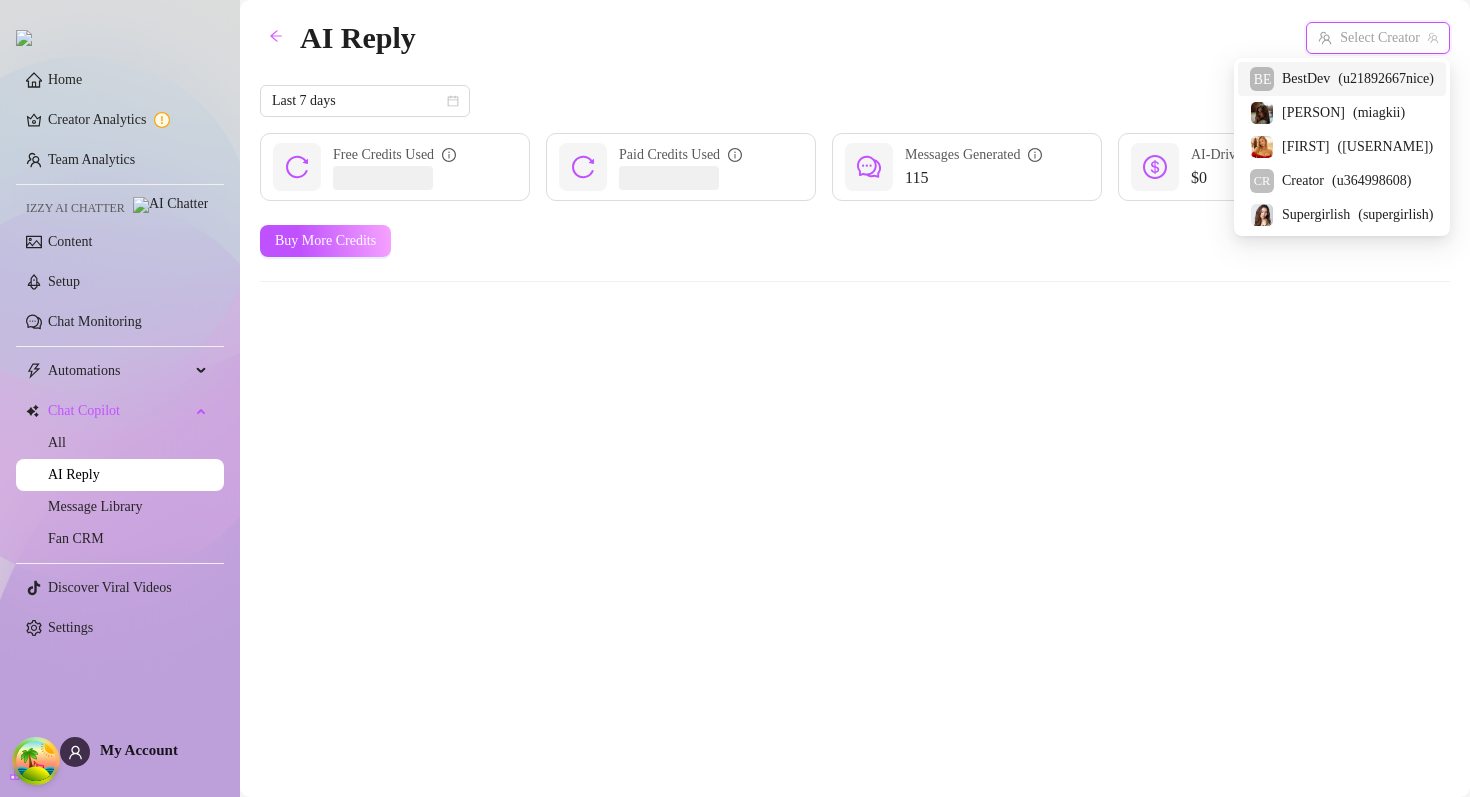 click at bounding box center [1369, 38] 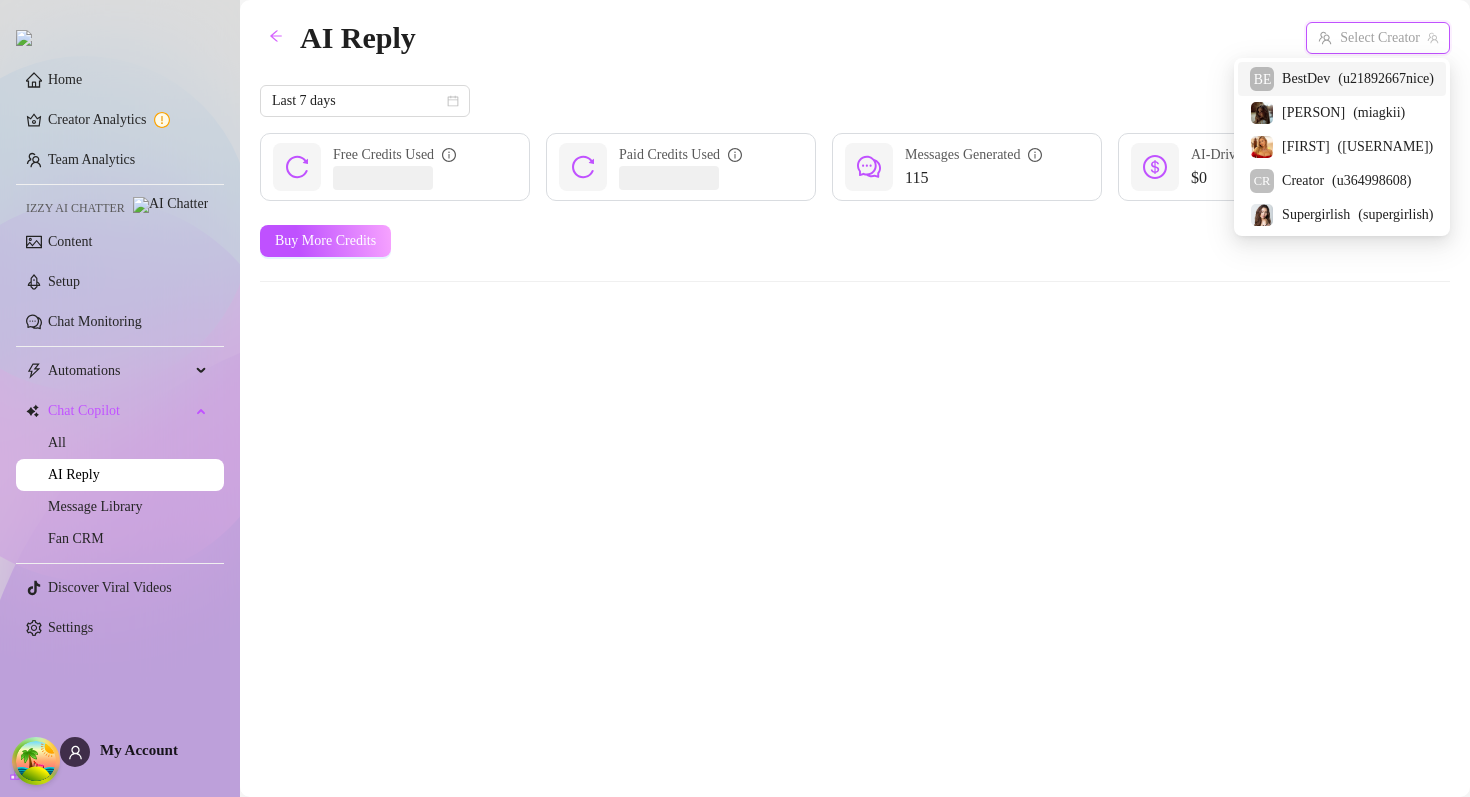 click on "( u21892667nice )" at bounding box center (1386, 79) 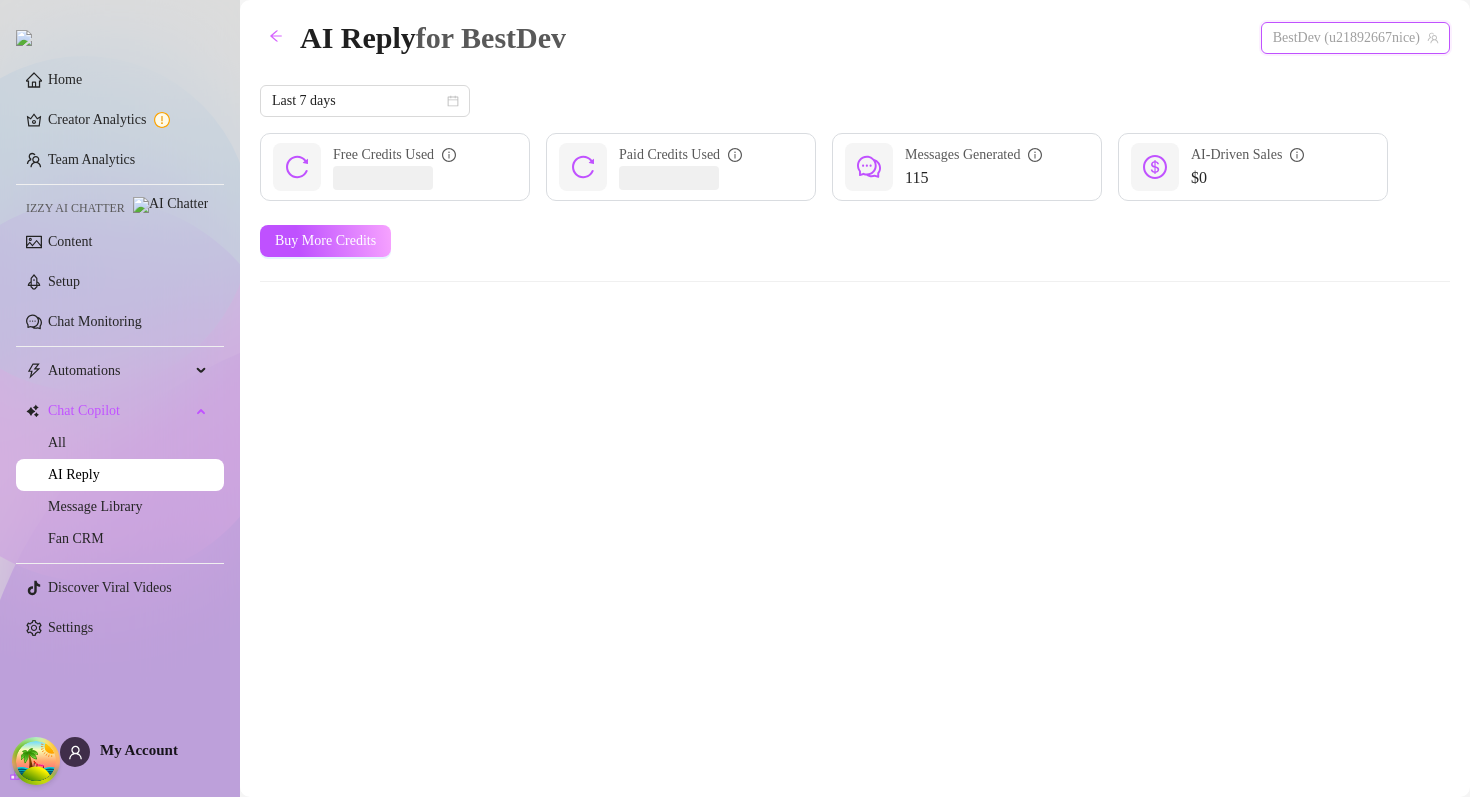 click on "BestDev (u21892667nice)" at bounding box center [1355, 38] 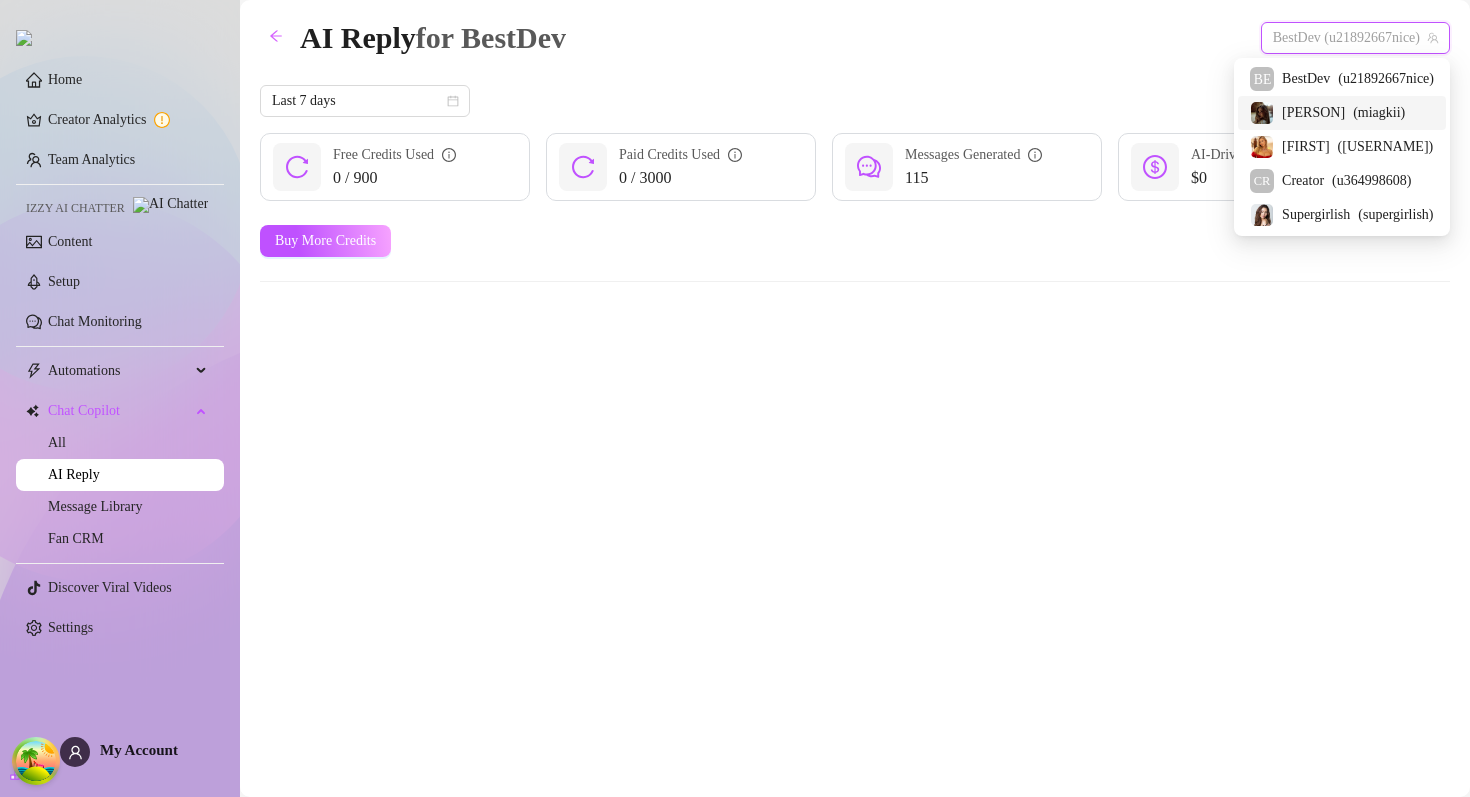 click on "[FIRST]" at bounding box center (1313, 113) 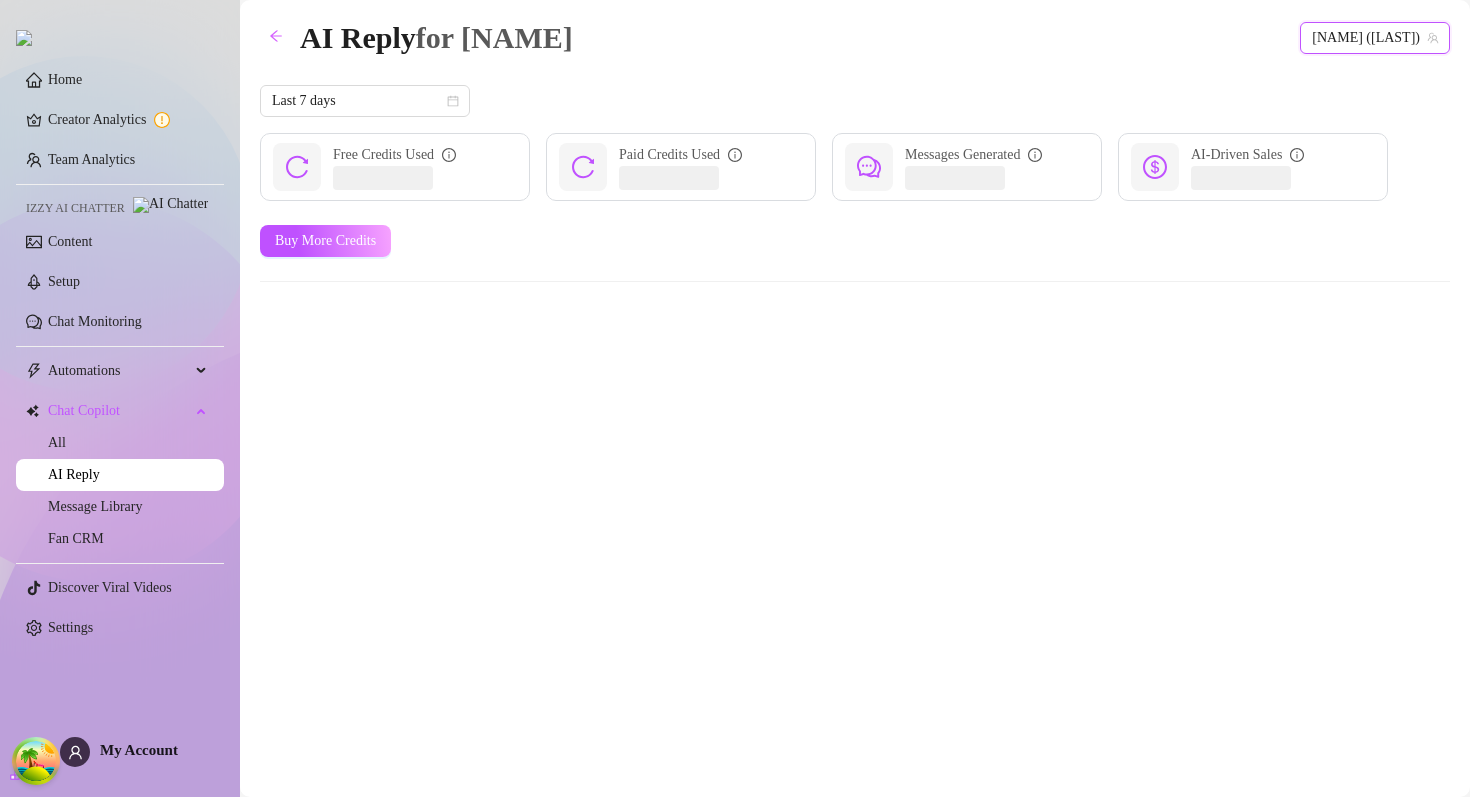 click on "Last 7 days" at bounding box center (824, 101) 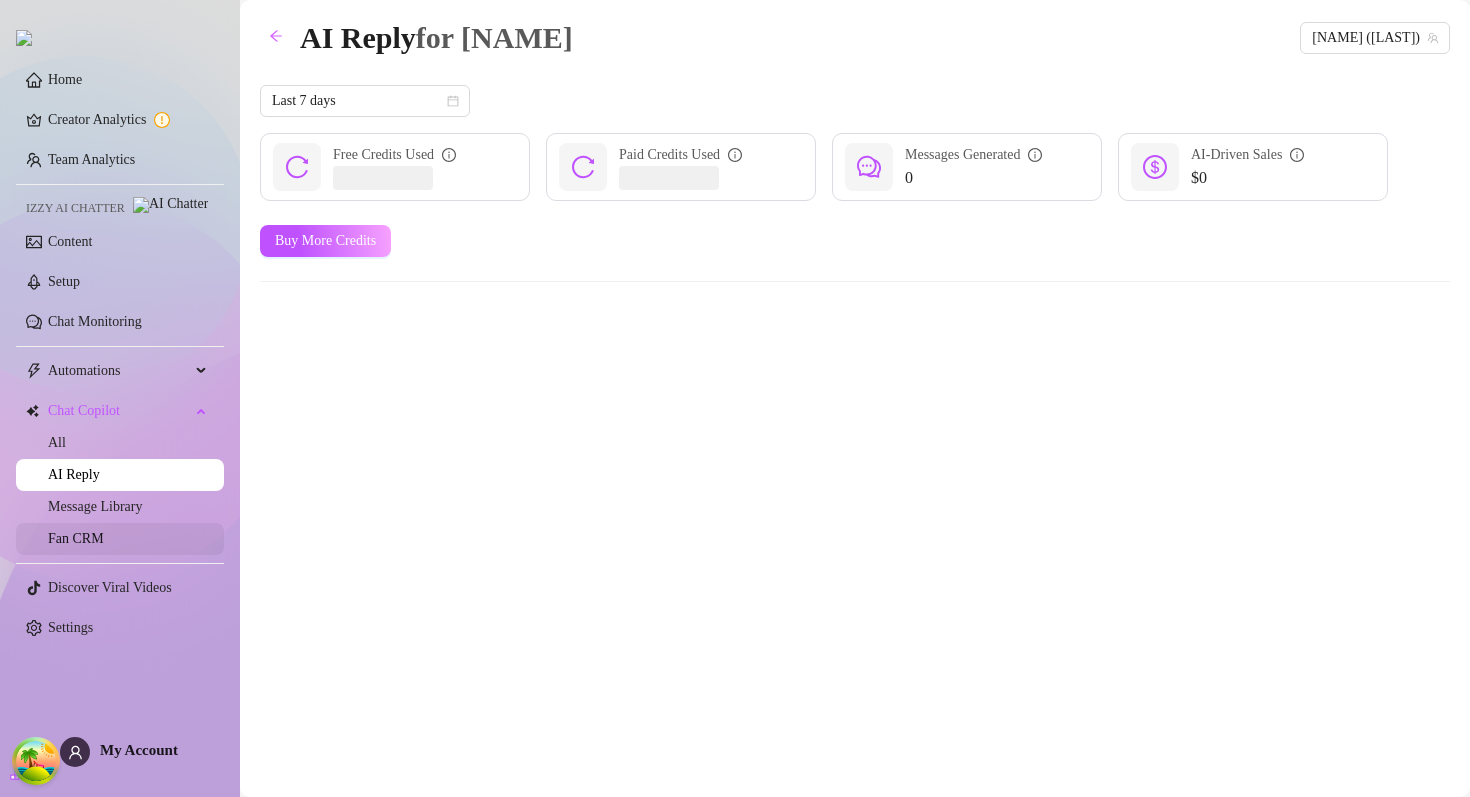 click on "Fan CRM" at bounding box center (76, 538) 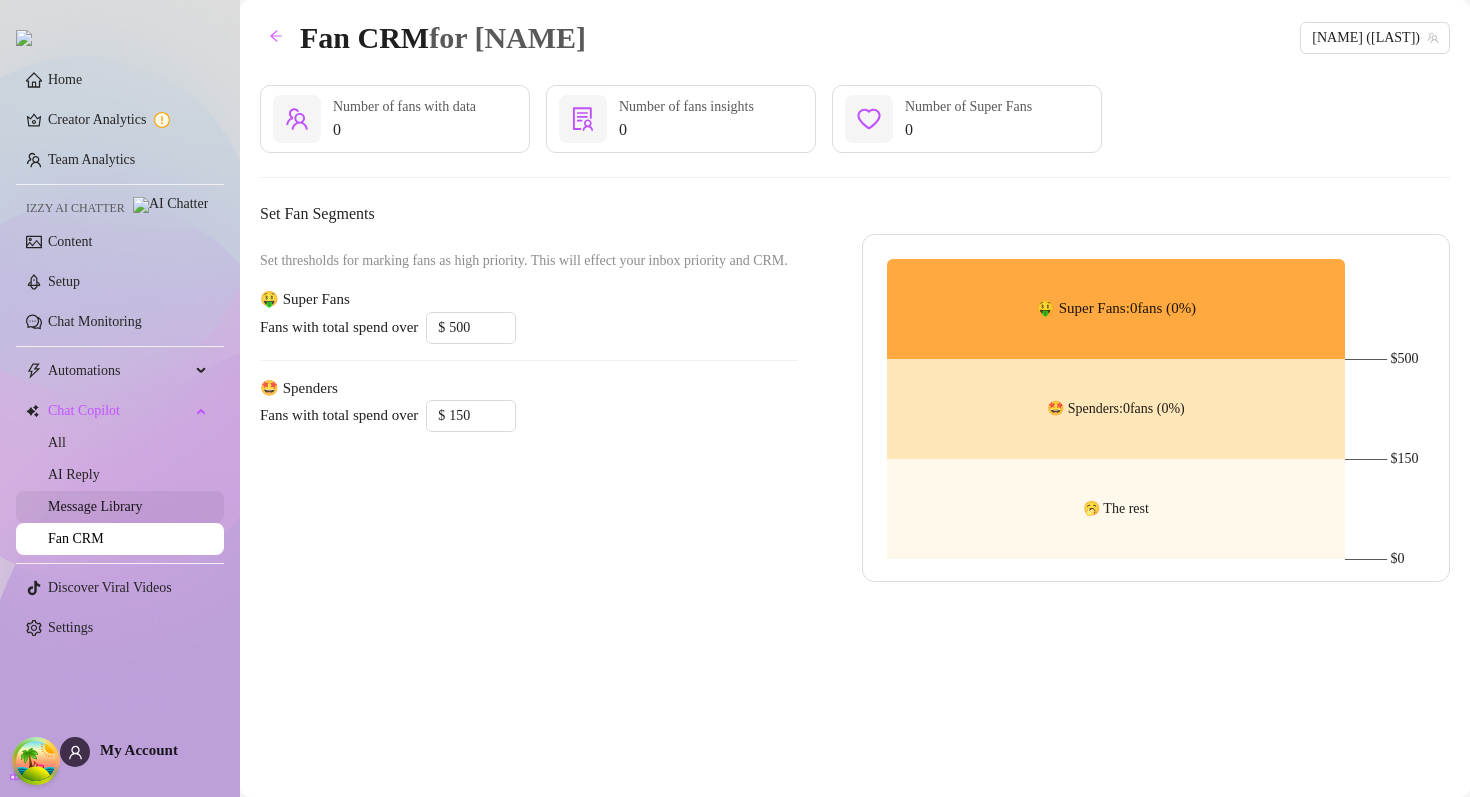 click on "Message Library" at bounding box center (95, 506) 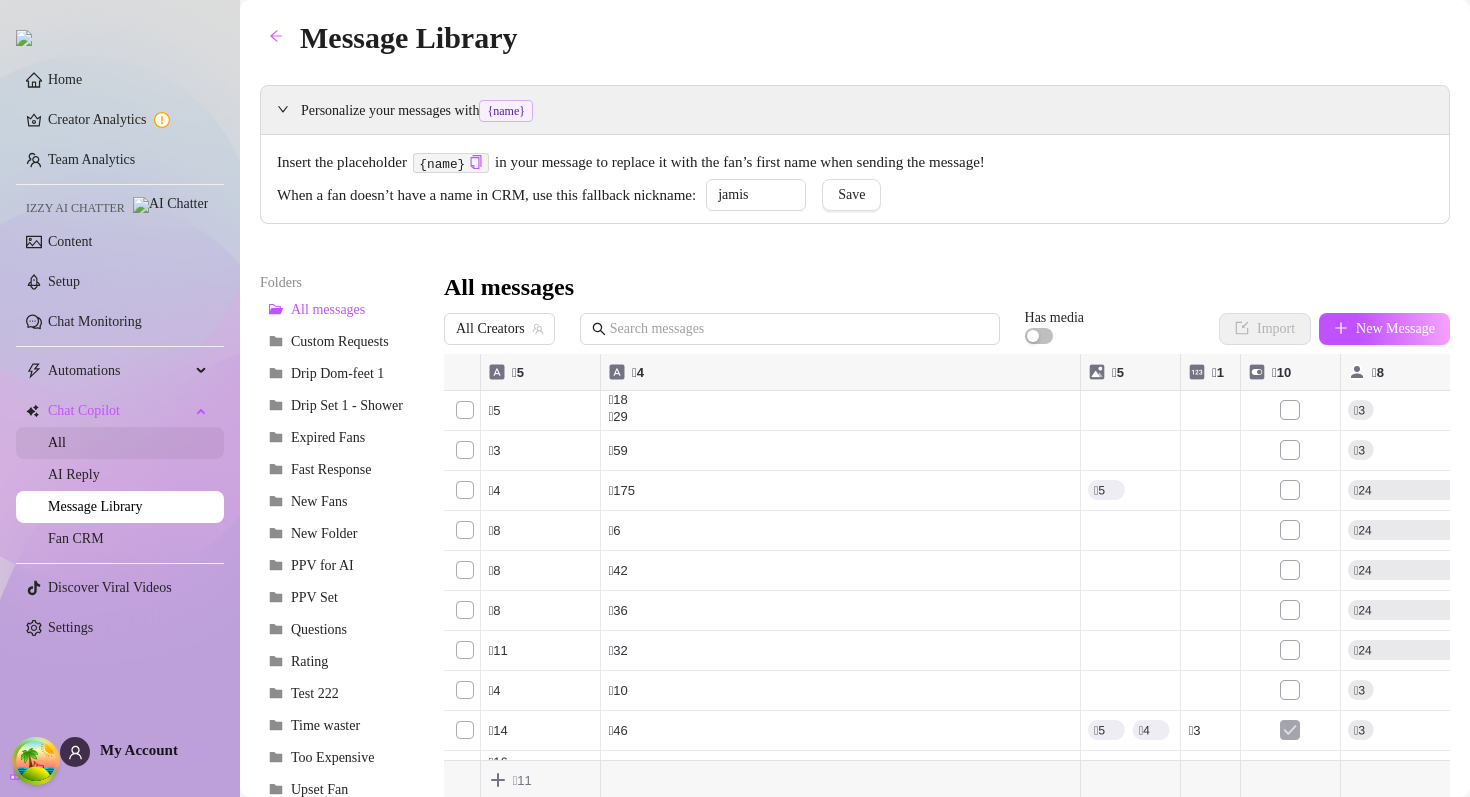 click on "All" at bounding box center (57, 442) 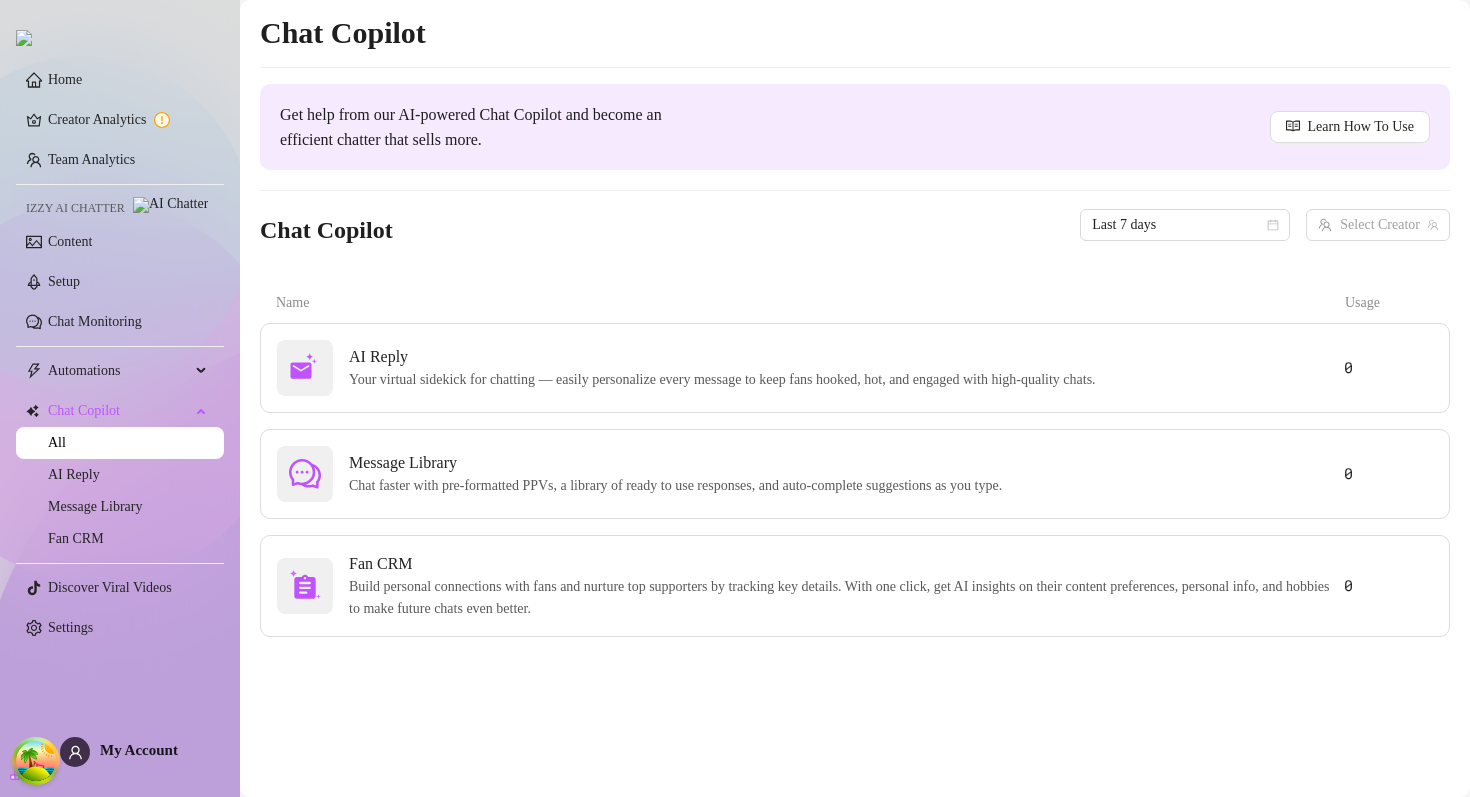 click on "Chat Copilot   Last 7 days Select Creator" at bounding box center (855, 225) 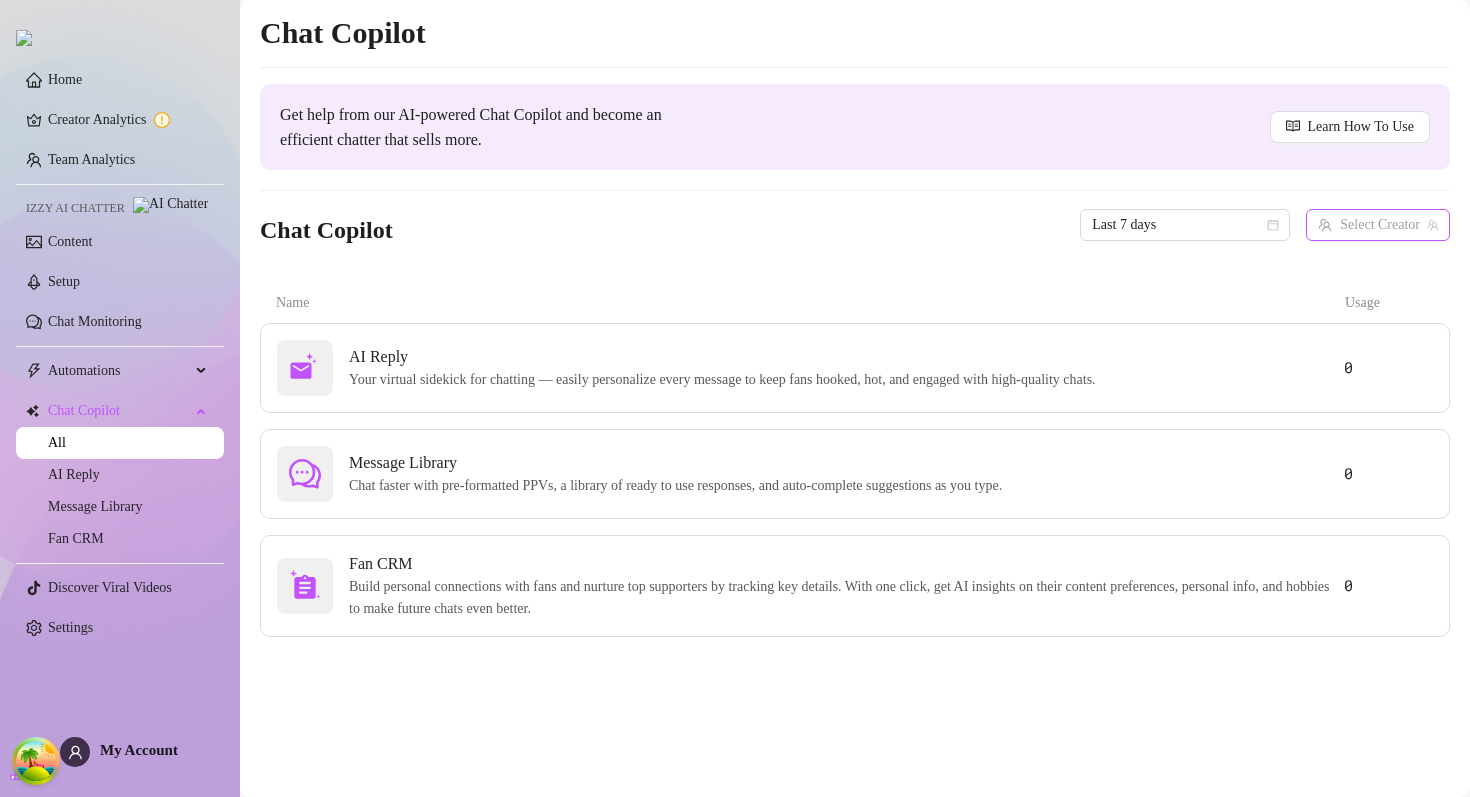 click at bounding box center [1369, 225] 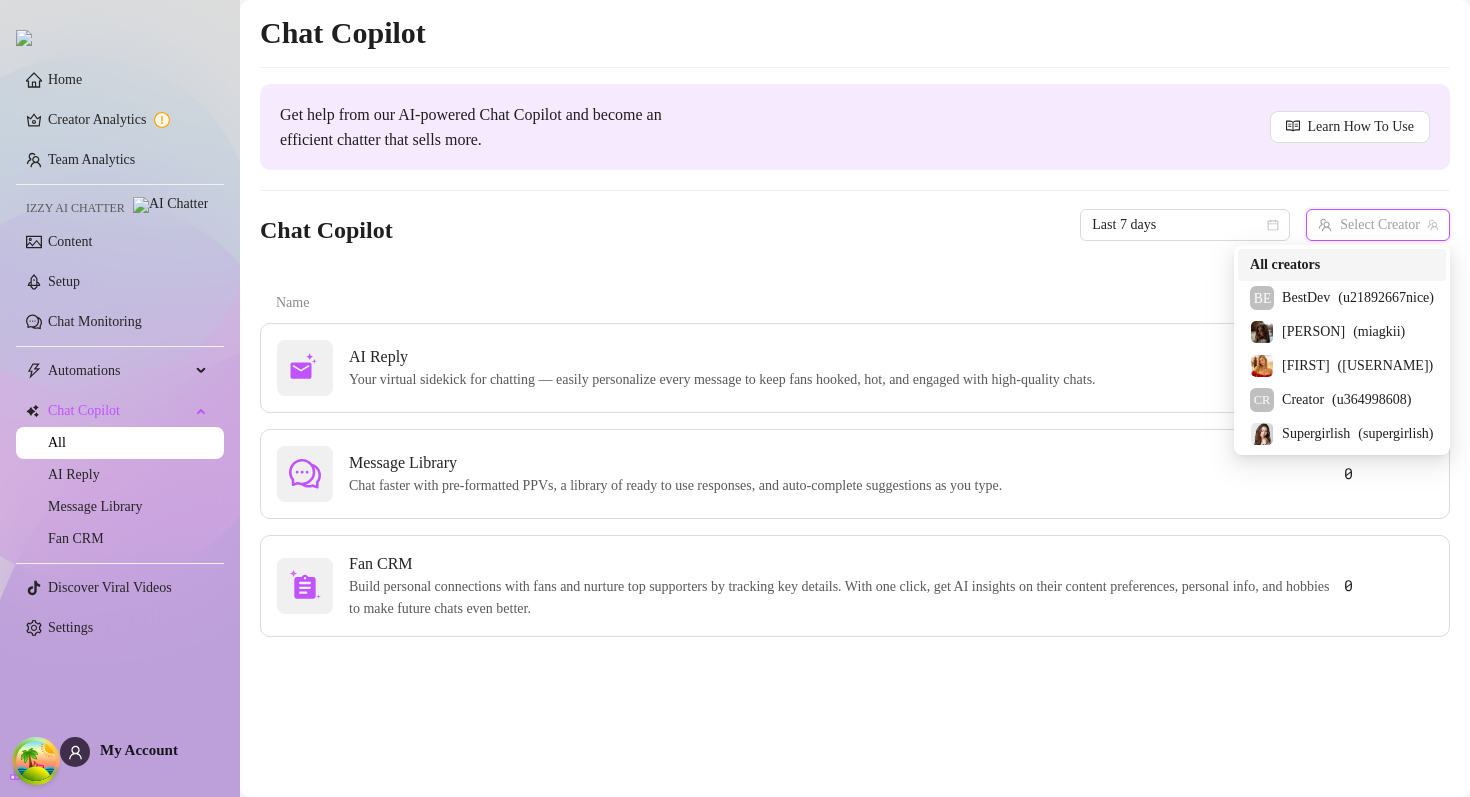 click on "All creators" at bounding box center [1285, 265] 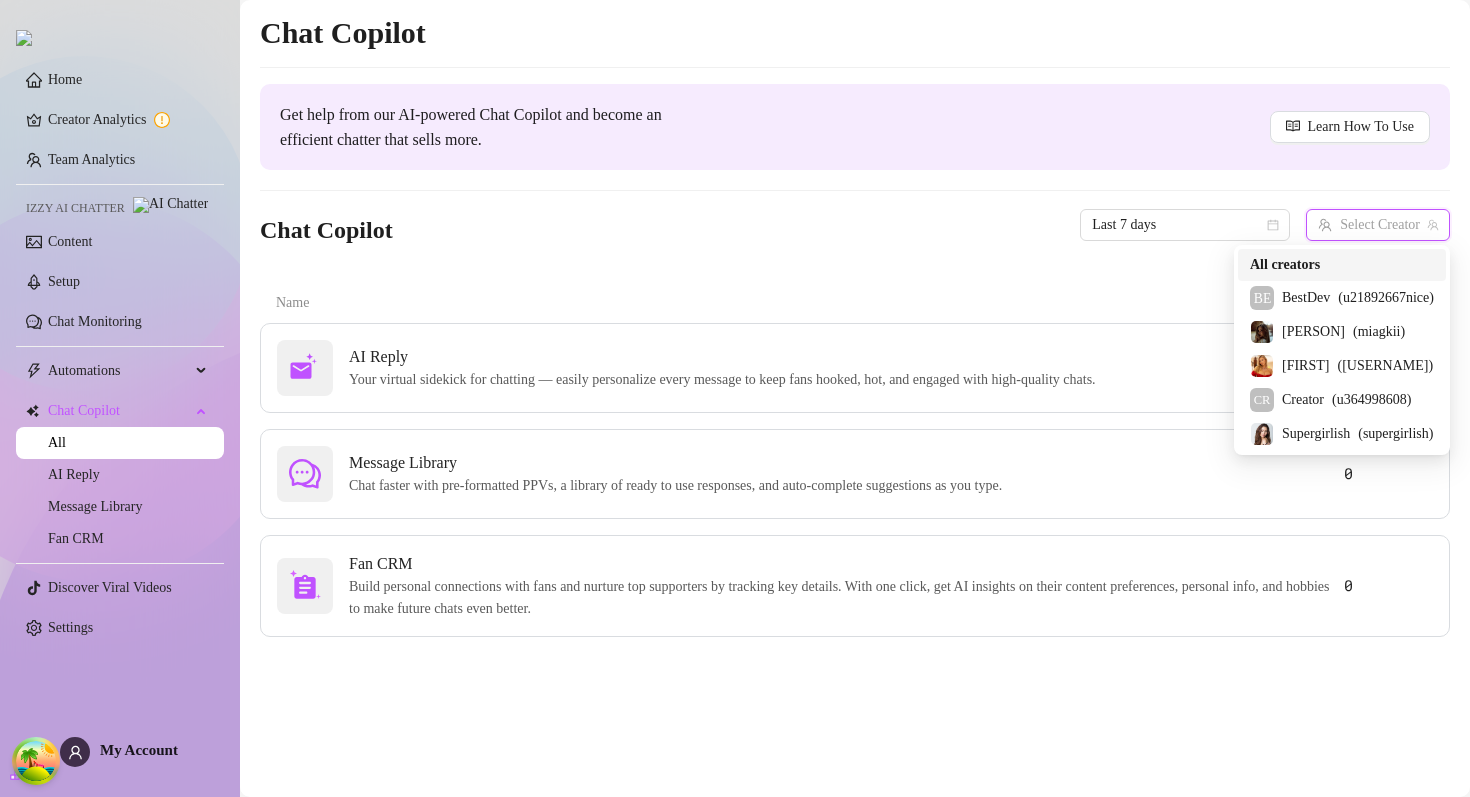 click at bounding box center [1369, 225] 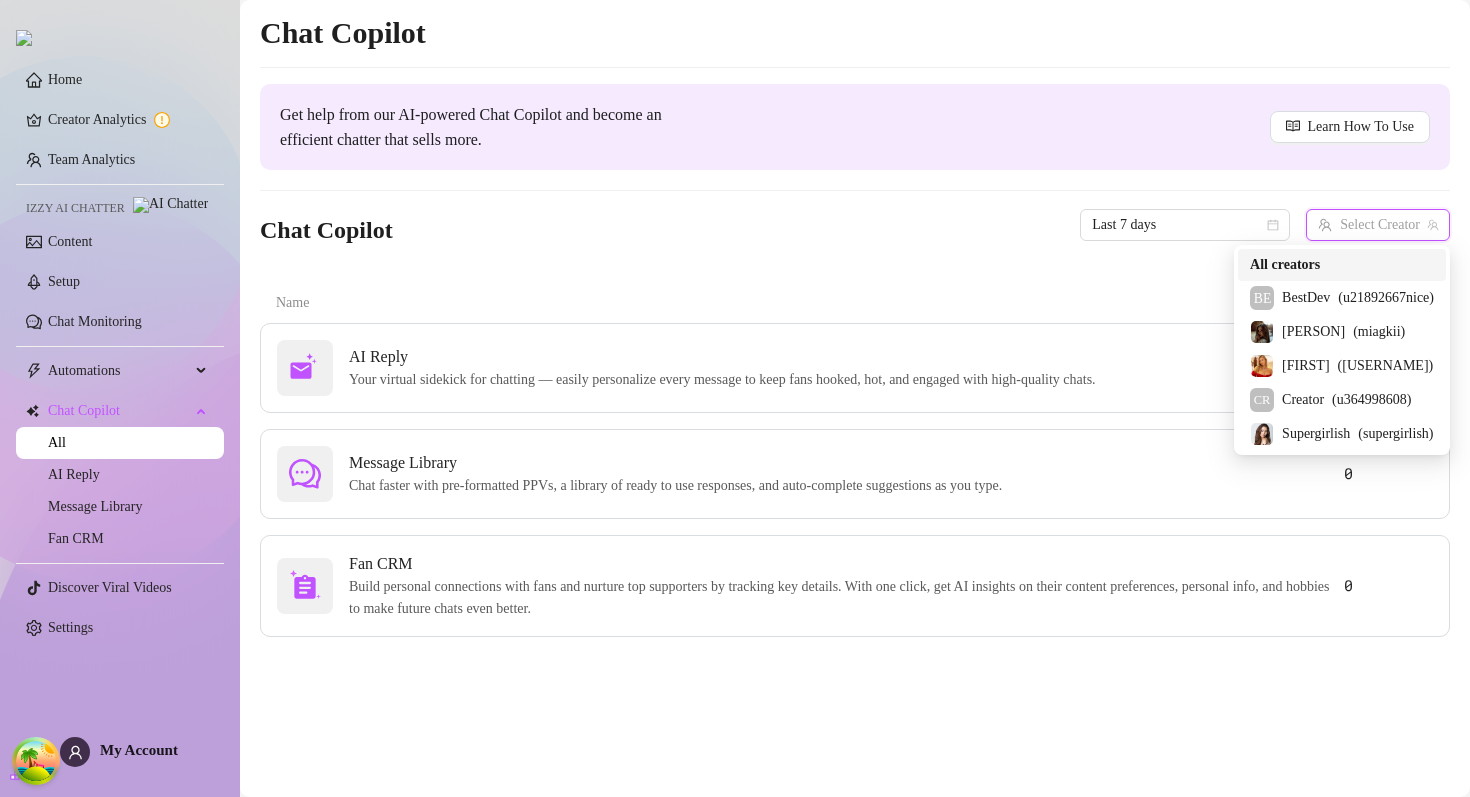 click on "All creators" at bounding box center [1285, 265] 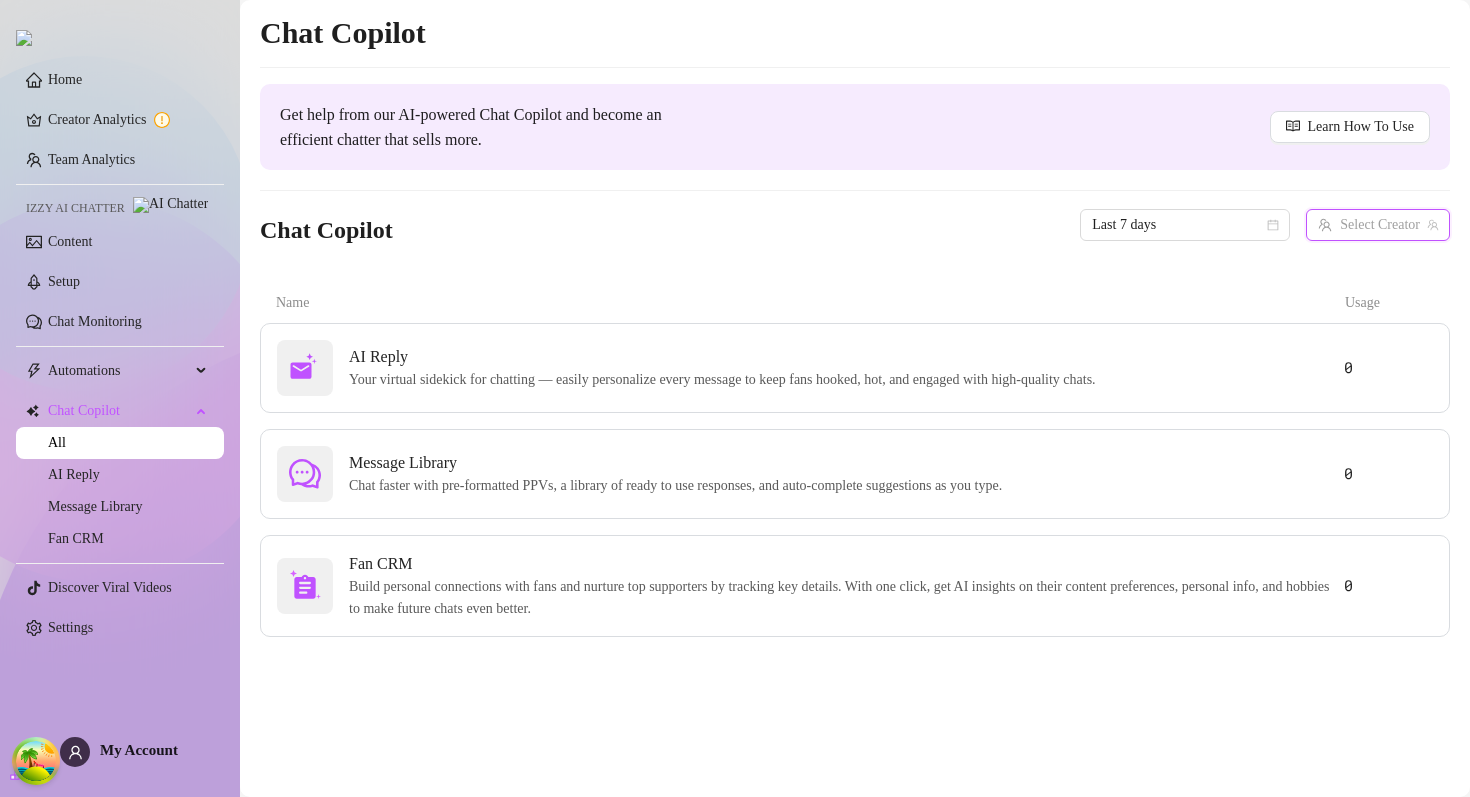 click at bounding box center (1369, 225) 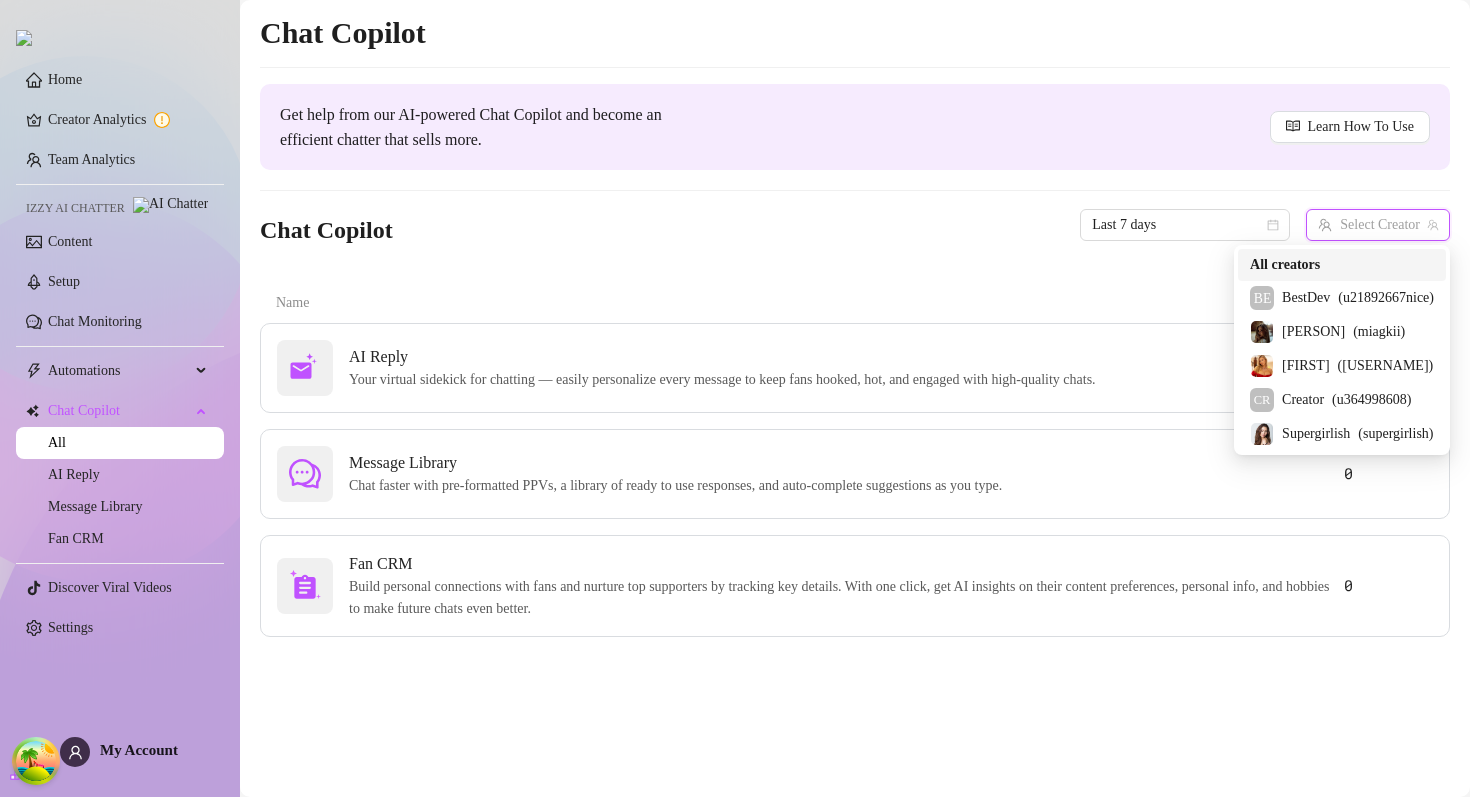 click on "All creators" at bounding box center [1285, 265] 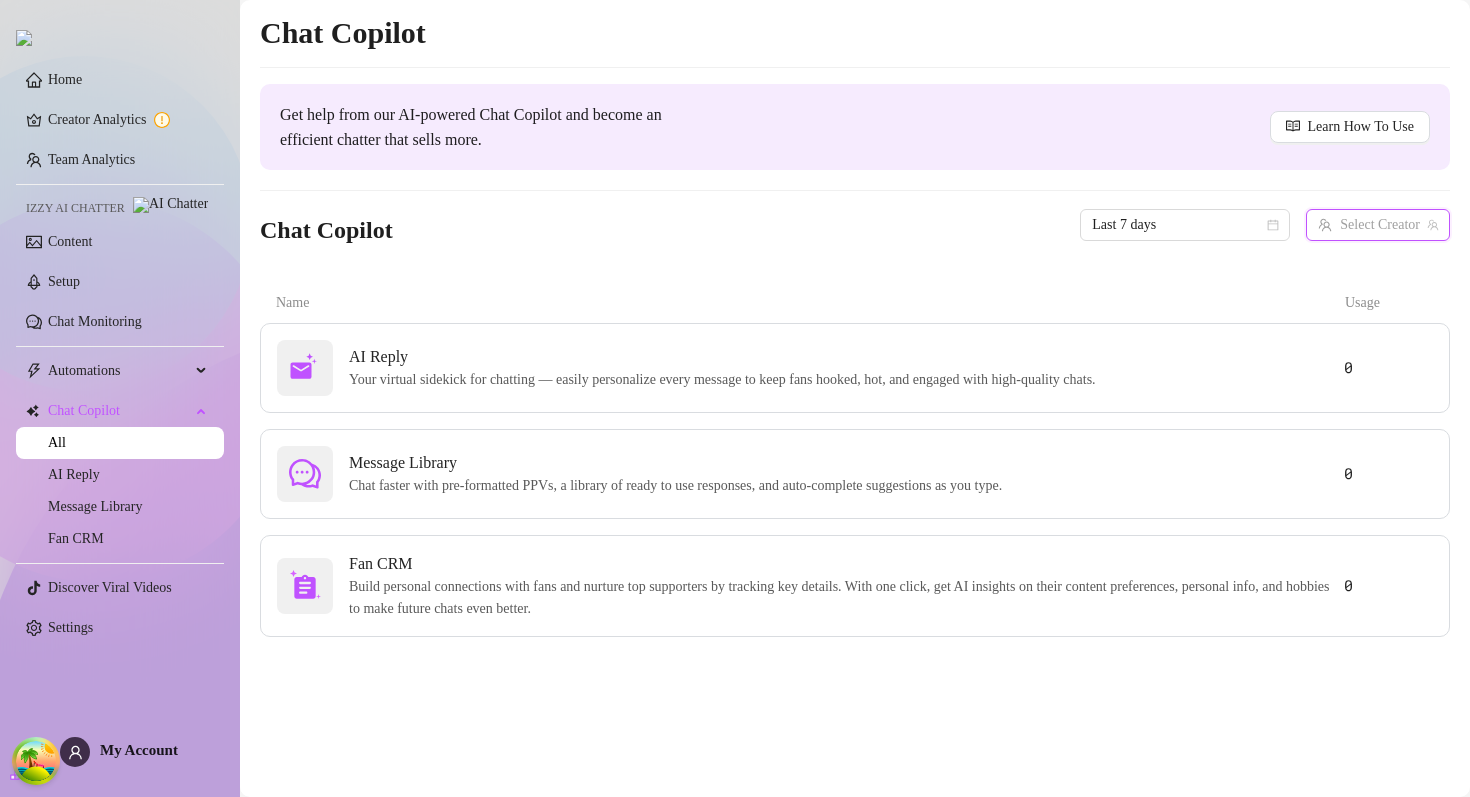 click on "Chat Copilot Get help from our AI-powered Chat Copilot and become an efficient chatter that sells more. Learn How To Use Chat Copilot   Last 7 days Select Creator Name Usage AI Reply Your virtual sidekick for chatting — easily personalize every message to keep fans hooked, hot, and engaged with high-quality chats. 0 Message Library Chat faster with pre-formatted PPVs, a library of ready to use responses, and auto-complete suggestions as you type. 0 Fan CRM Build personal connections with fans and nurture top supporters by tracking key details. With one click, get AI insights on their content preferences, personal info, and hobbies to make future chats even better. 0" at bounding box center (855, 325) 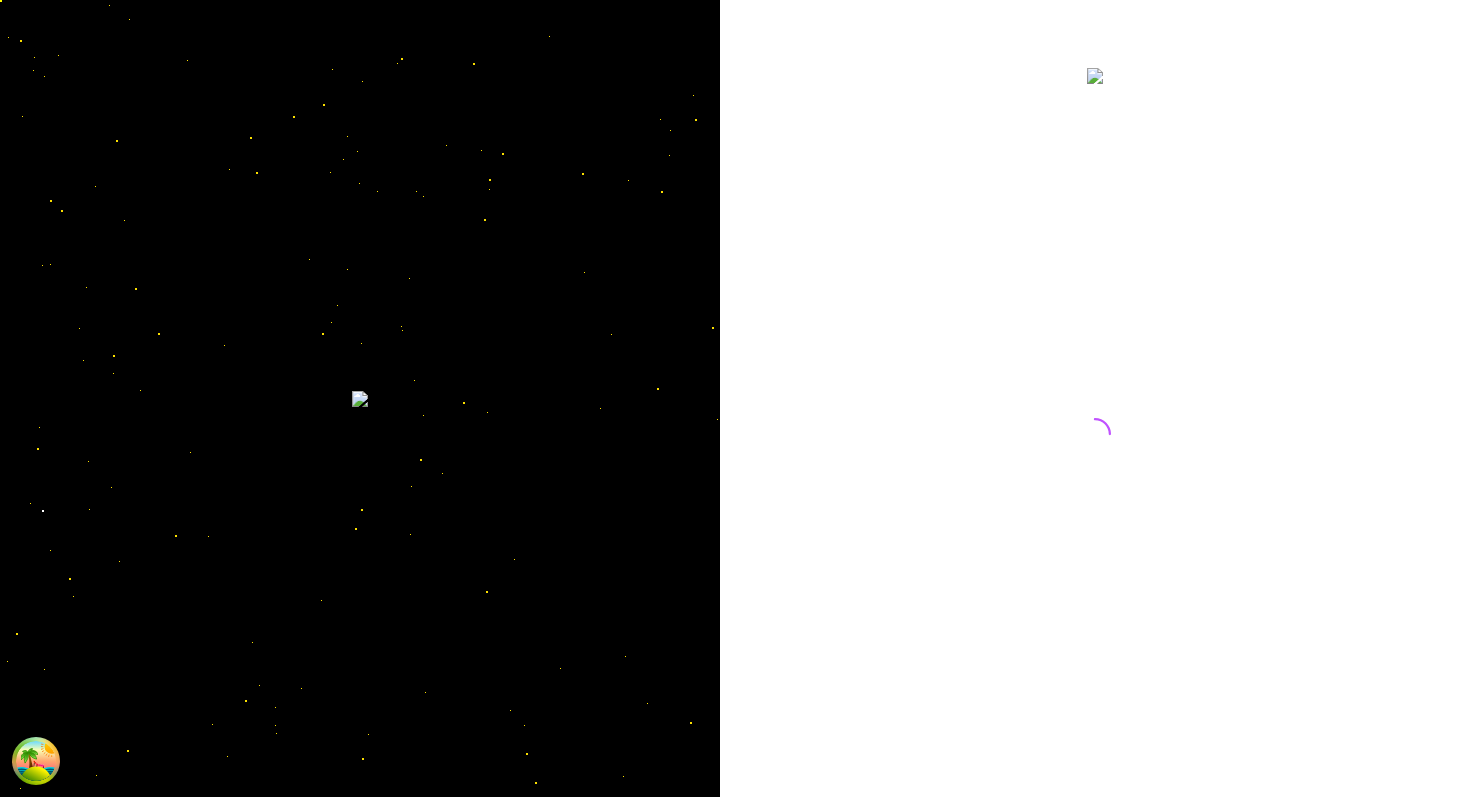 scroll, scrollTop: 0, scrollLeft: 0, axis: both 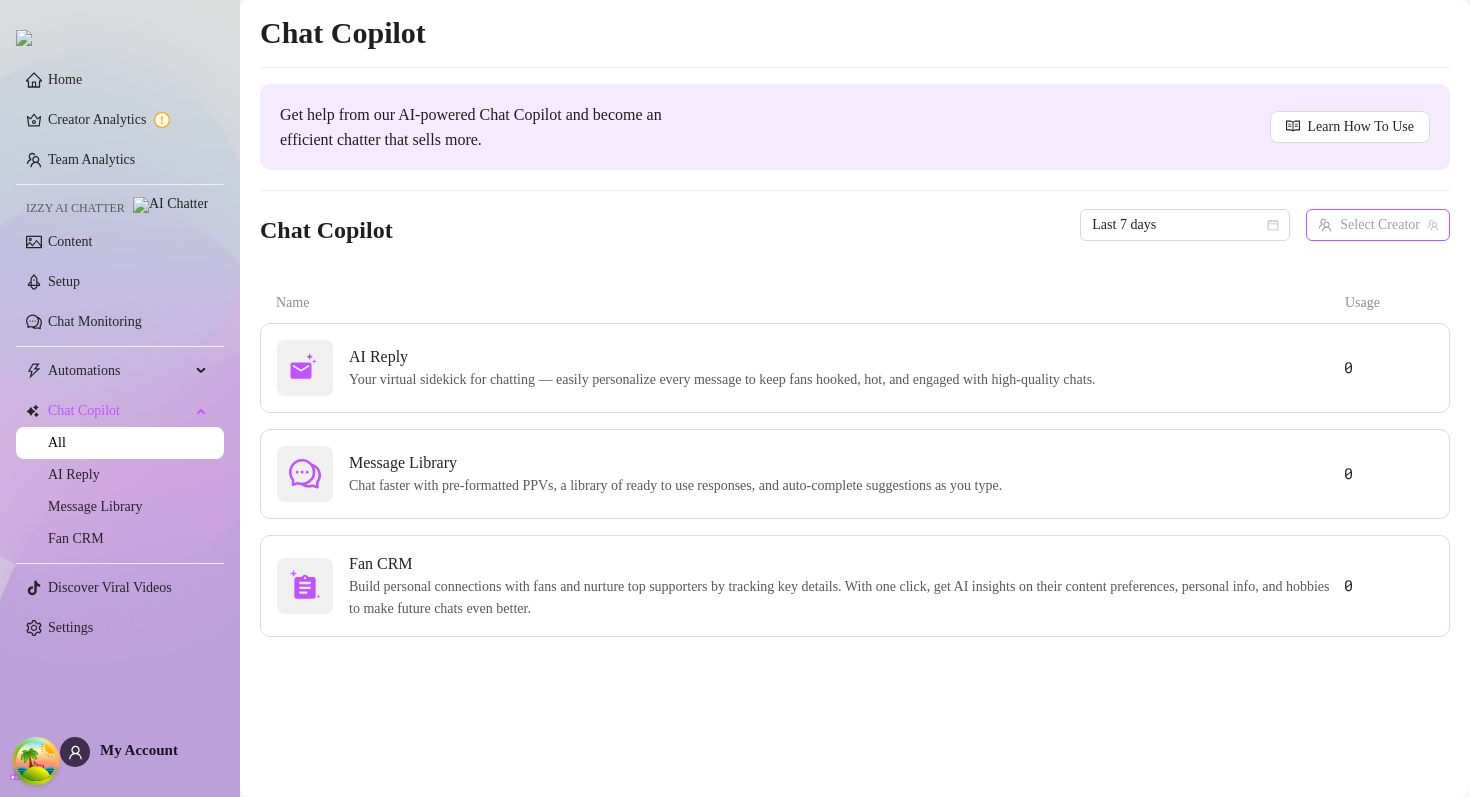 click at bounding box center [1369, 225] 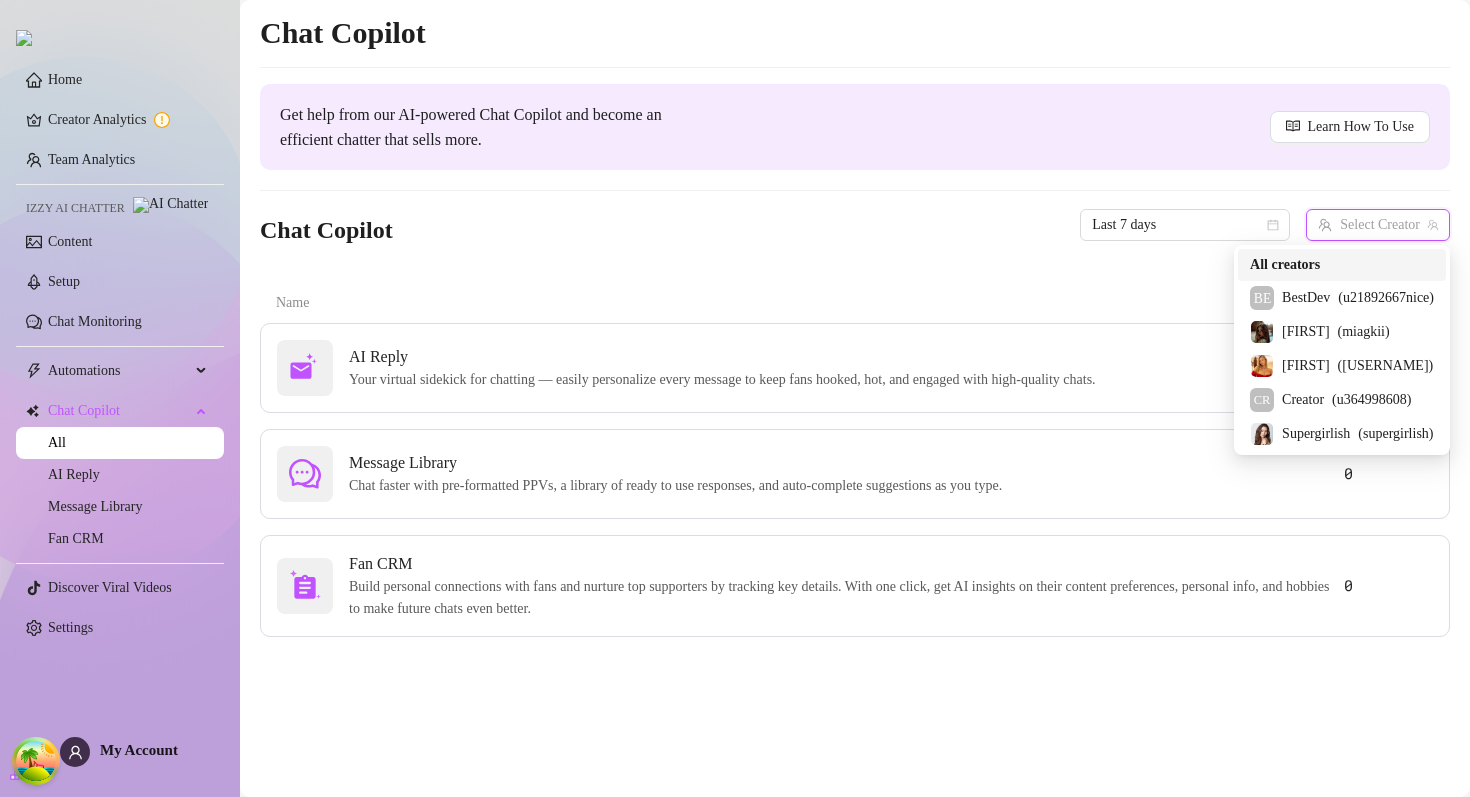 click on "All creators" at bounding box center (1342, 265) 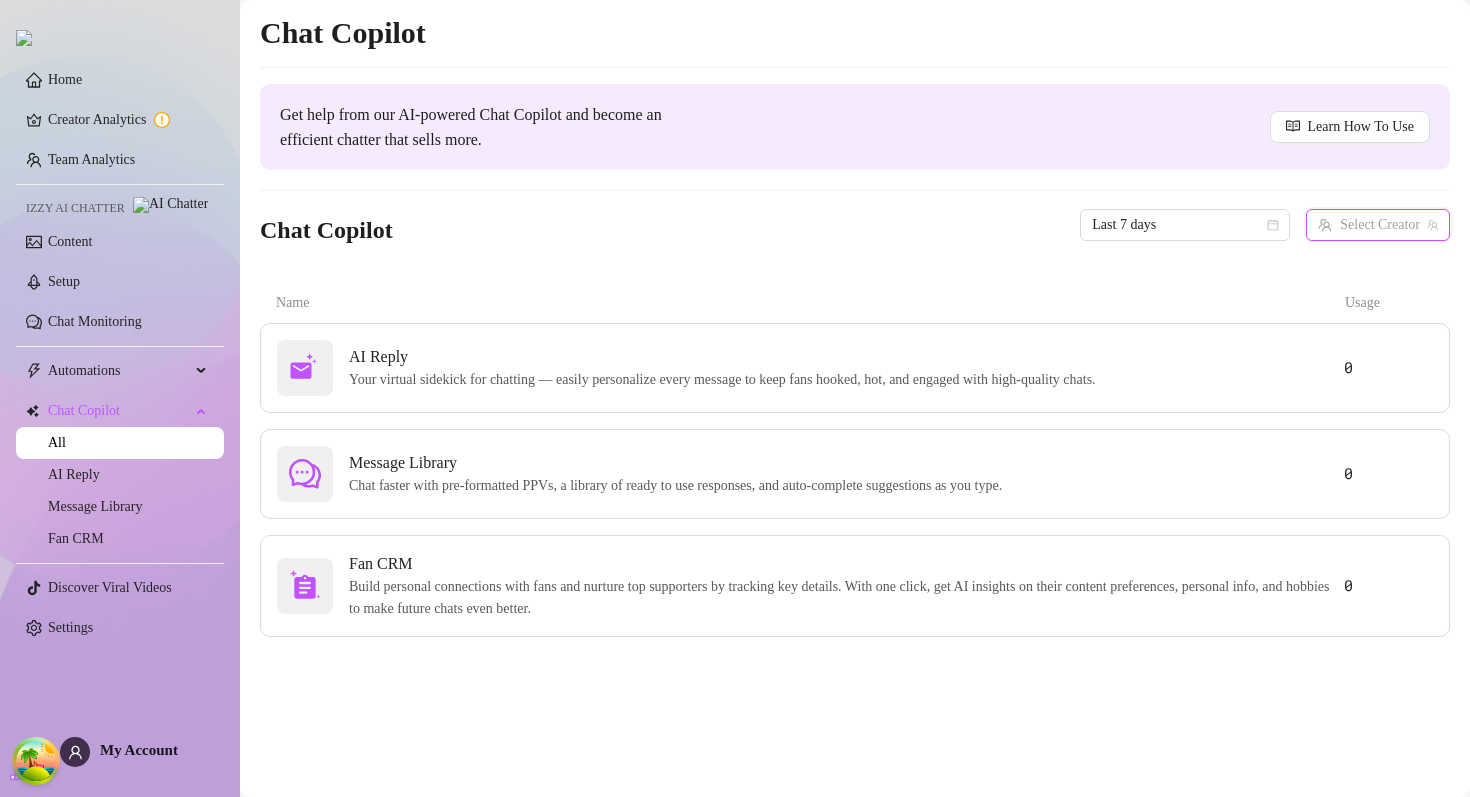 click on "Chat Copilot   Last 7 days Select Creator" at bounding box center (855, 225) 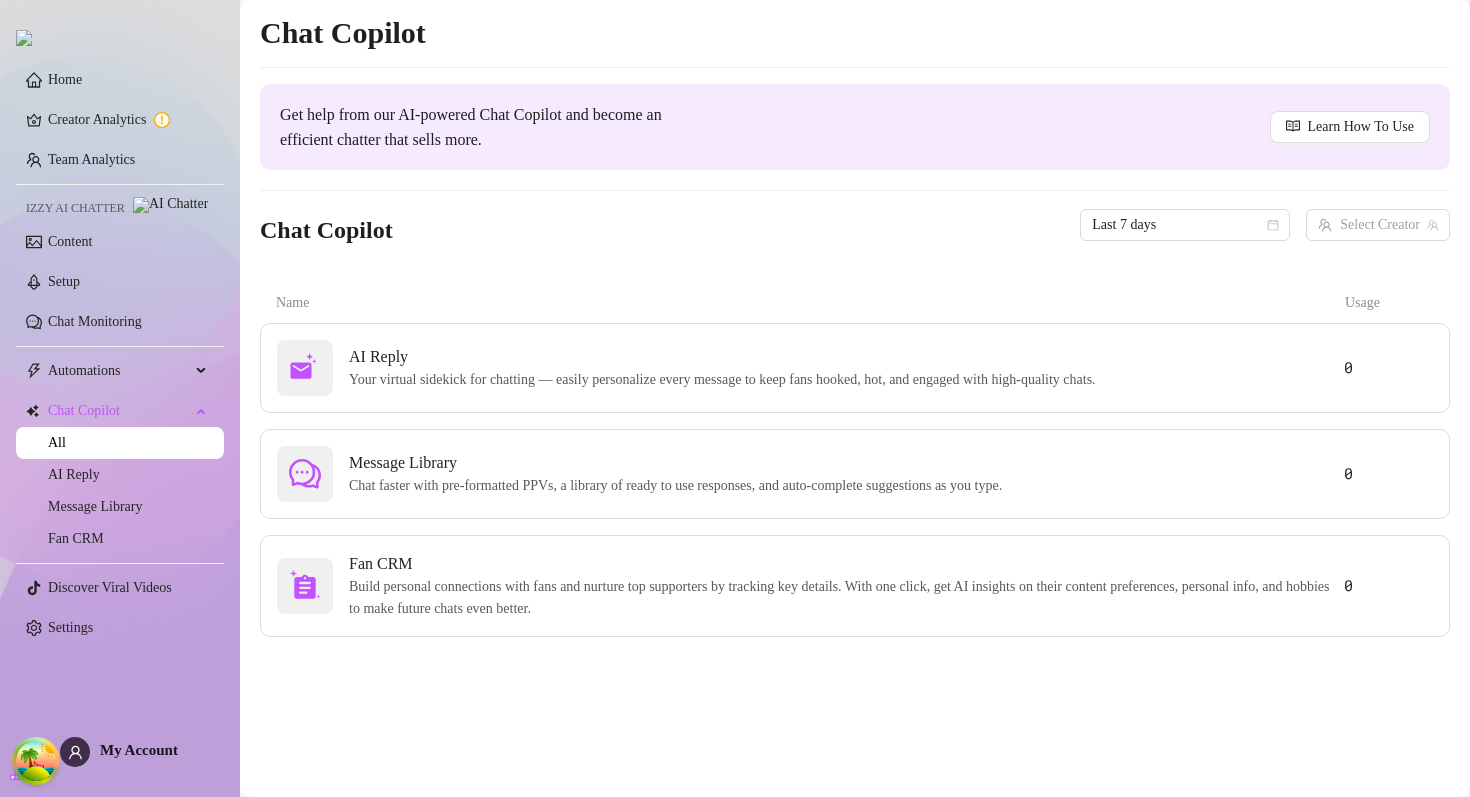 click on "Chat Copilot   Last 7 days Select Creator" at bounding box center (855, 225) 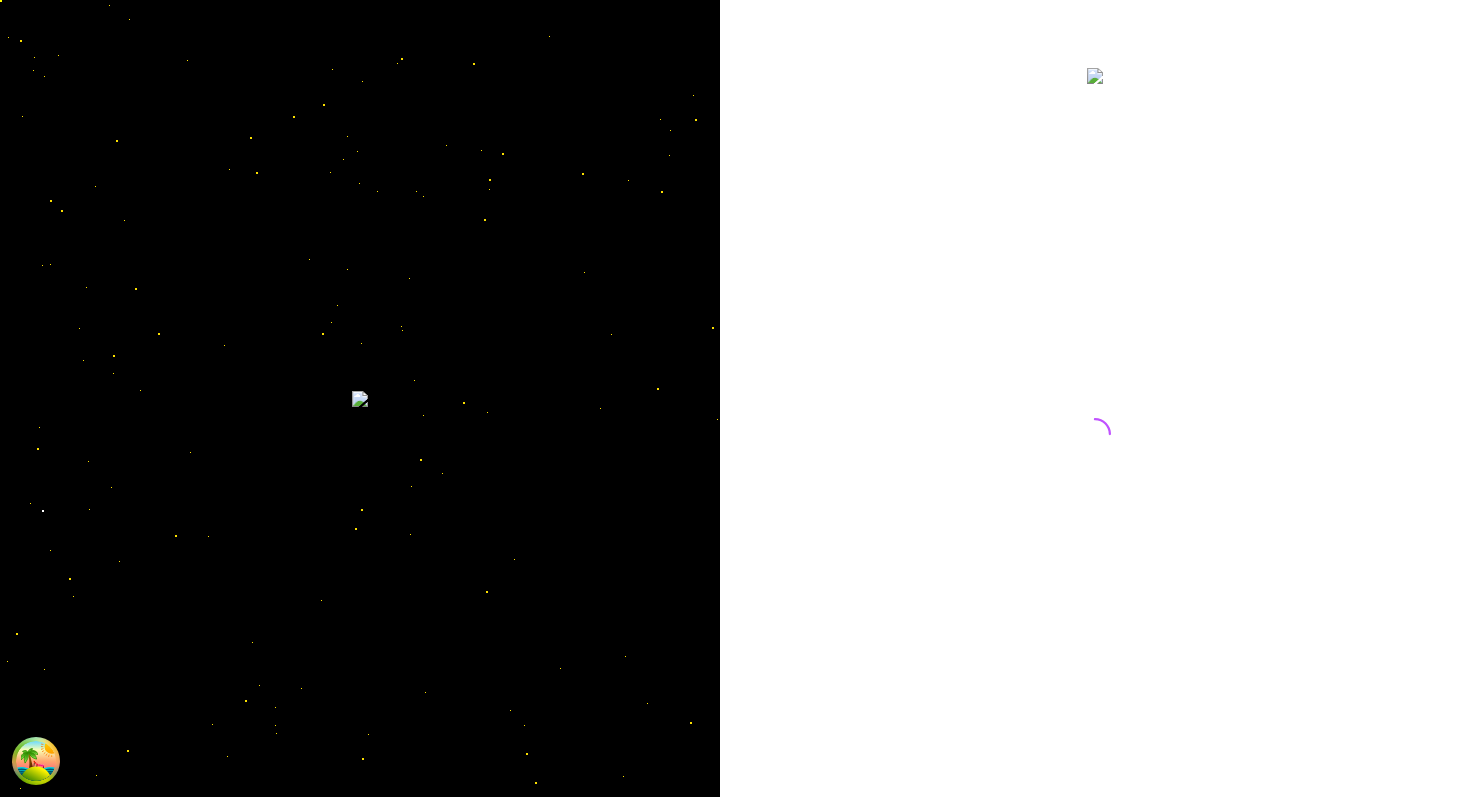 scroll, scrollTop: 0, scrollLeft: 0, axis: both 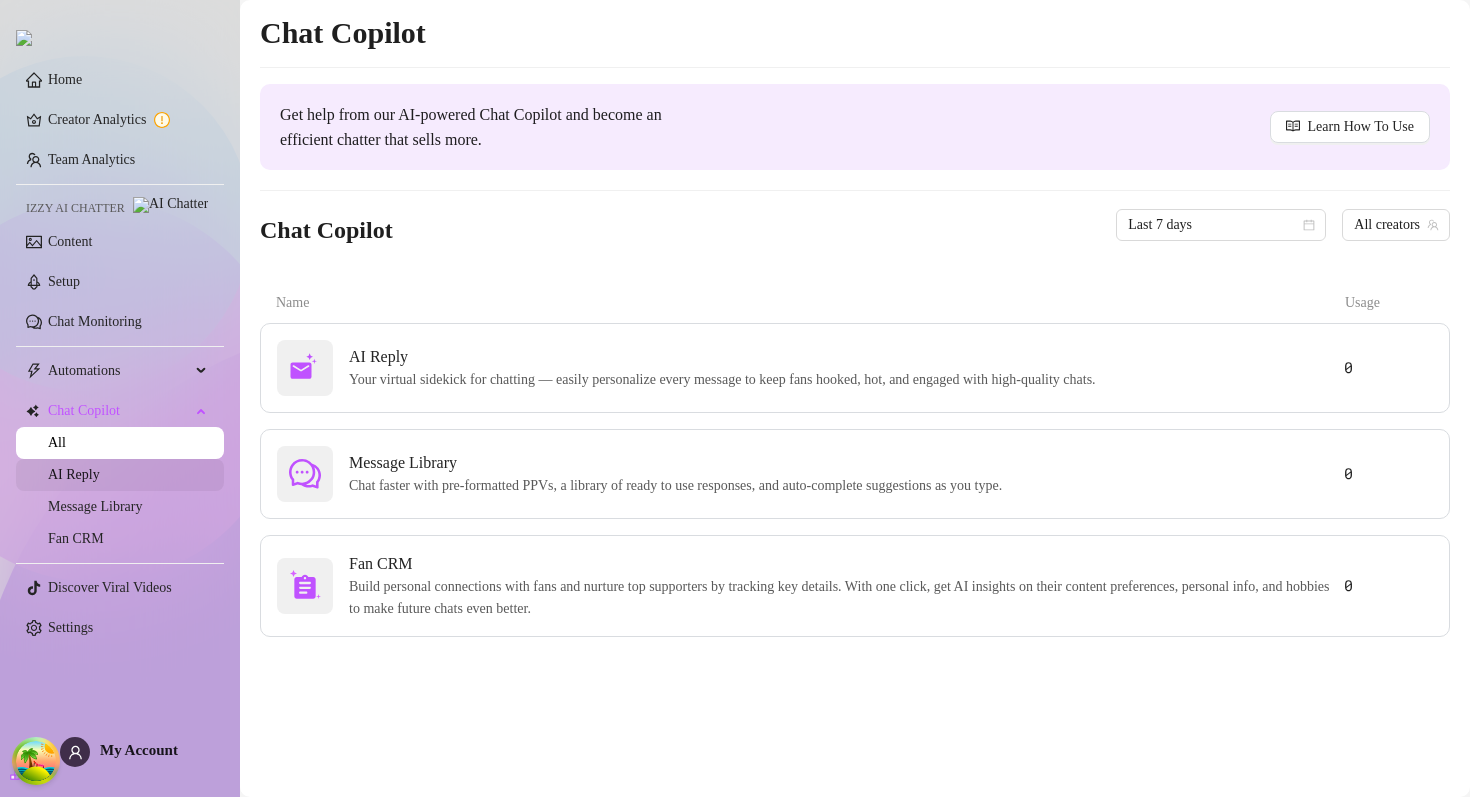 click on "AI Reply" at bounding box center (74, 474) 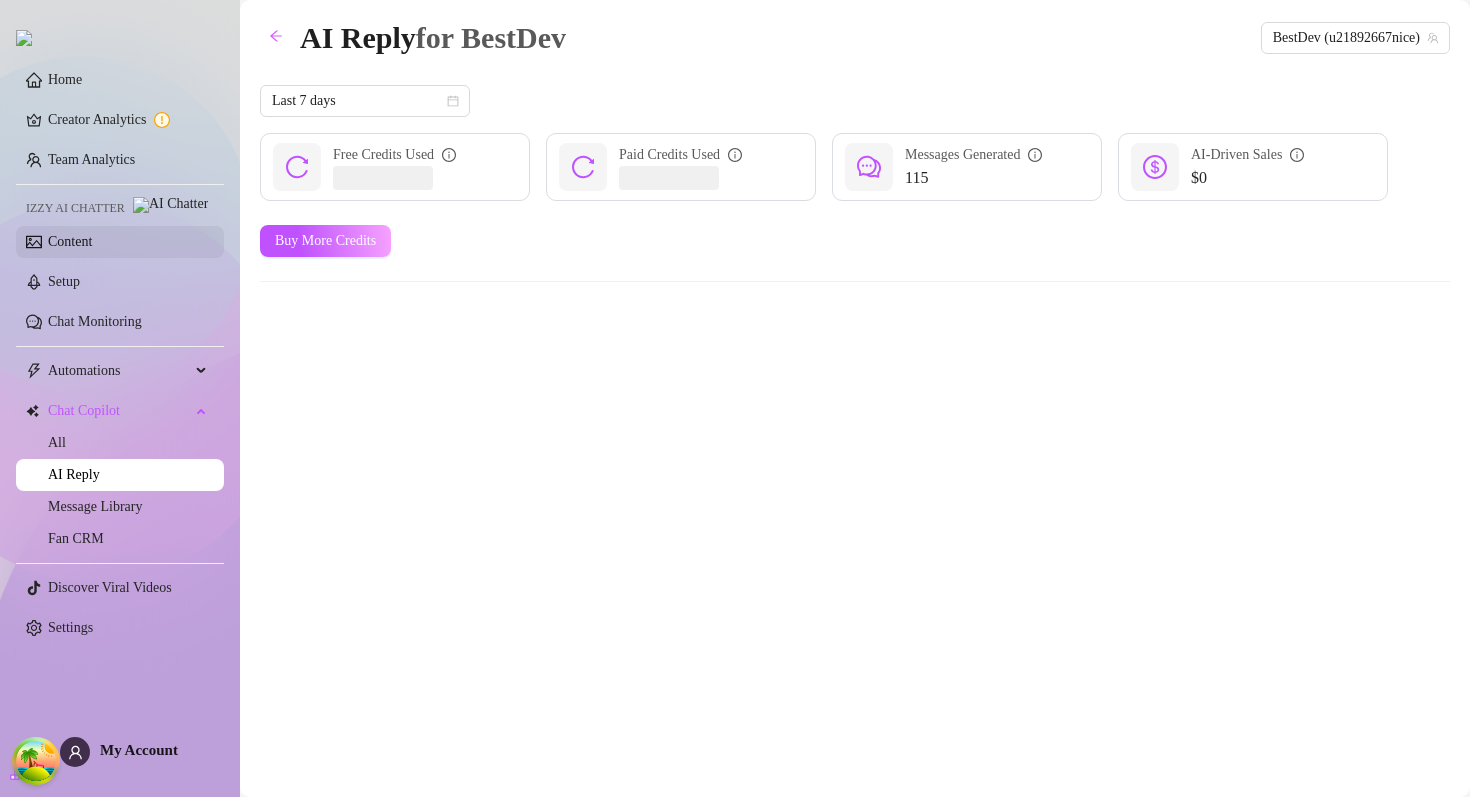 click on "Content" at bounding box center [70, 241] 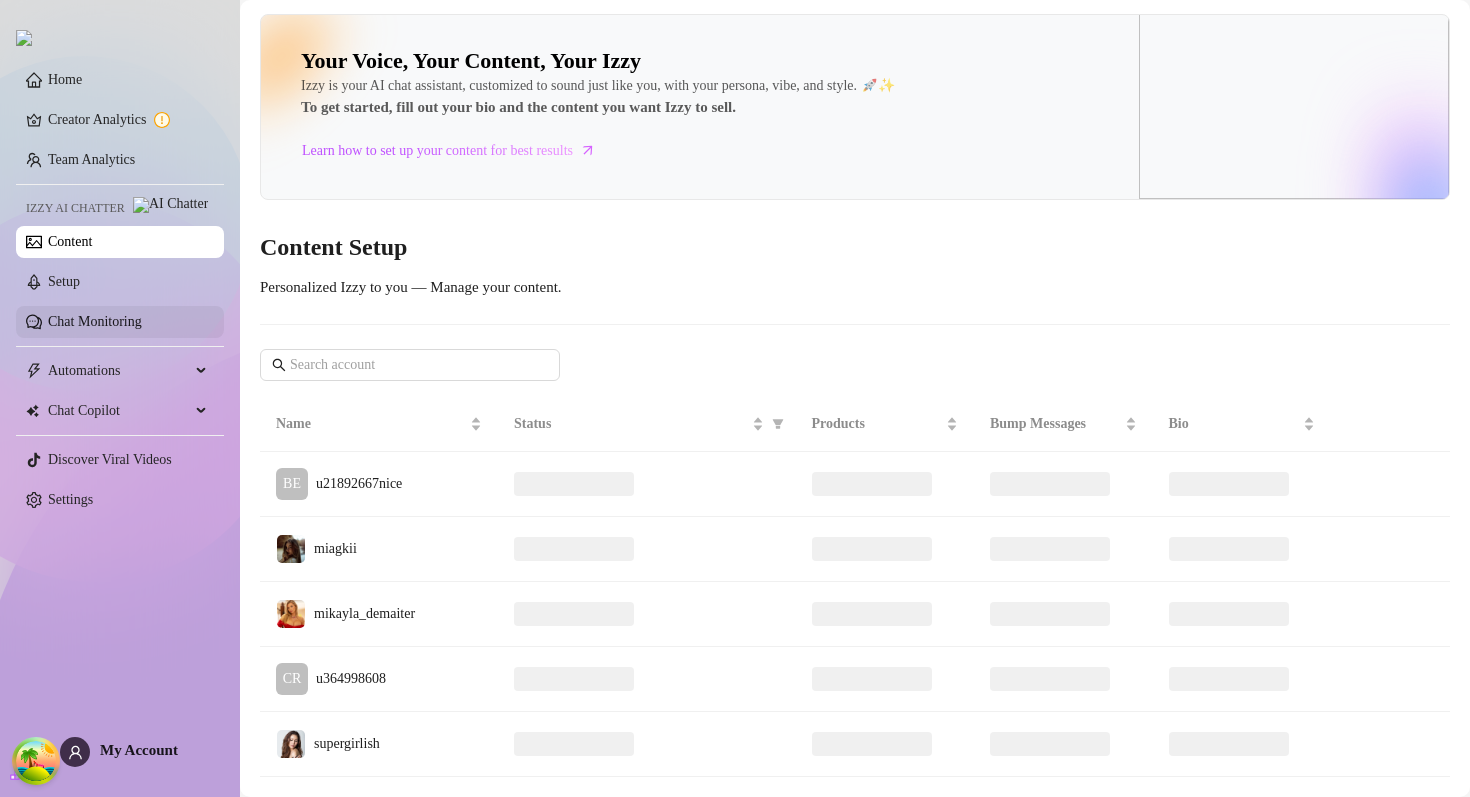 click on "Chat Monitoring" at bounding box center (95, 321) 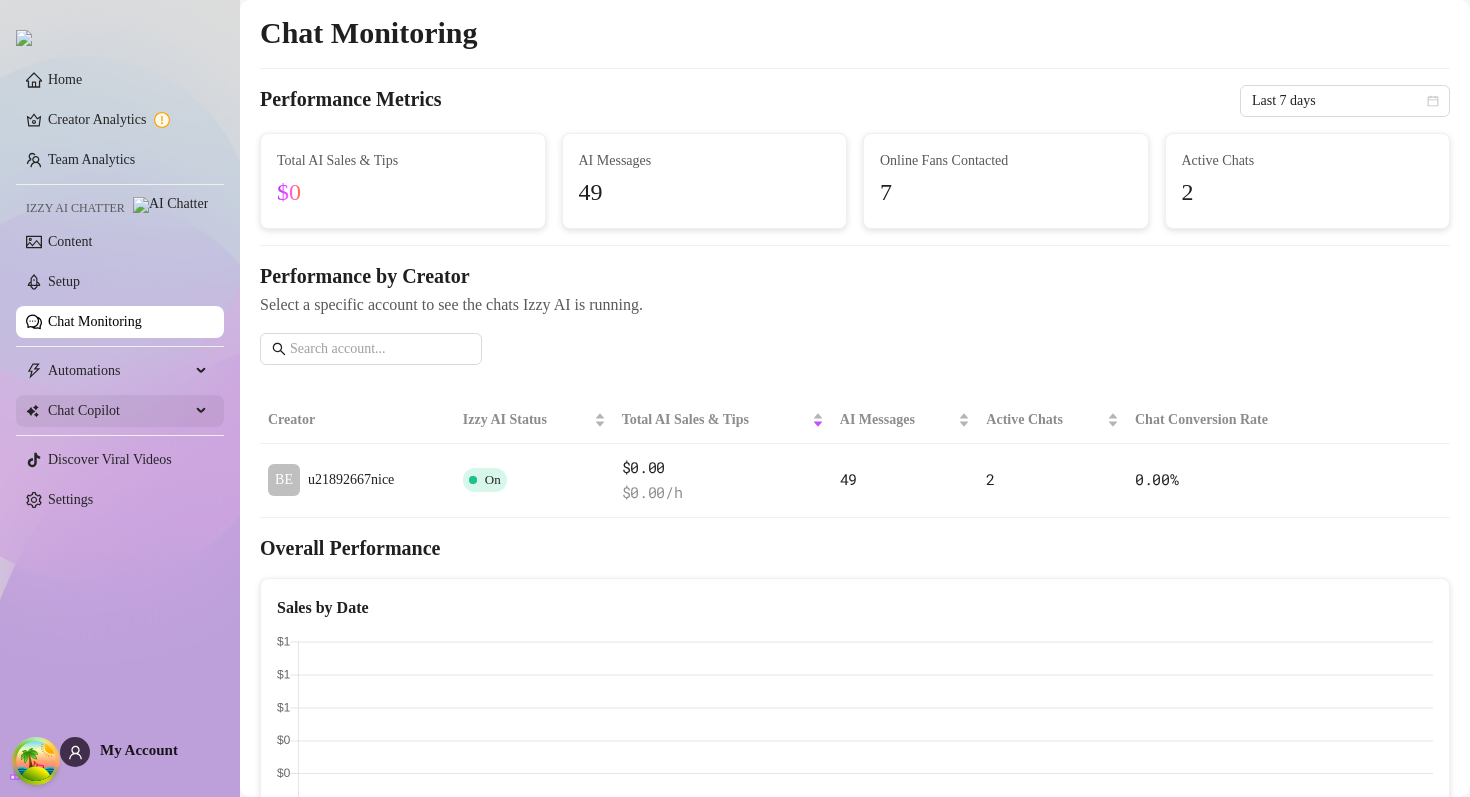 click on "Chat Copilot" at bounding box center (119, 411) 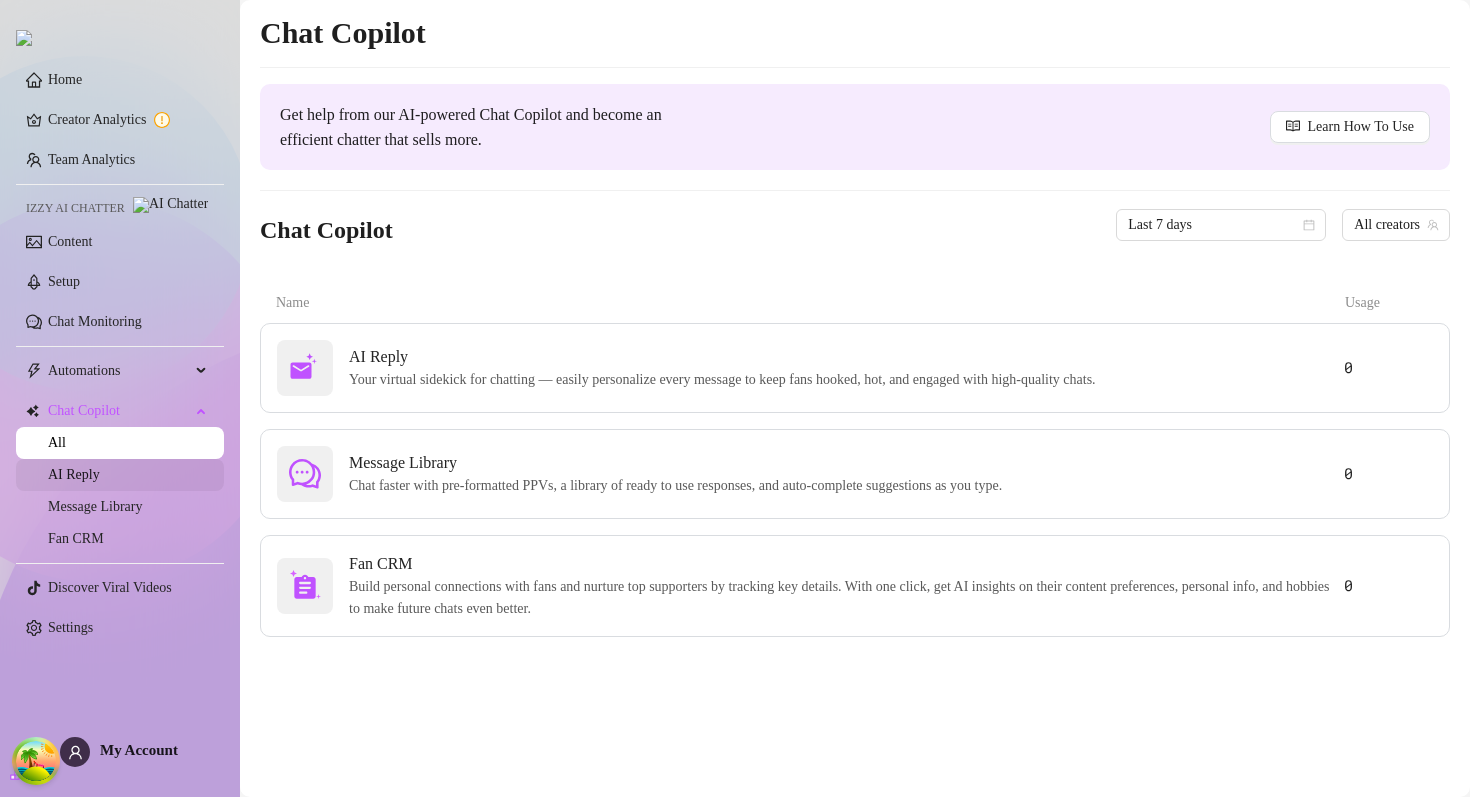 click on "AI Reply" at bounding box center [74, 474] 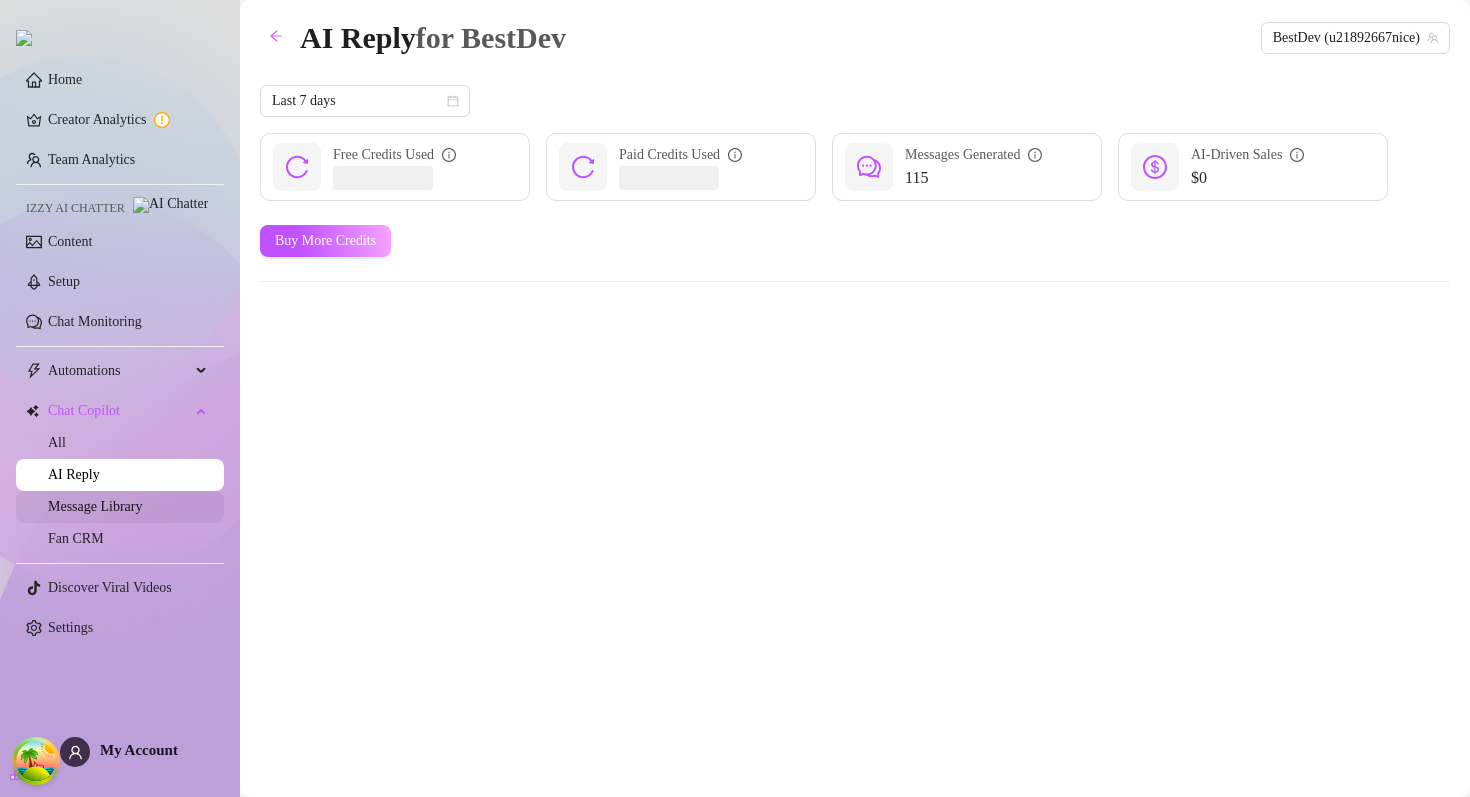 click on "Message Library" at bounding box center (95, 506) 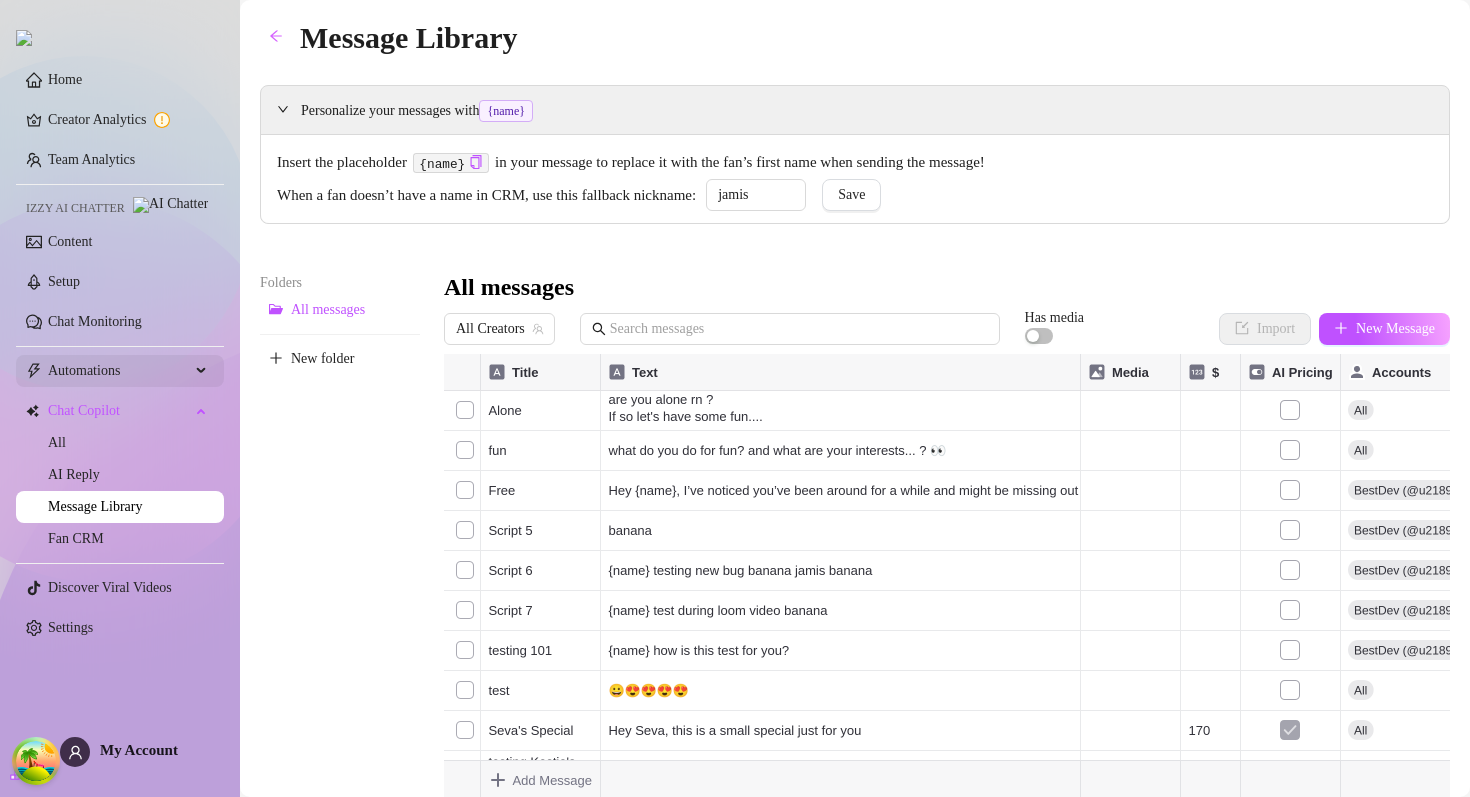 click on "Automations" at bounding box center (119, 371) 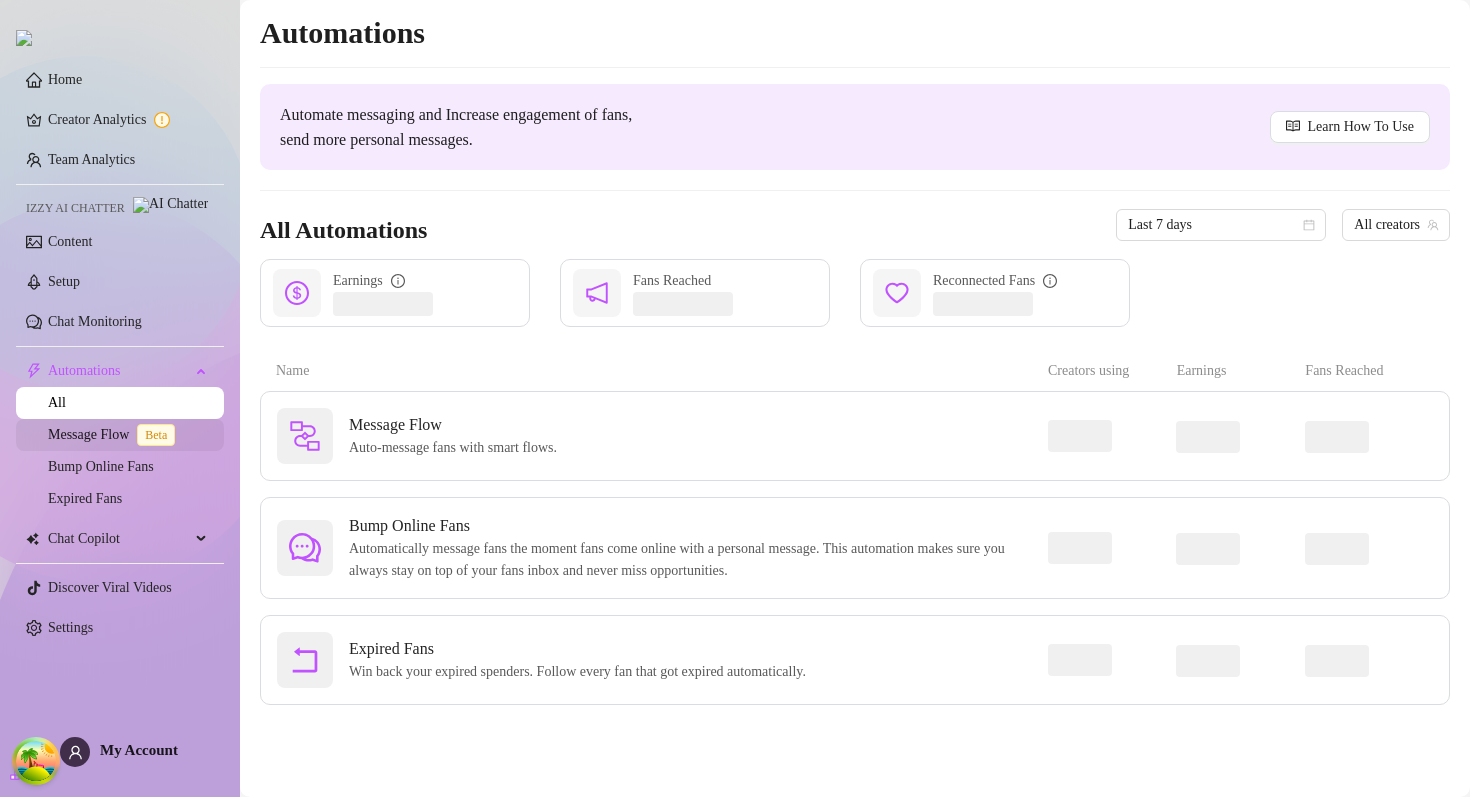click on "Message Flow Beta" at bounding box center [115, 434] 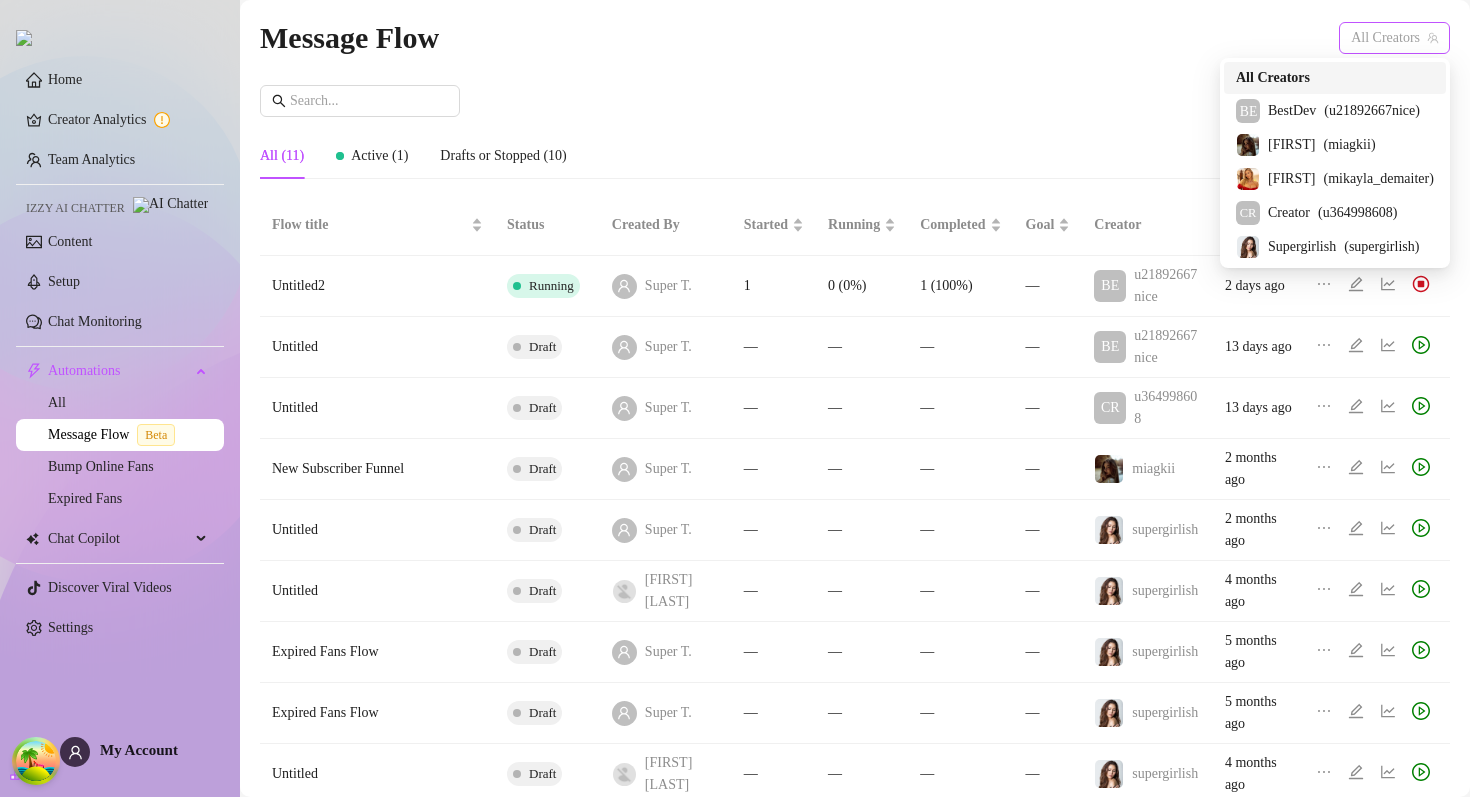 click on "All Creators" at bounding box center (1394, 38) 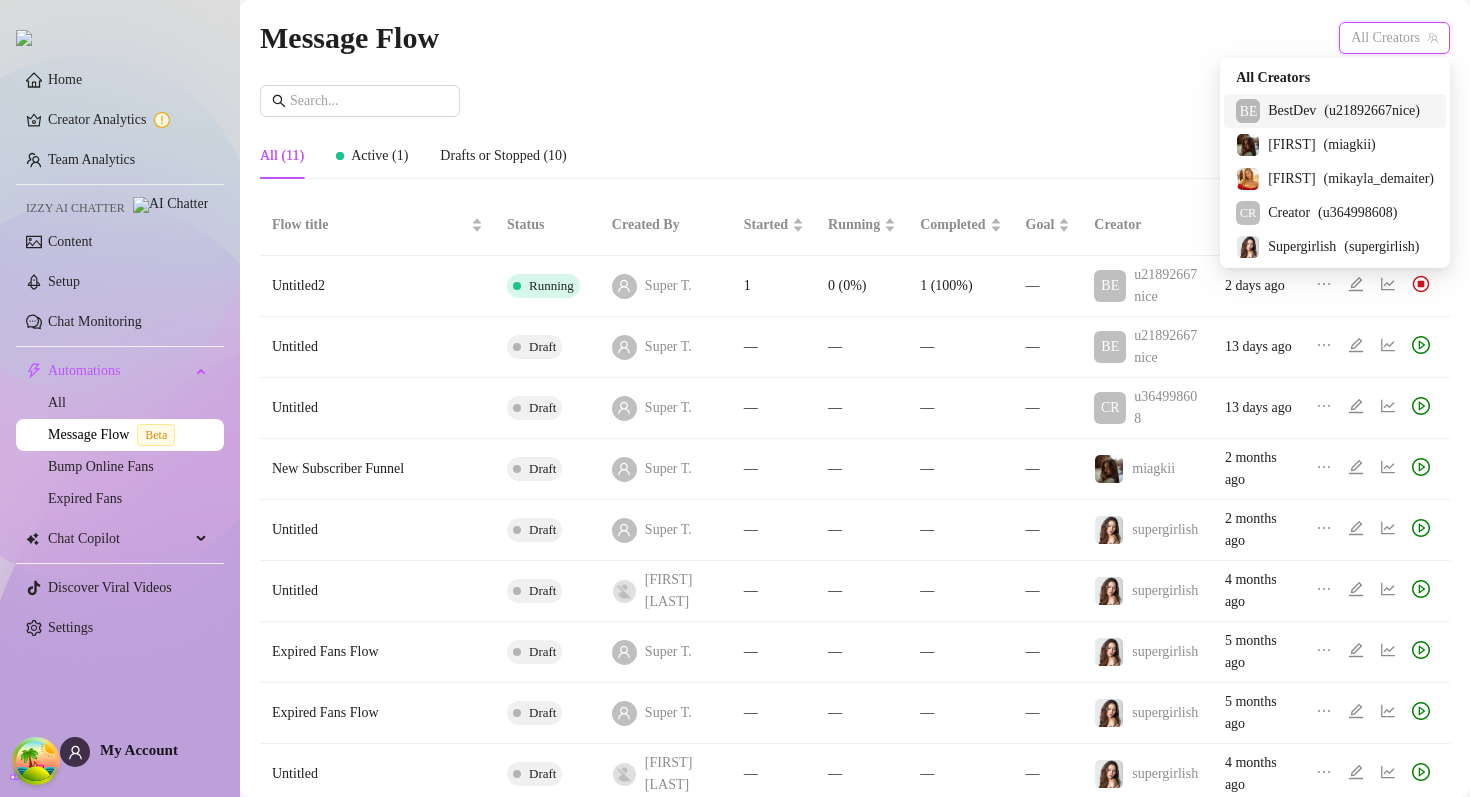 click on "BestDev" at bounding box center [1292, 111] 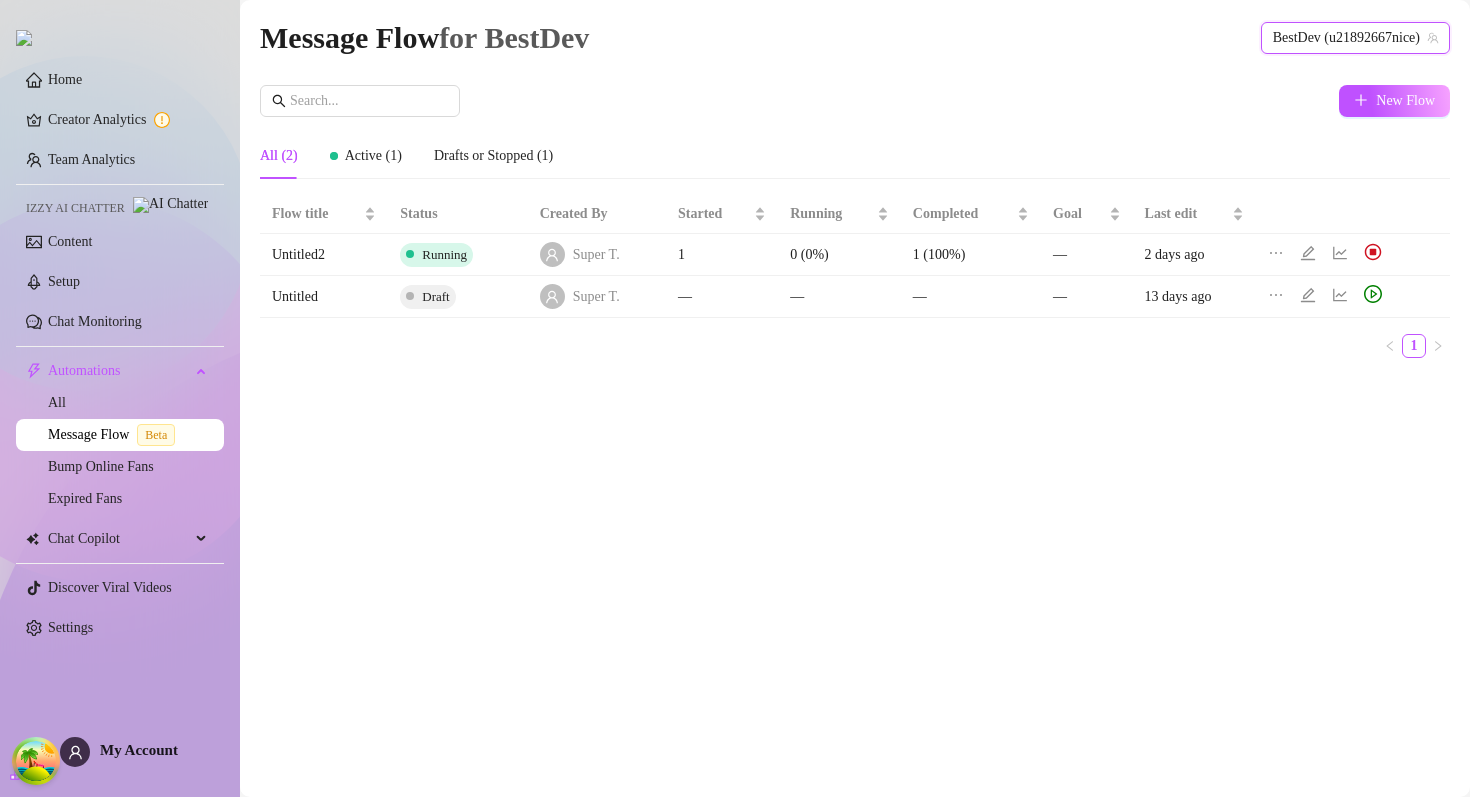 click on "BestDev (u21892667nice)" at bounding box center [1355, 38] 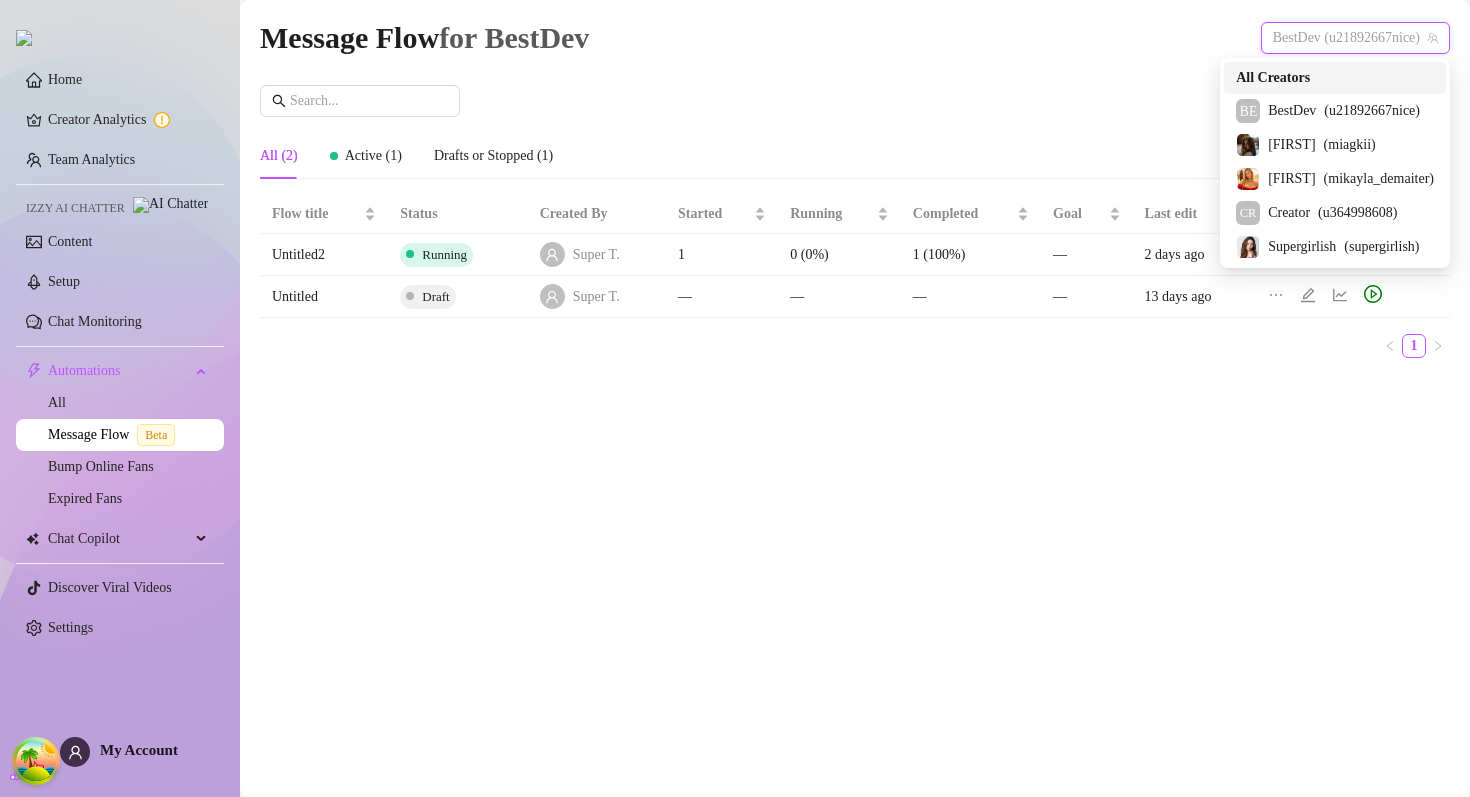 click on "All Creators" at bounding box center (1273, 78) 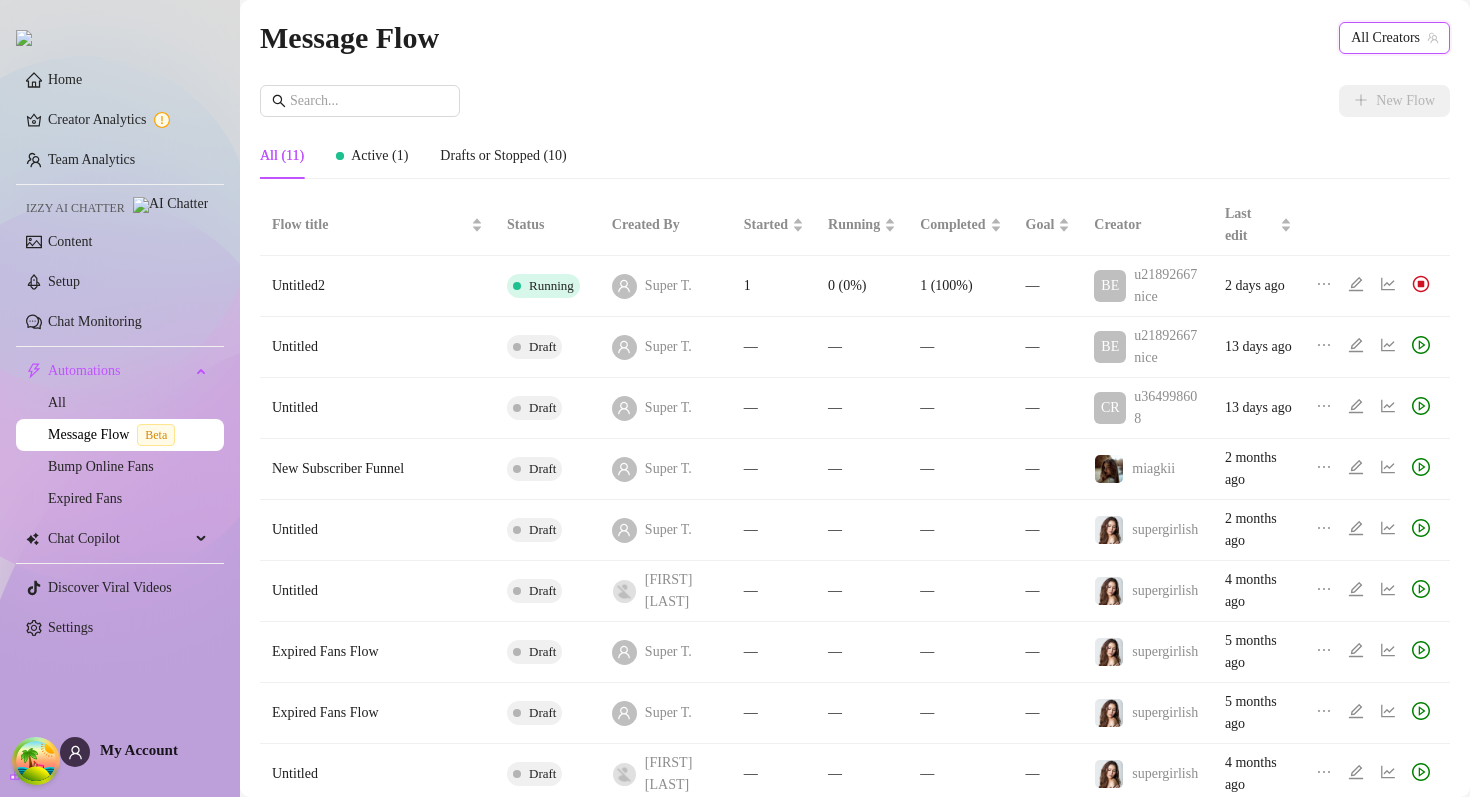 click on "New Flow" at bounding box center [855, 101] 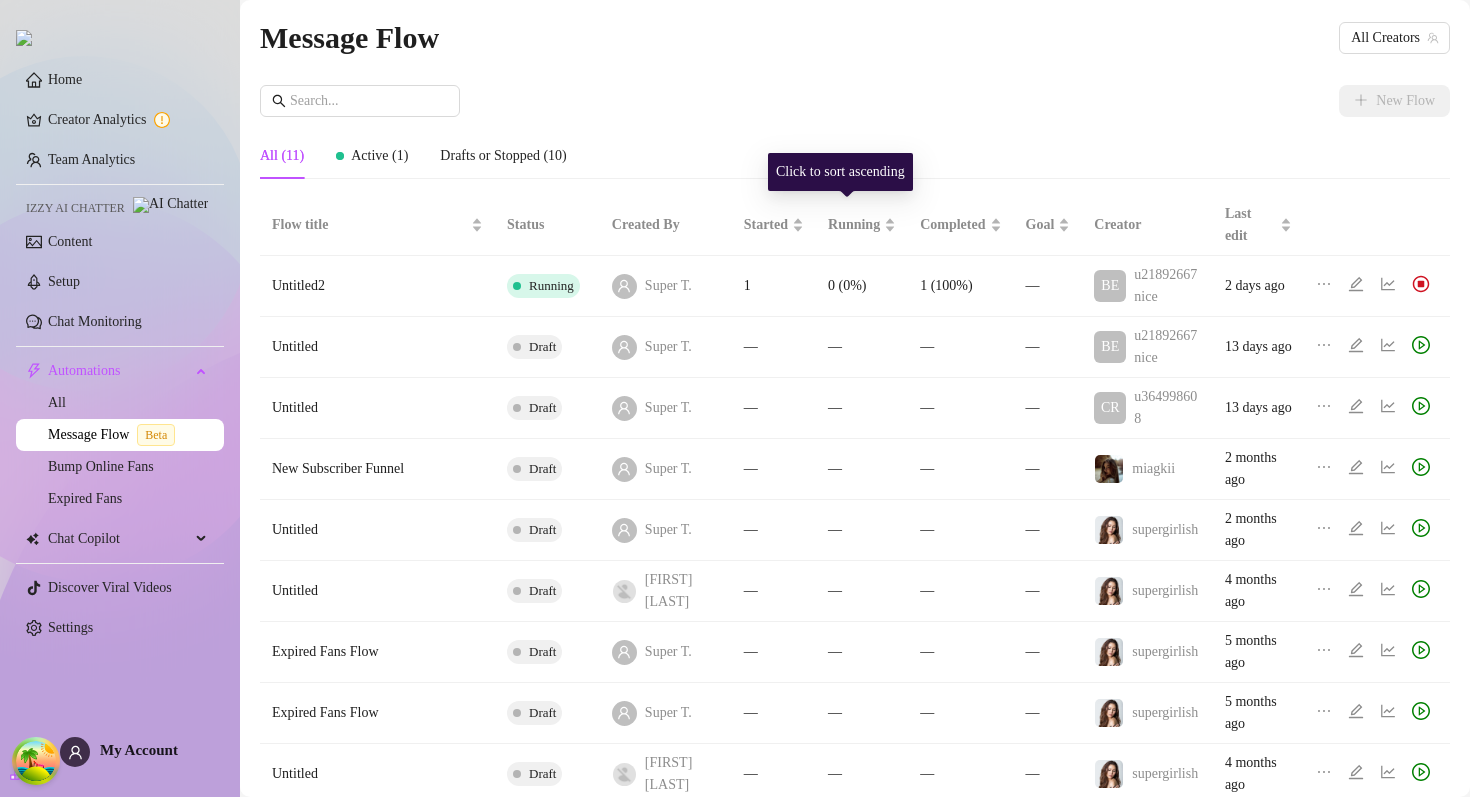 click on "New Flow All (11) Active (1) Drafts or Stopped (10) Flow title Status Created By Started Running Completed Goal Creator Last edit Untitled2 Running [USER] 1 0 (0%) 1 (100%) — [USER] [DAYS] days ago Untitled Draft [USER] — — — — [USER] [DAYS] days ago Untitled Draft [USER] — — — — [USER] [DAYS] days ago New Subscriber Funnel Draft [USER] — — — — [USER] [MONTHS] months ago Untitled Draft [USER] — — — — [USER] [MONTHS] months ago Untitled Draft [FIRST] [LAST] — — — — [USER] [MONTHS] months ago Expired Fans Flow Draft [USER] — — — — [USER] [MONTHS] months ago Expired Fans Flow Draft [USER] — — — — [USER] [MONTHS] months ago Untitled Draft [FIRST] [LAST] — — — — [USER] [MONTHS] months ago Template : New Subscriber Funnel (Paid page) Draft [FIRST] [LAST] — — — — [USER] [MONTHS] months ago 1 2" at bounding box center (855, 503) 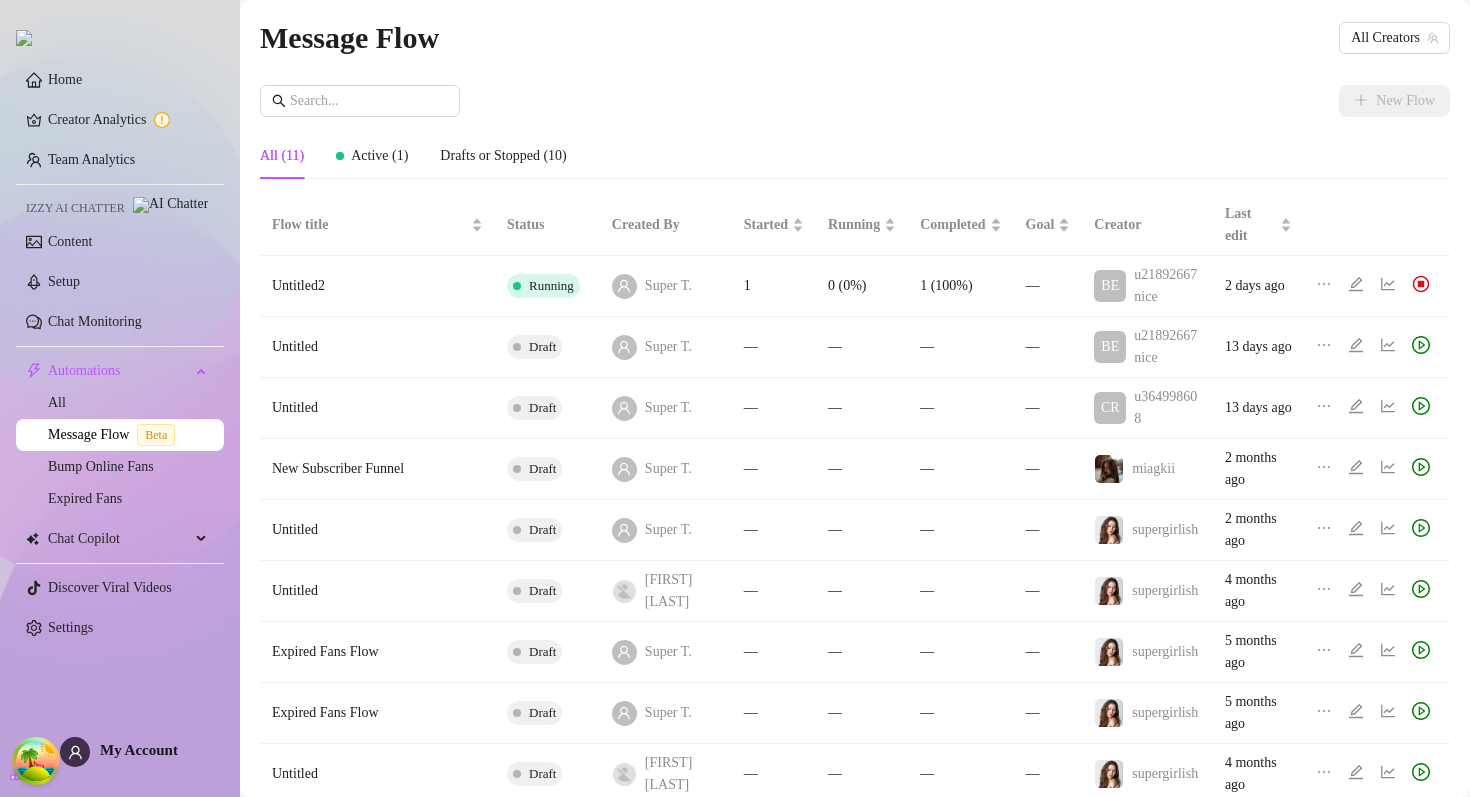 click on "New Flow" at bounding box center [855, 101] 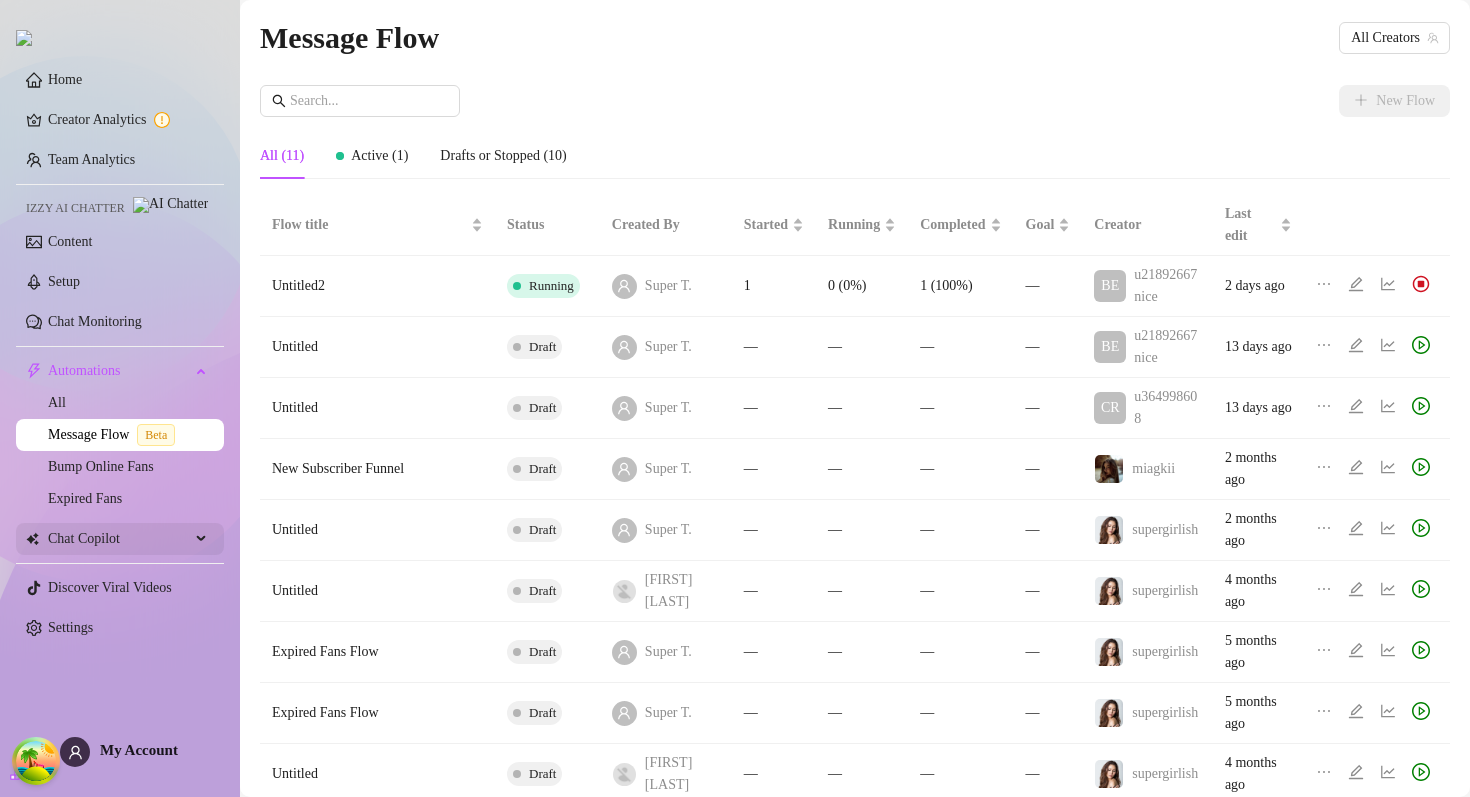 click on "Chat Copilot" at bounding box center [119, 539] 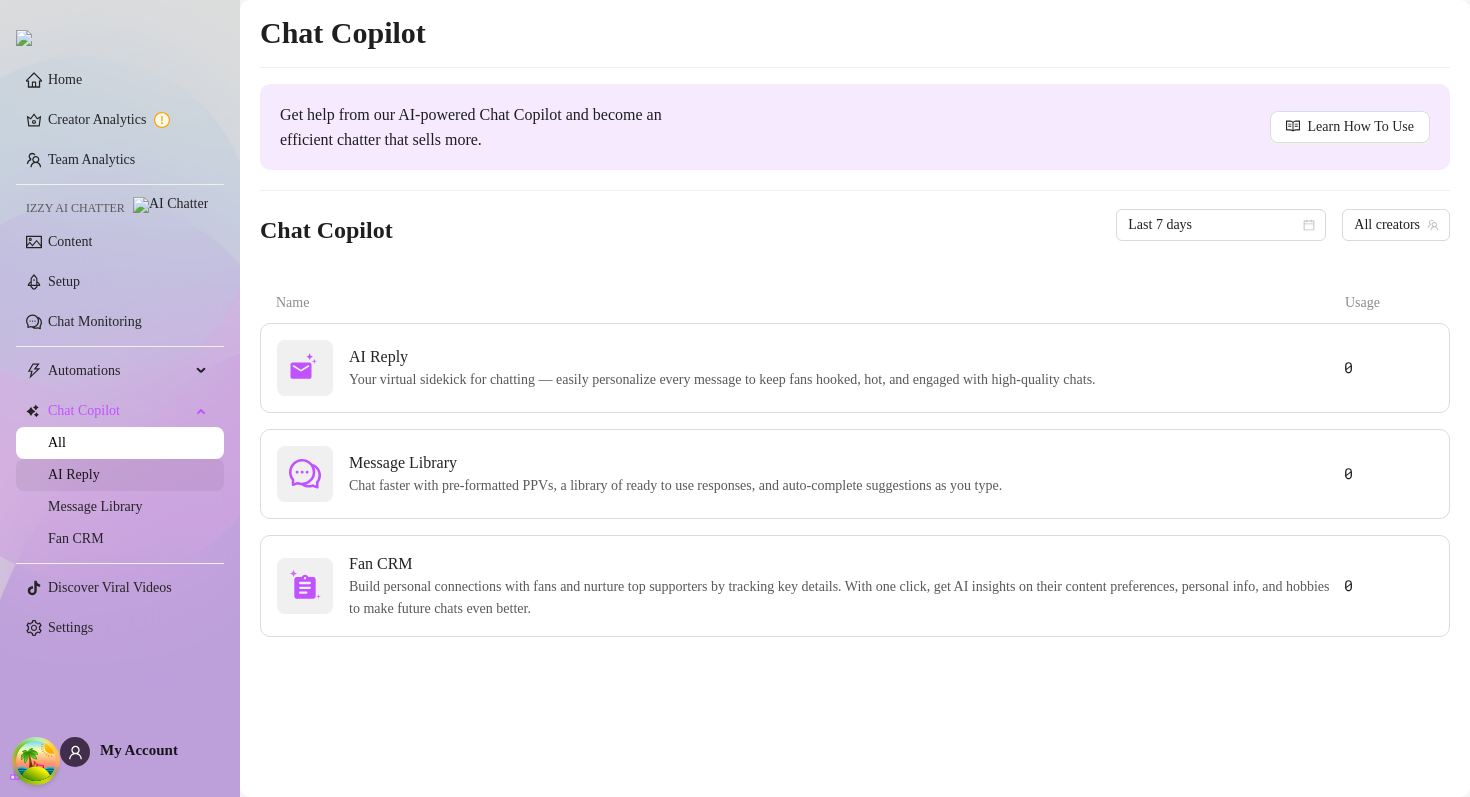 click on "AI Reply" at bounding box center (74, 474) 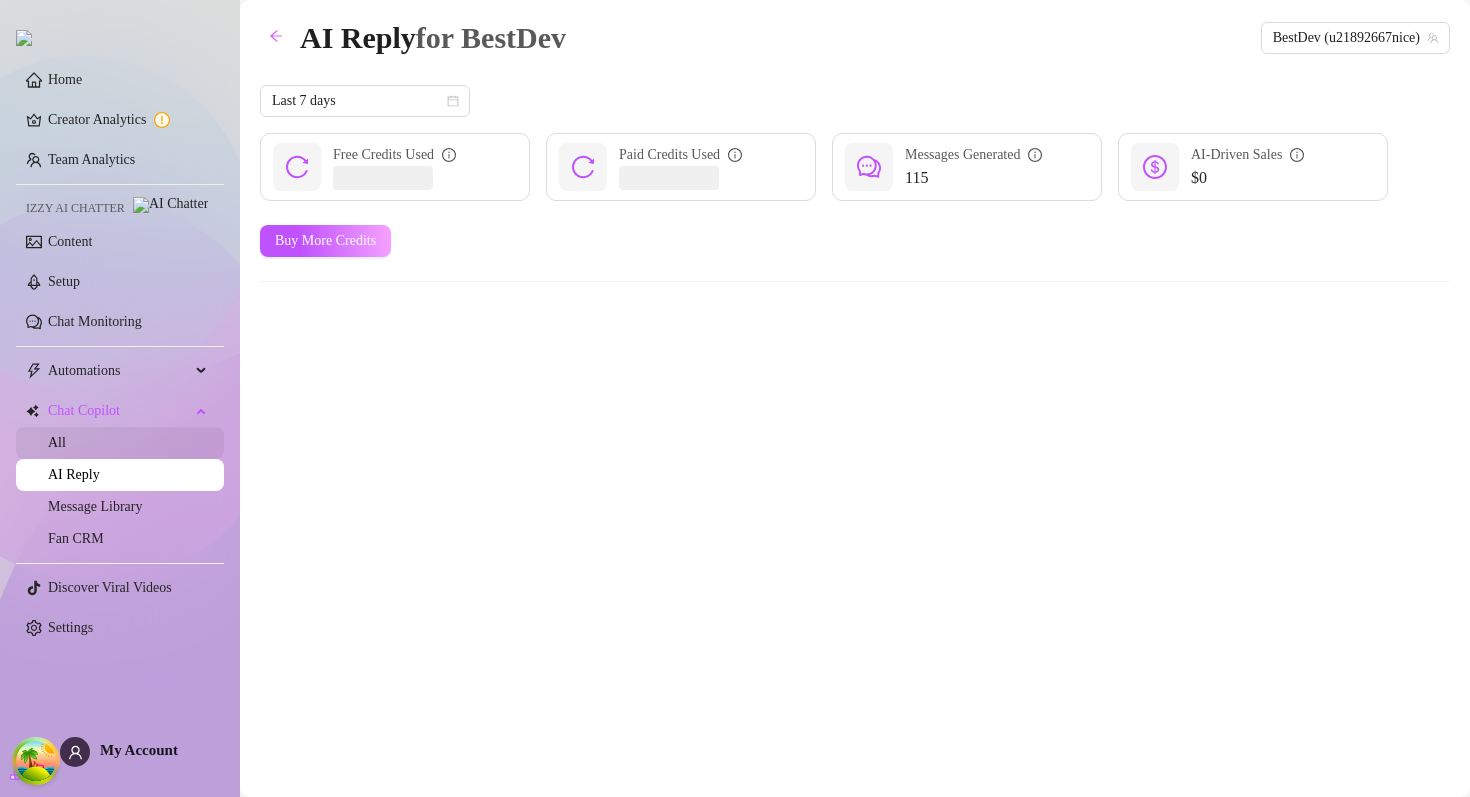 click on "All" at bounding box center [57, 442] 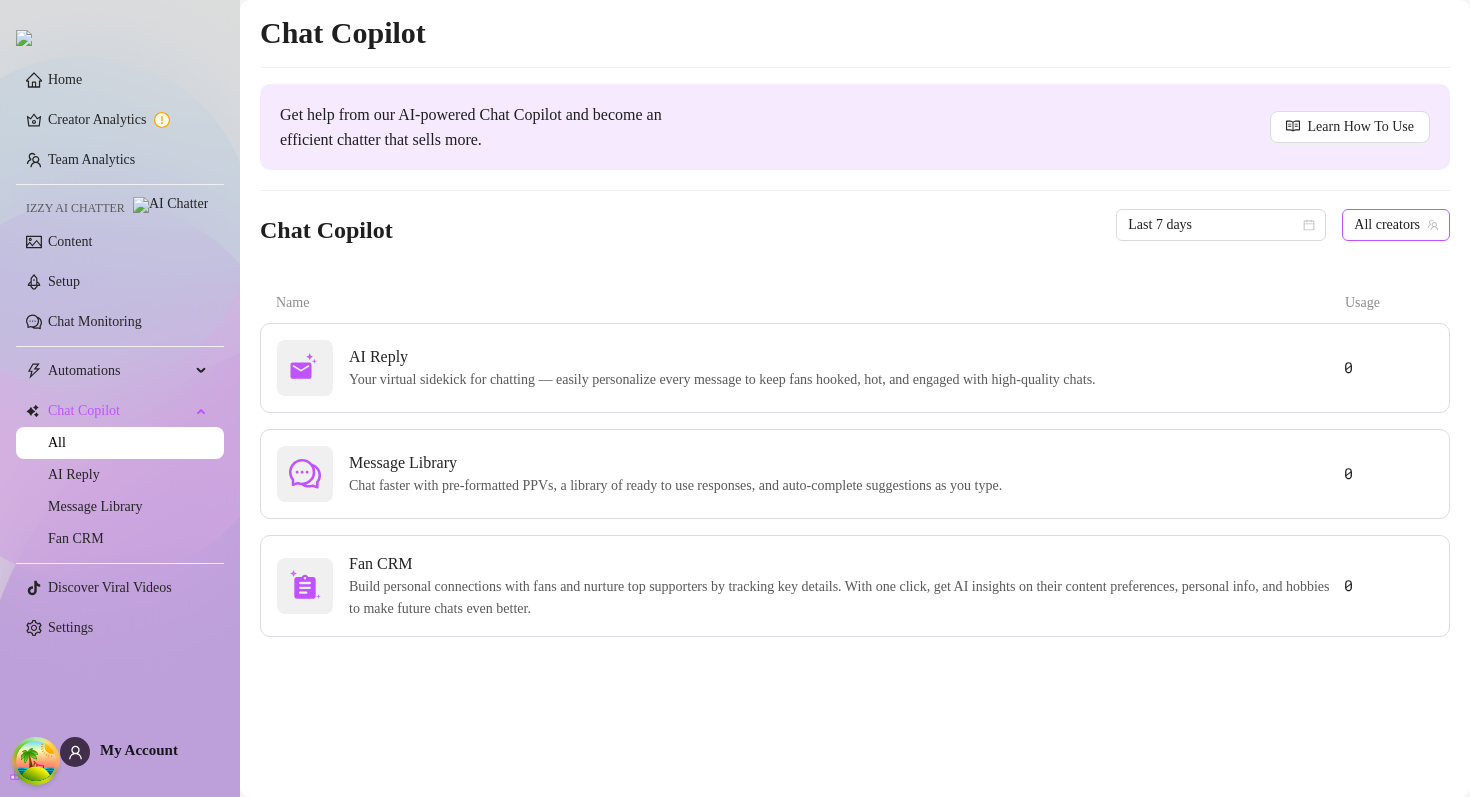click on "All creators" at bounding box center [1396, 225] 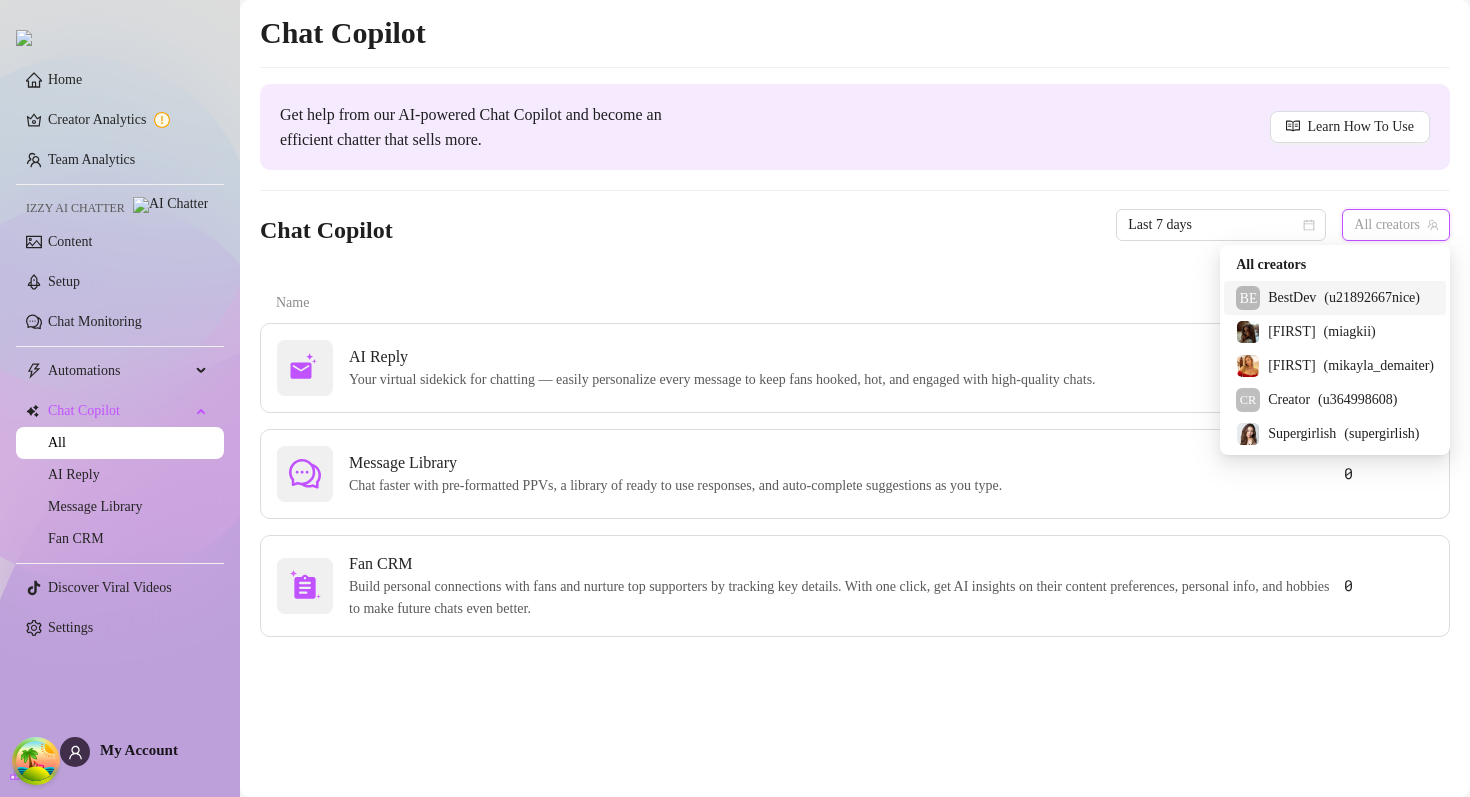 click on "[USER]  ( [USER] )" at bounding box center (1335, 298) 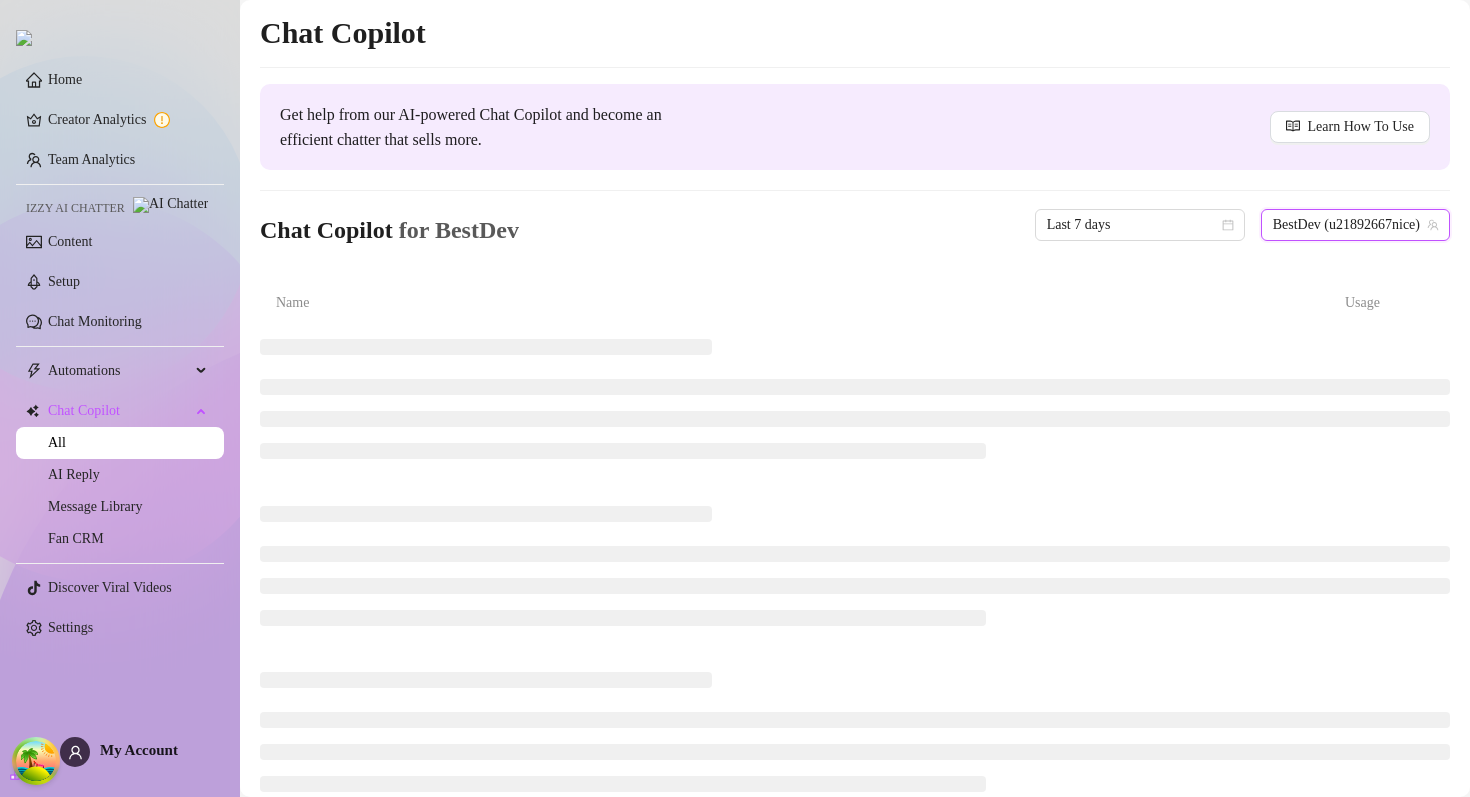 click on "BestDev (u21892667nice)" at bounding box center [1355, 225] 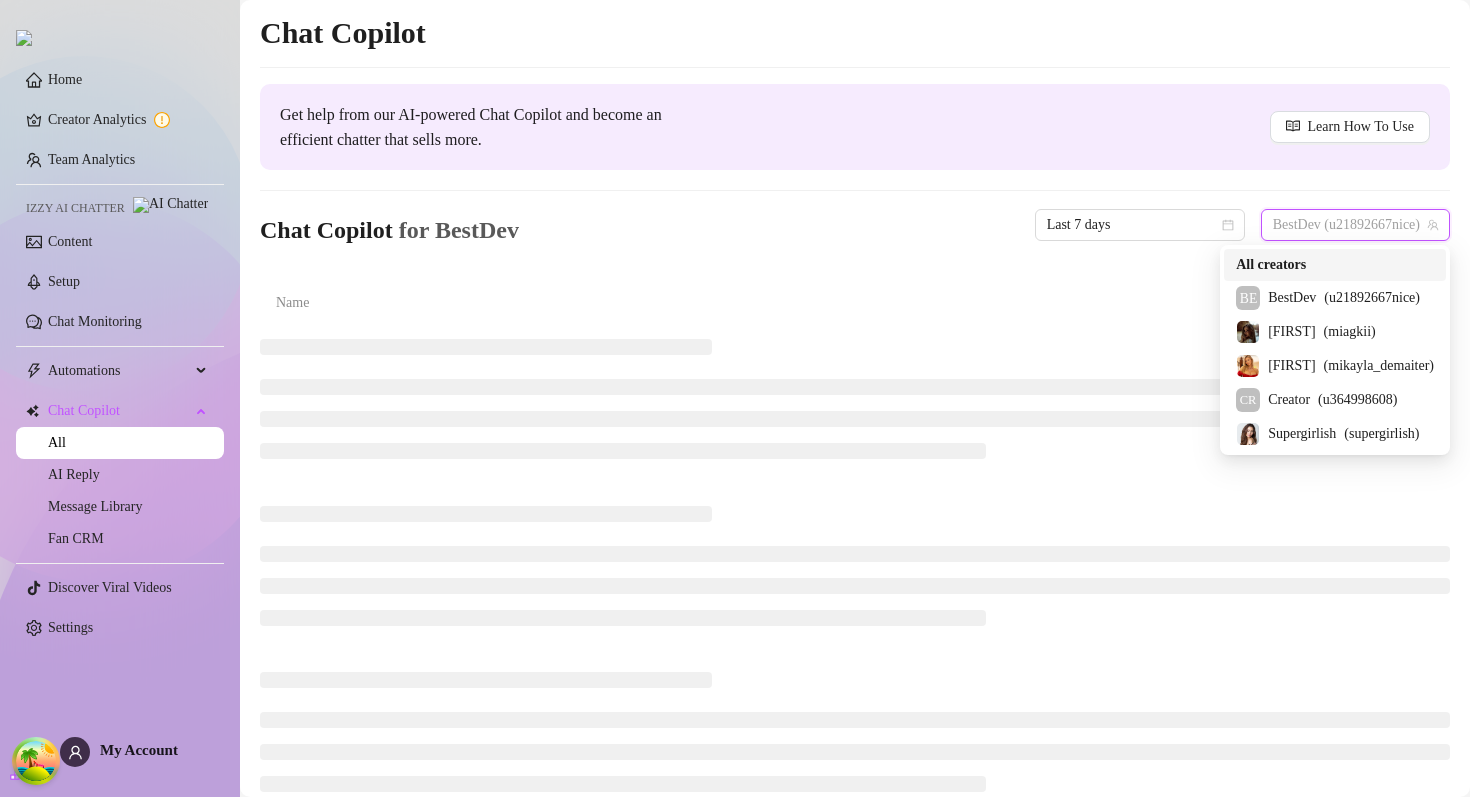 click on "All creators" at bounding box center [1271, 265] 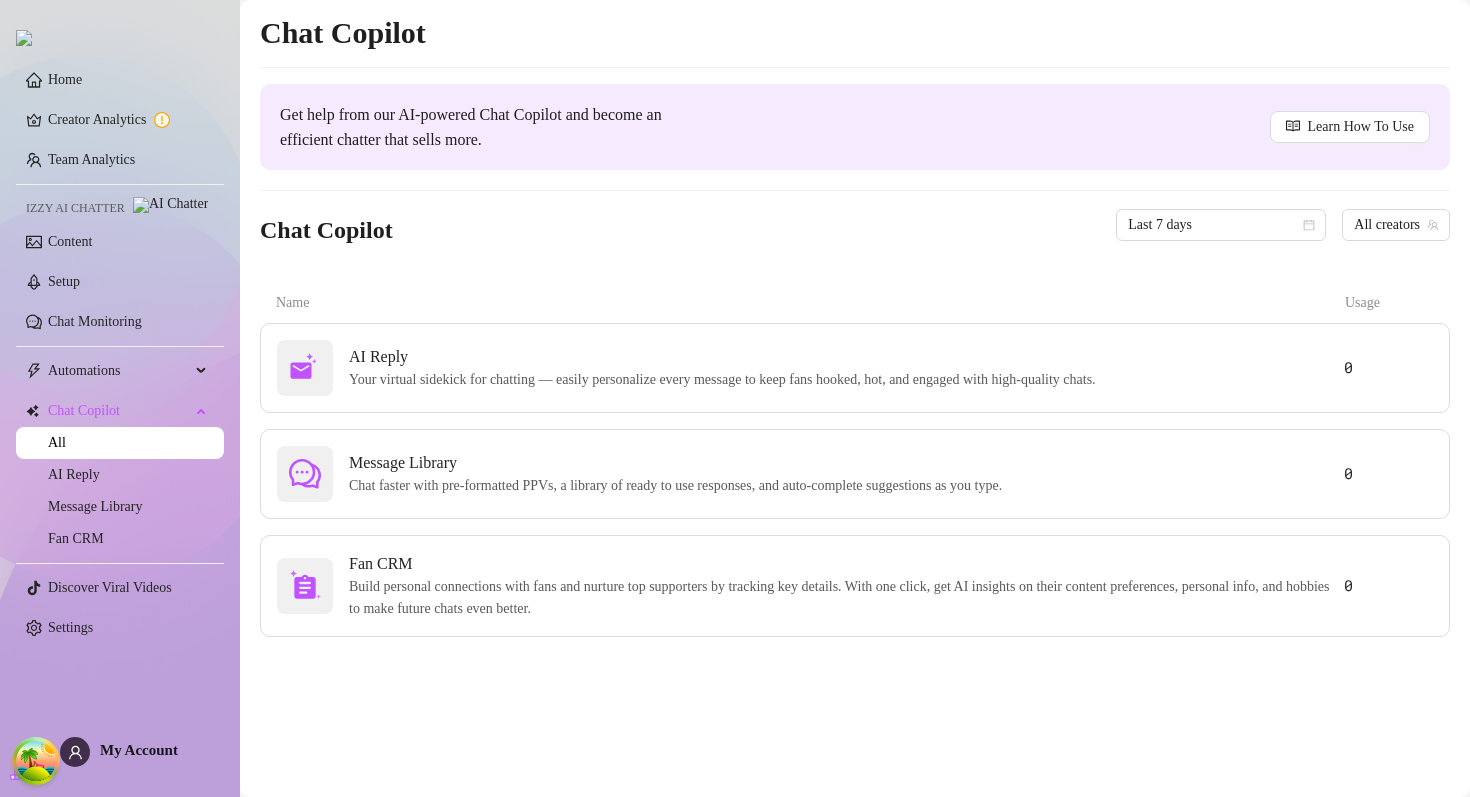 click on "Chat Copilot   Last 7 days All creators" at bounding box center (855, 225) 